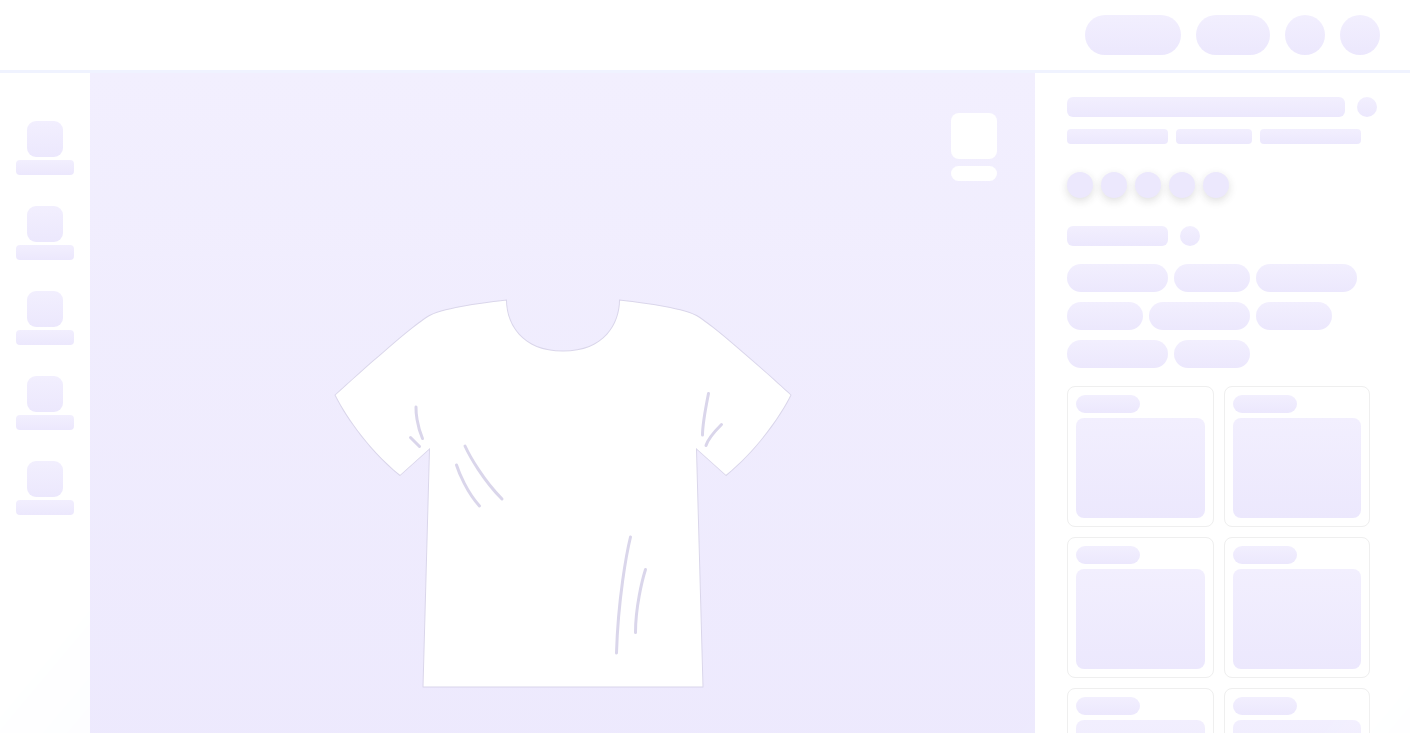 scroll, scrollTop: 0, scrollLeft: 0, axis: both 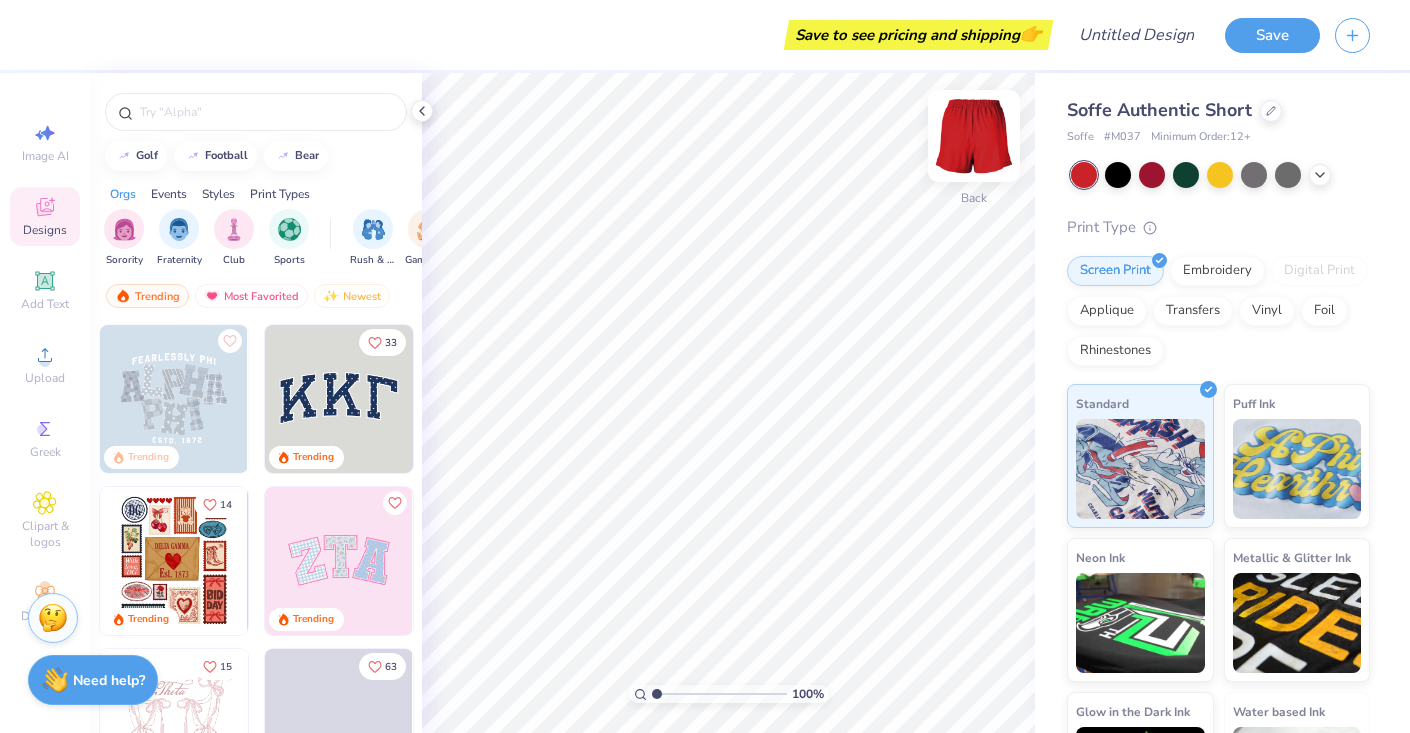 click at bounding box center (974, 136) 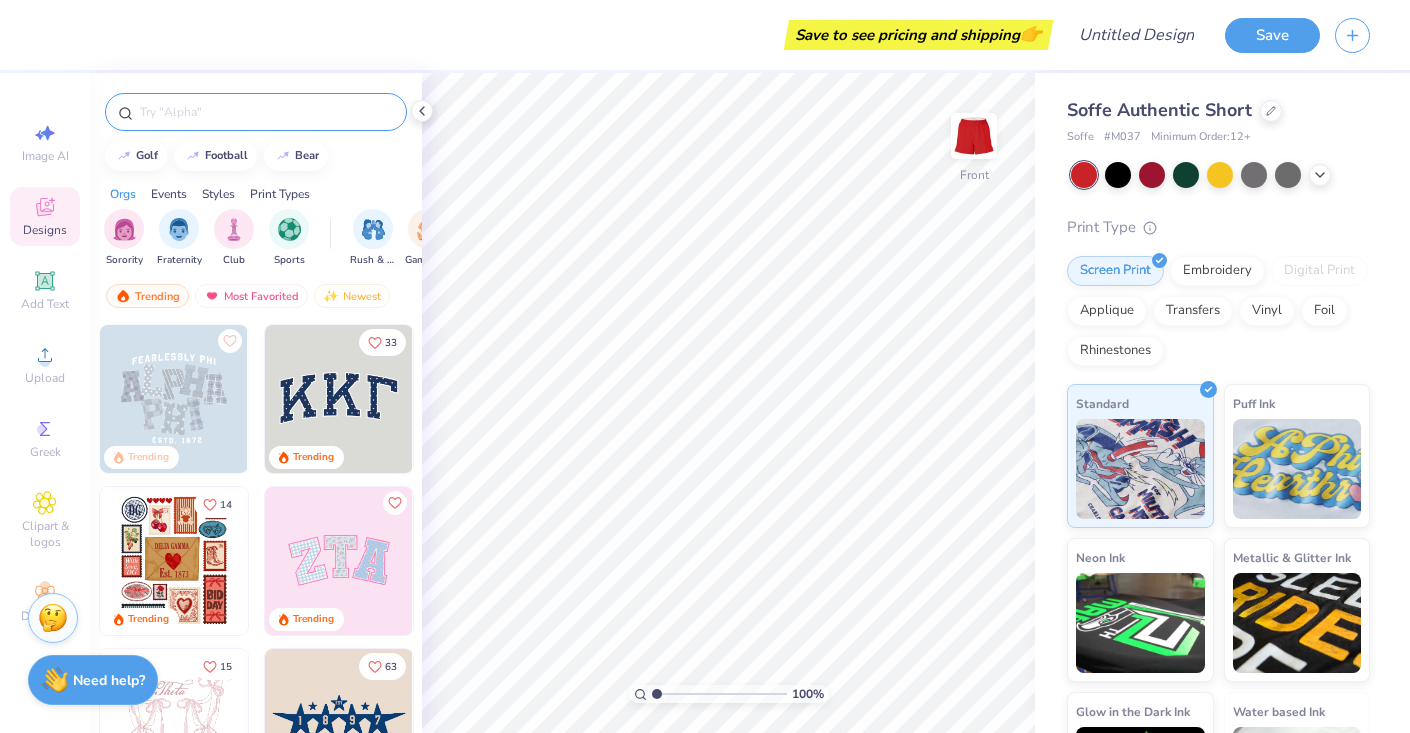 click at bounding box center (266, 112) 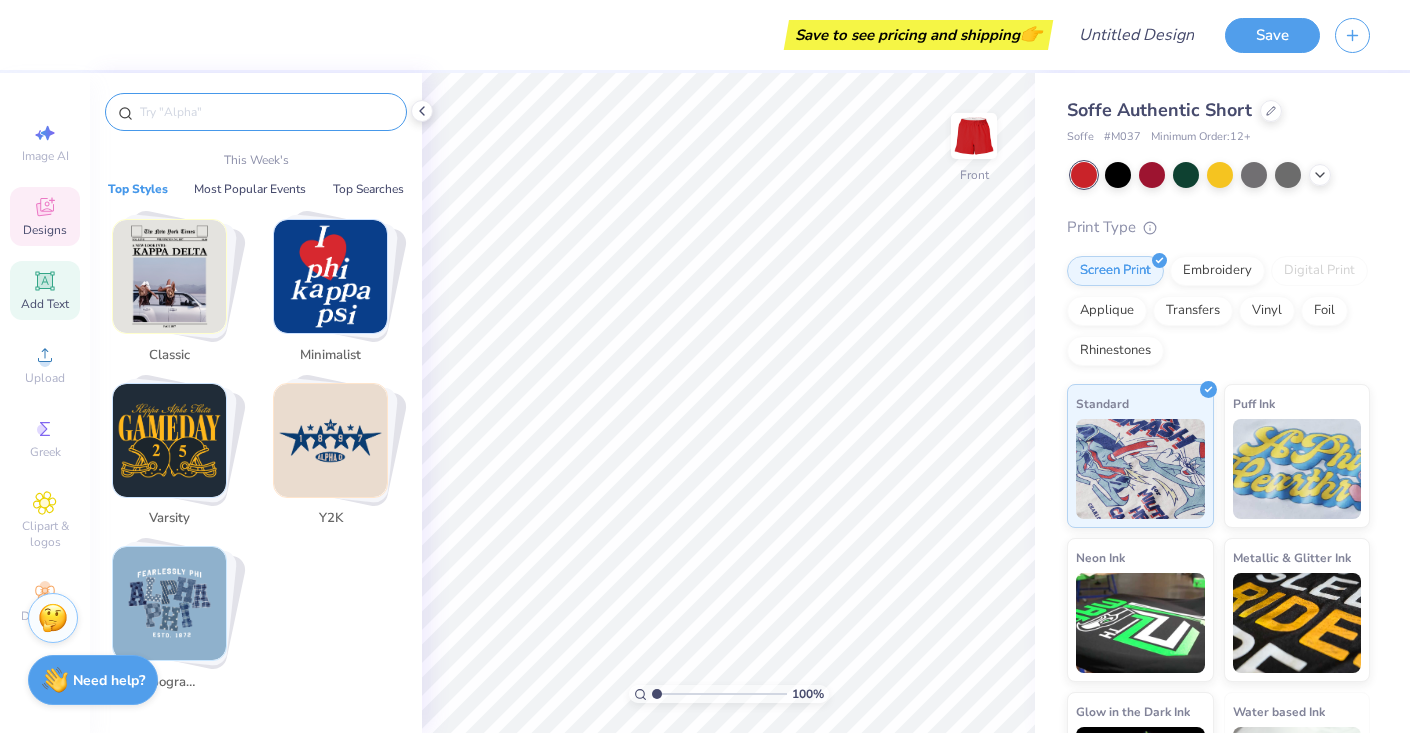 click 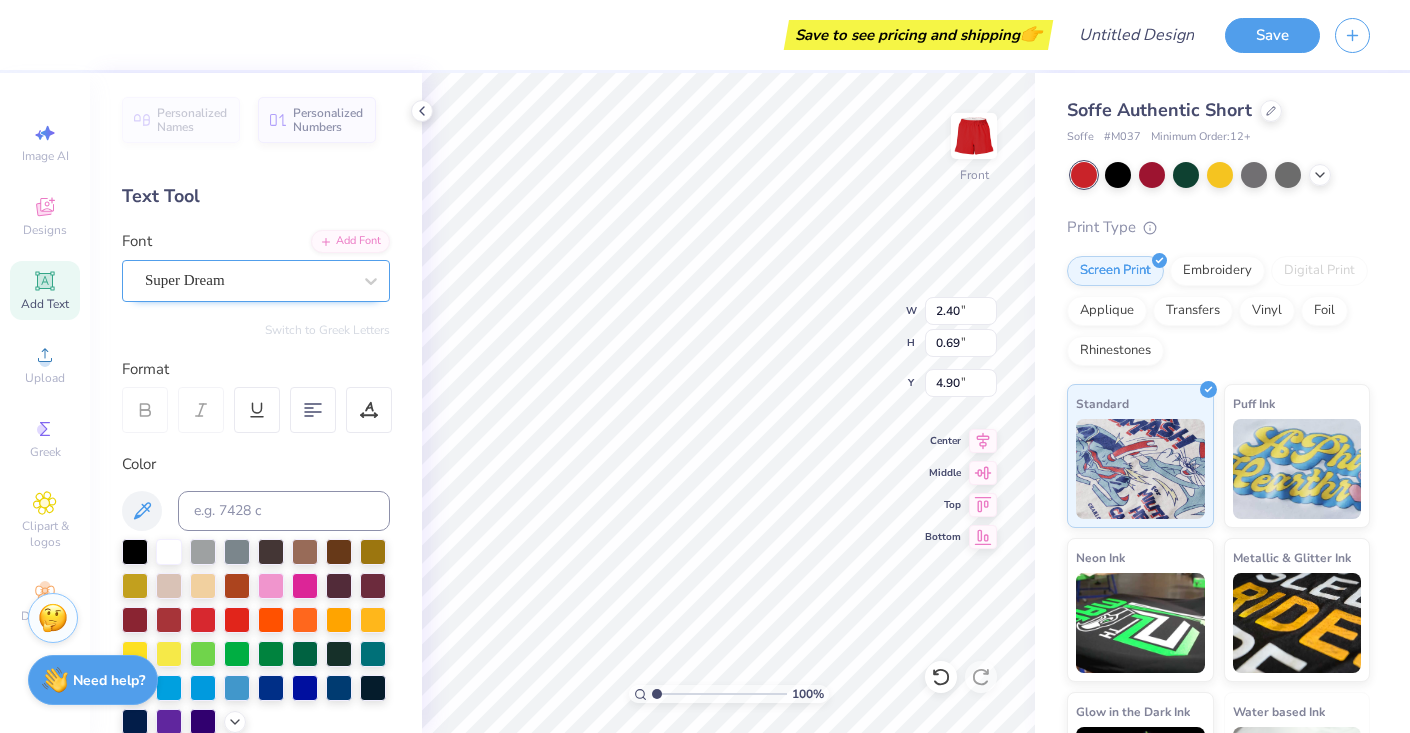 click on "Super Dream" at bounding box center [248, 280] 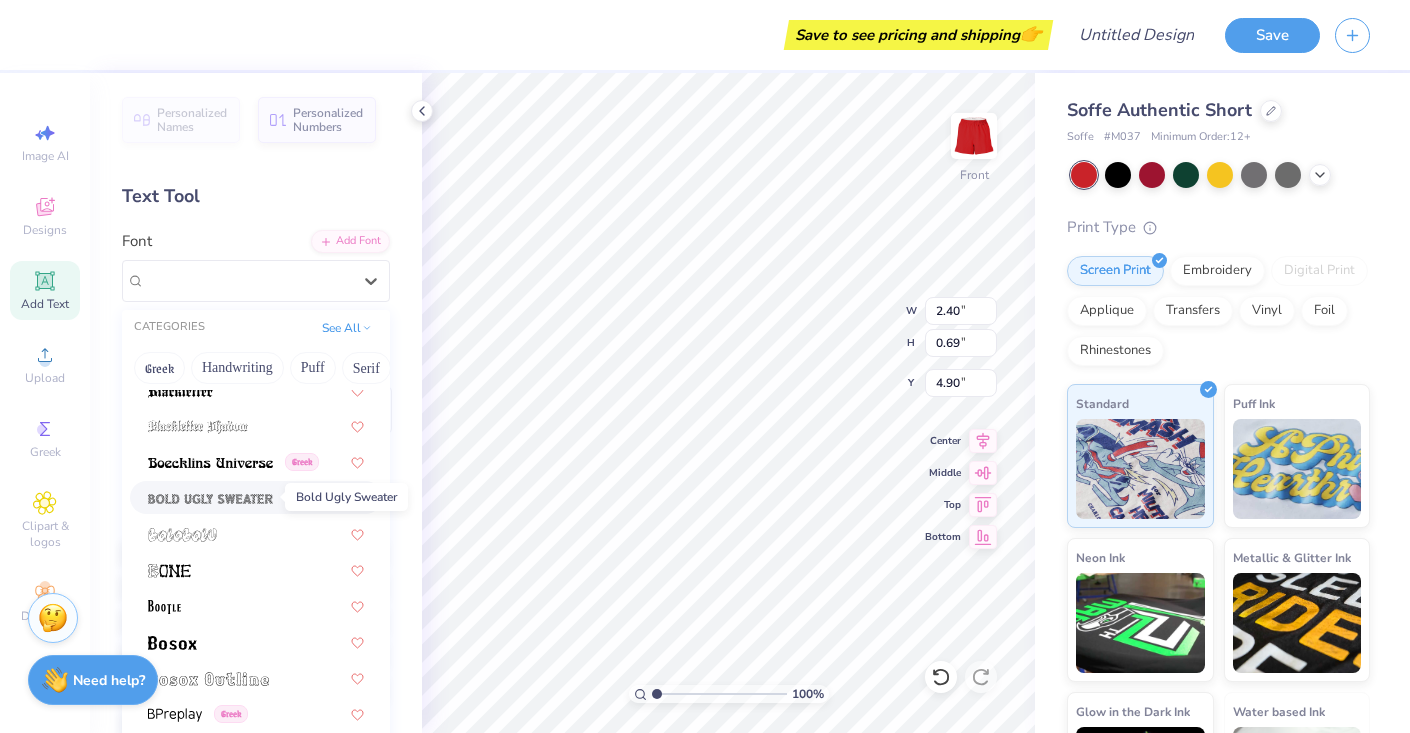 scroll, scrollTop: 1130, scrollLeft: 0, axis: vertical 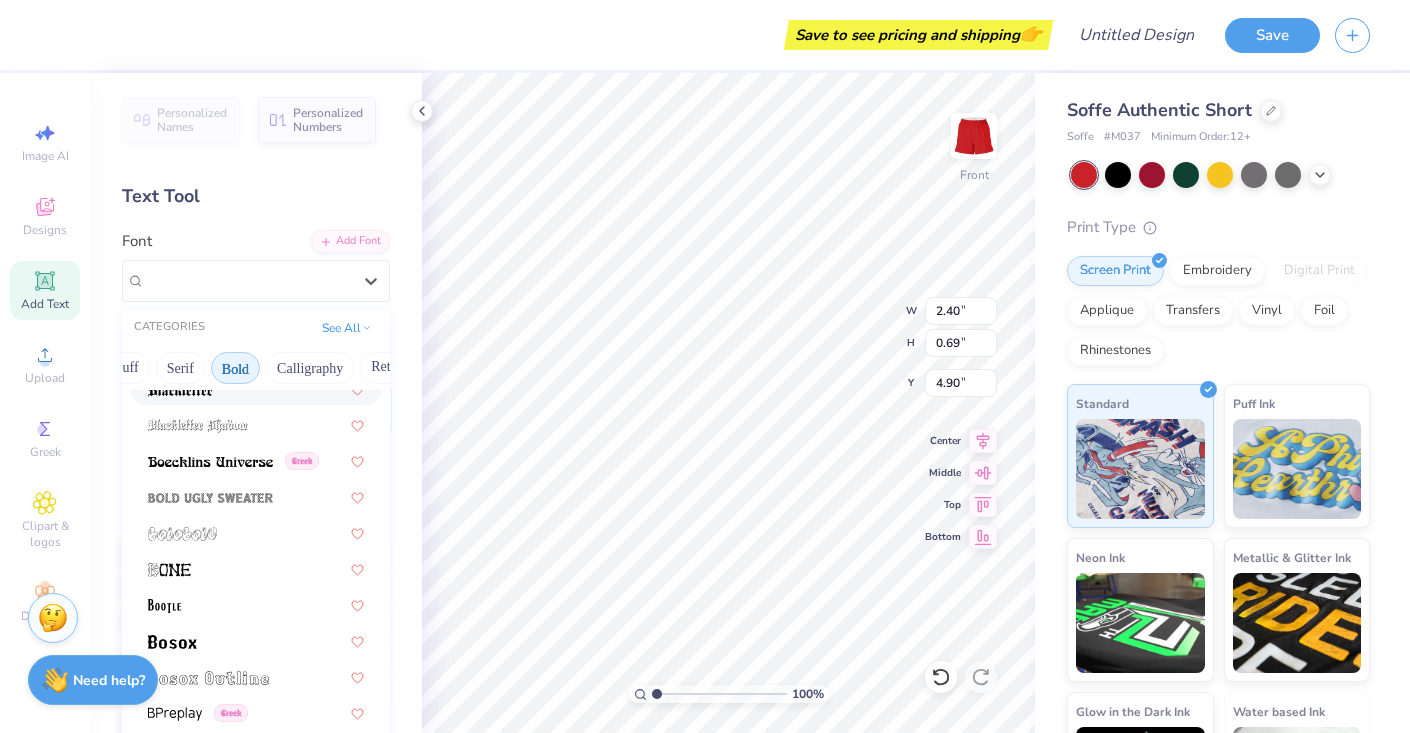 click on "Bold" at bounding box center (235, 368) 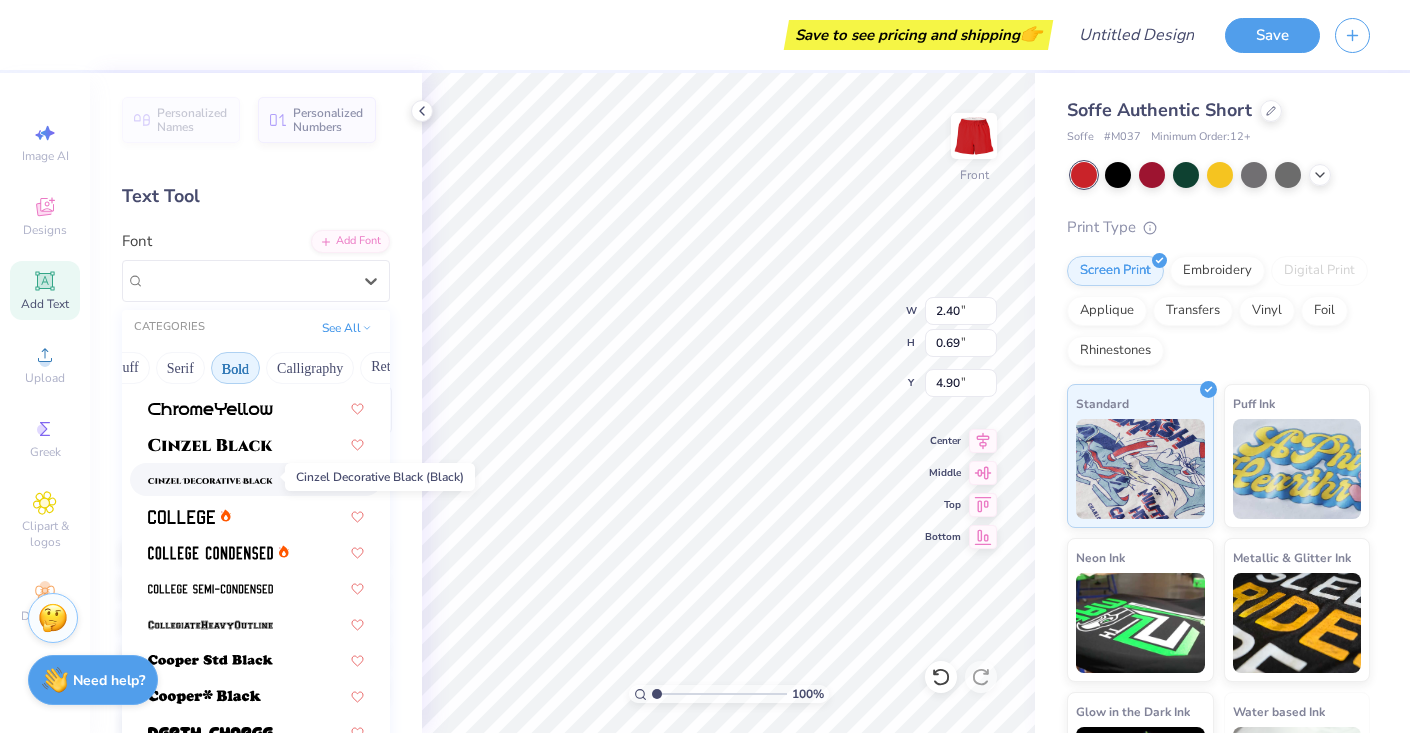 scroll, scrollTop: 106, scrollLeft: 0, axis: vertical 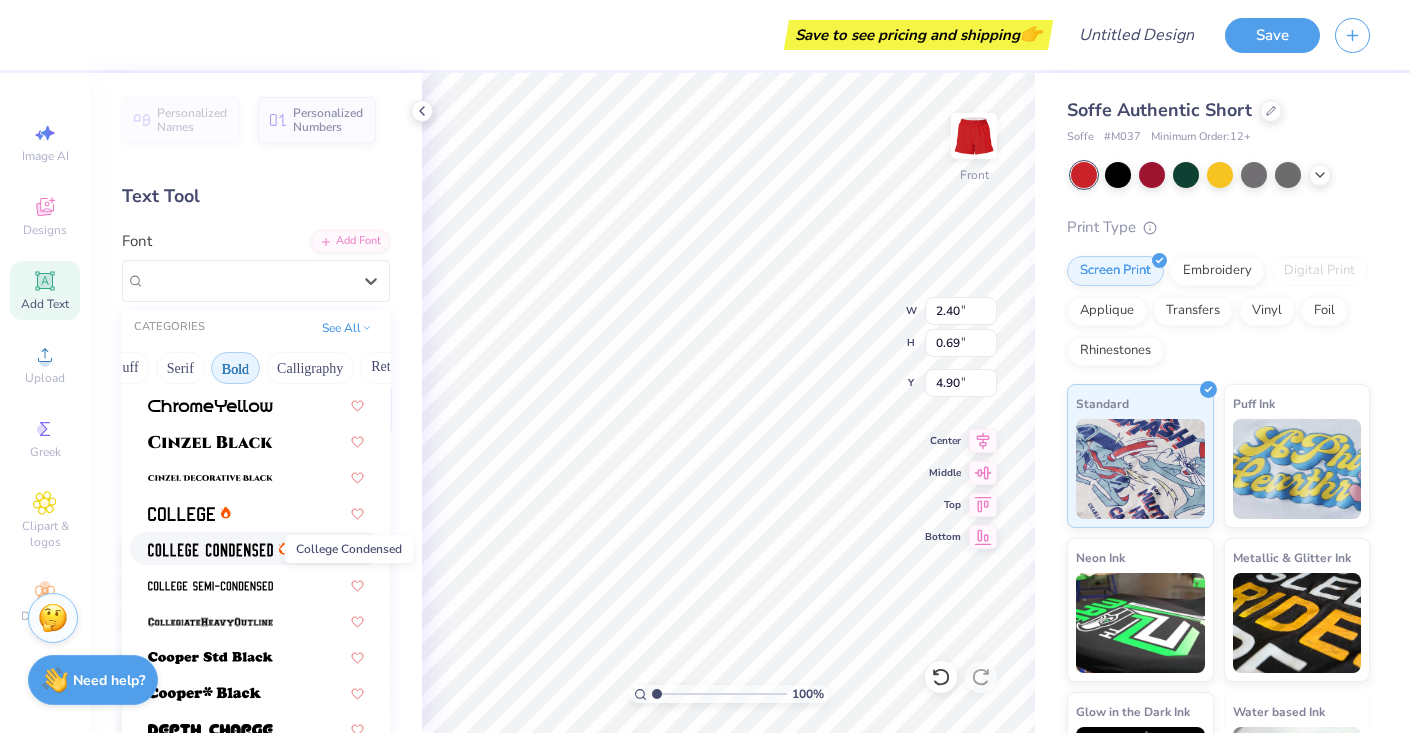 click at bounding box center (210, 550) 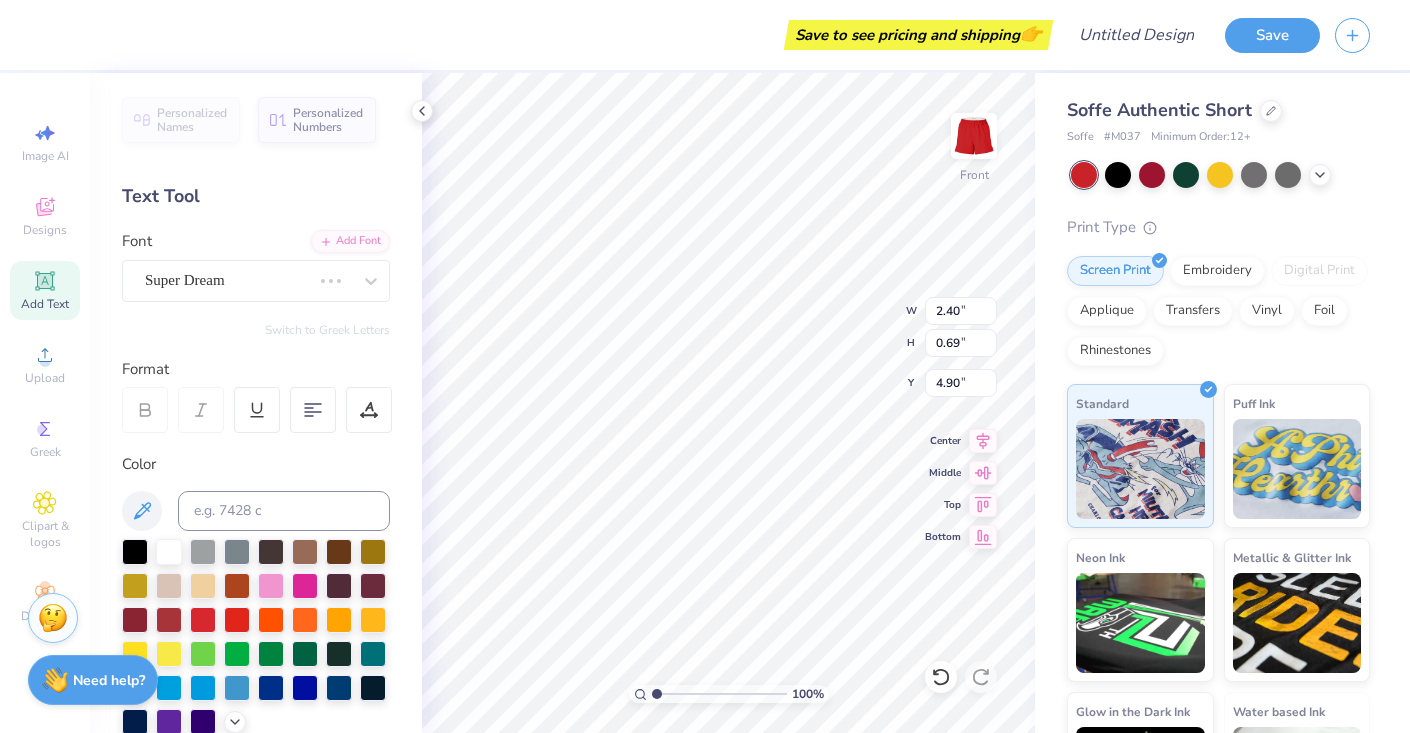 type on "1.79" 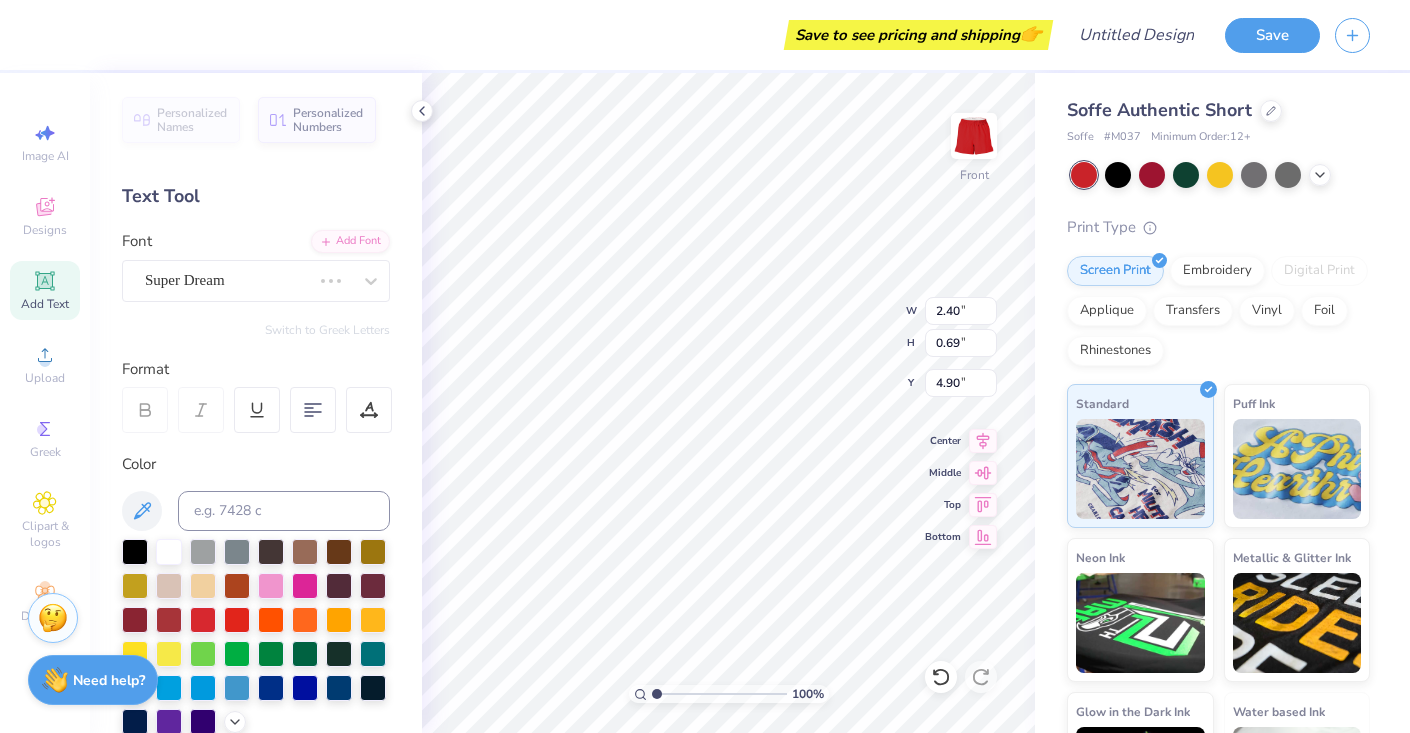 type on "0.68" 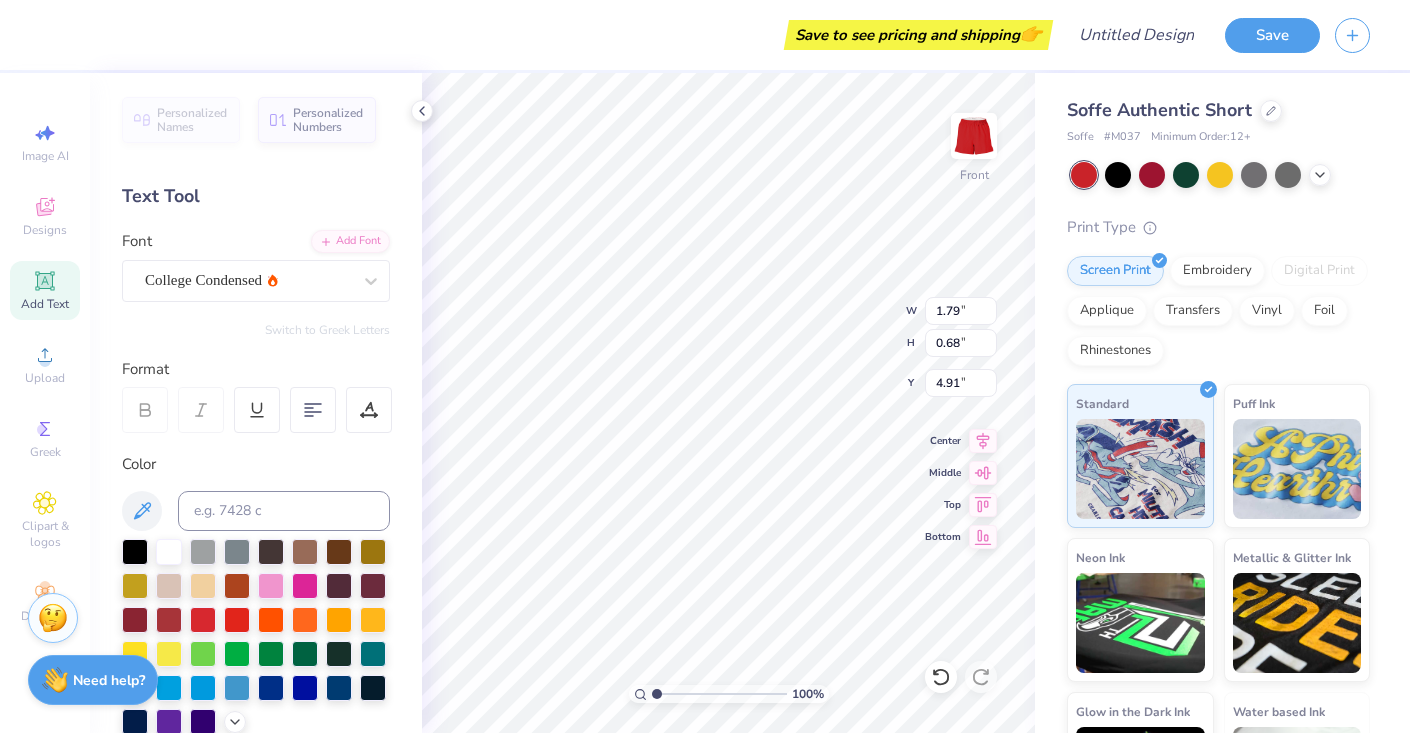 scroll, scrollTop: 0, scrollLeft: 1, axis: horizontal 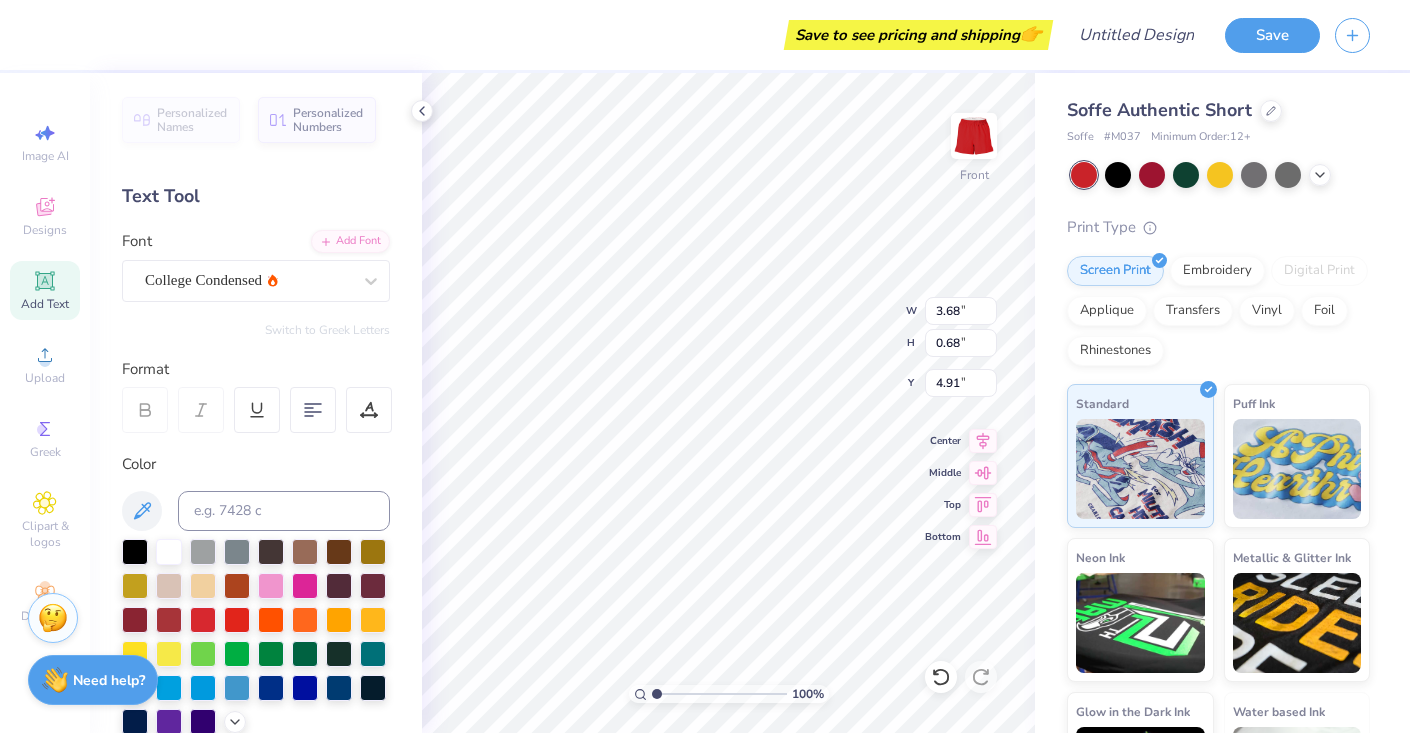 type on "kamp" 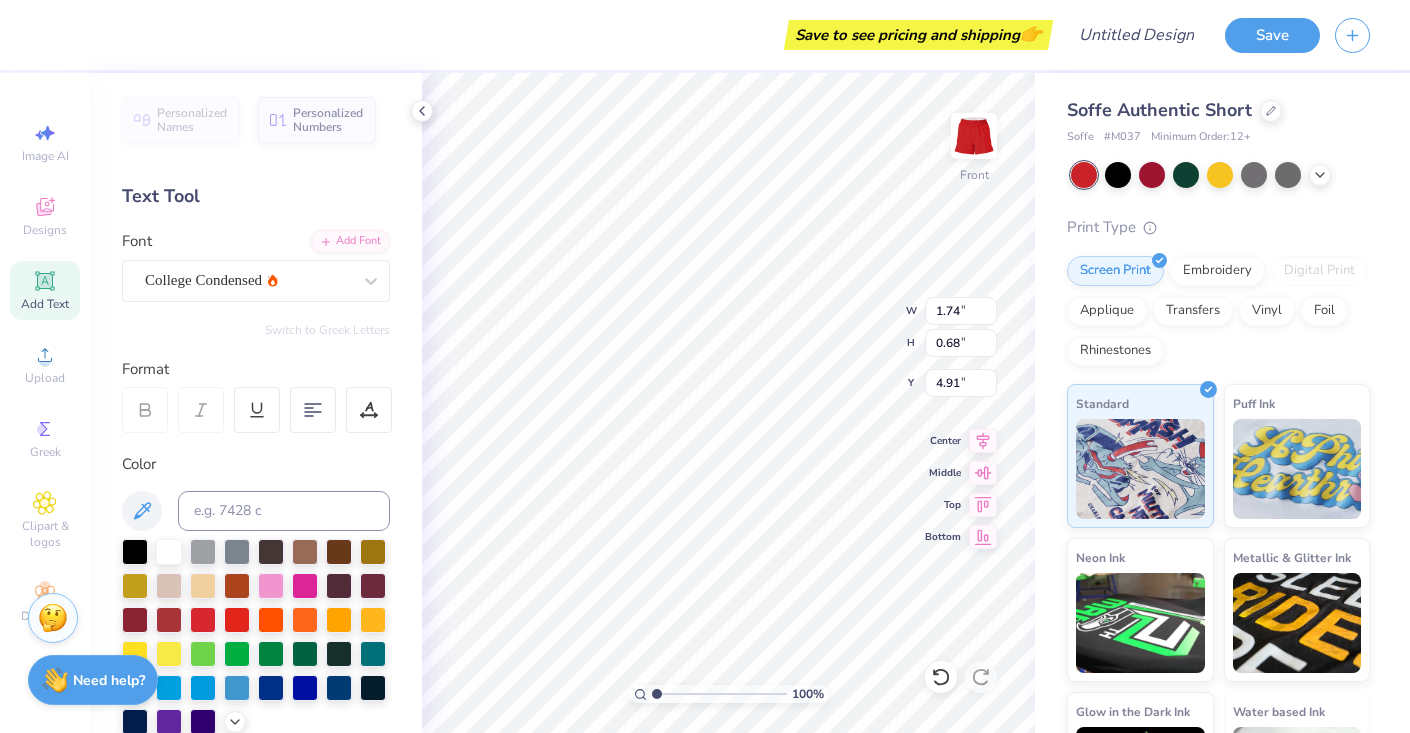 type on "1.84" 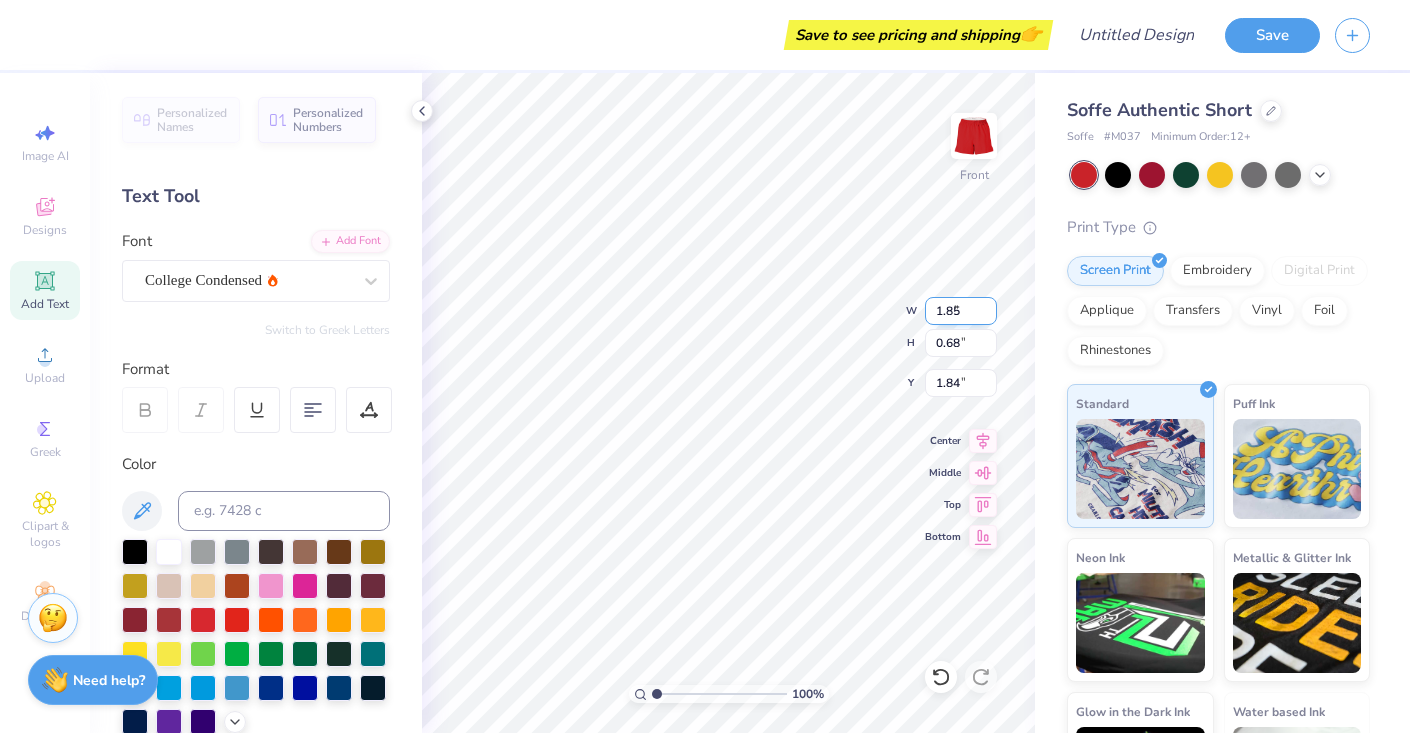 type on "1.85" 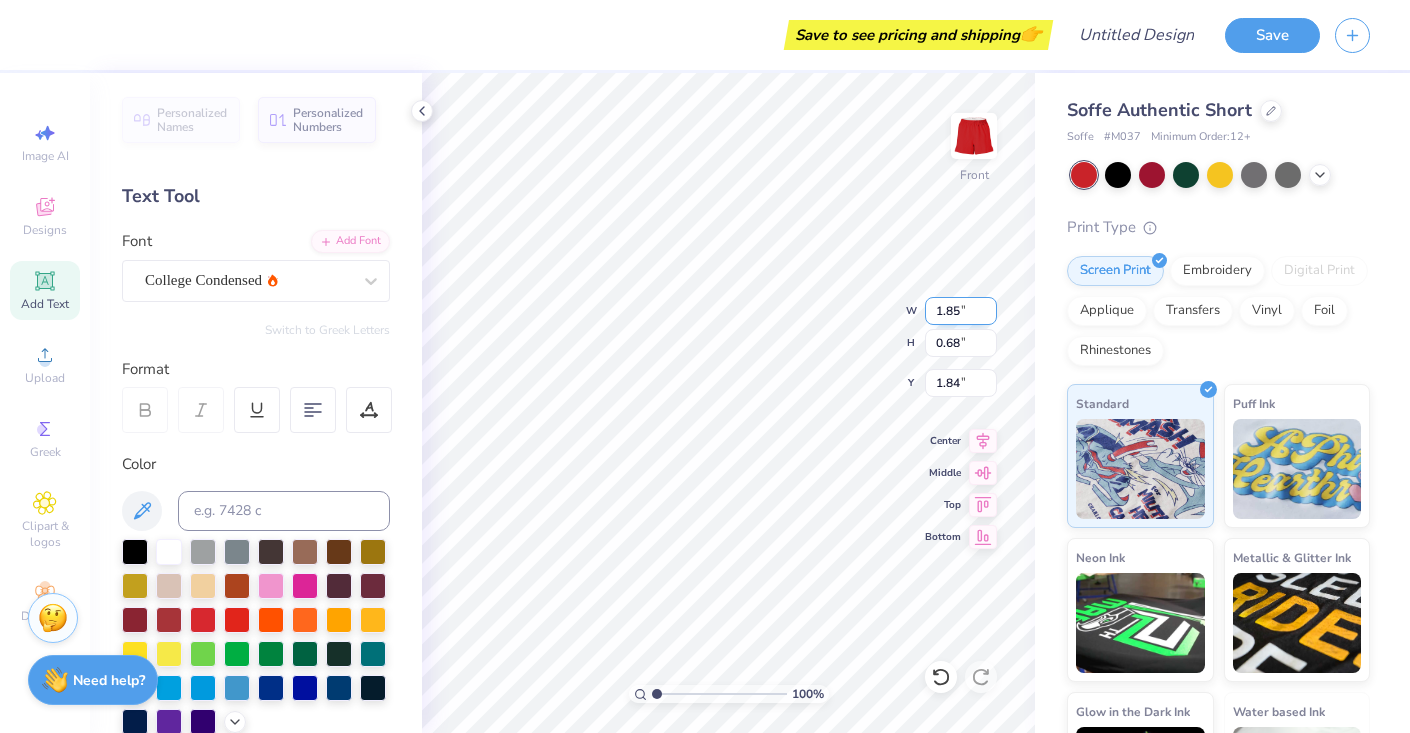 type on "0.72" 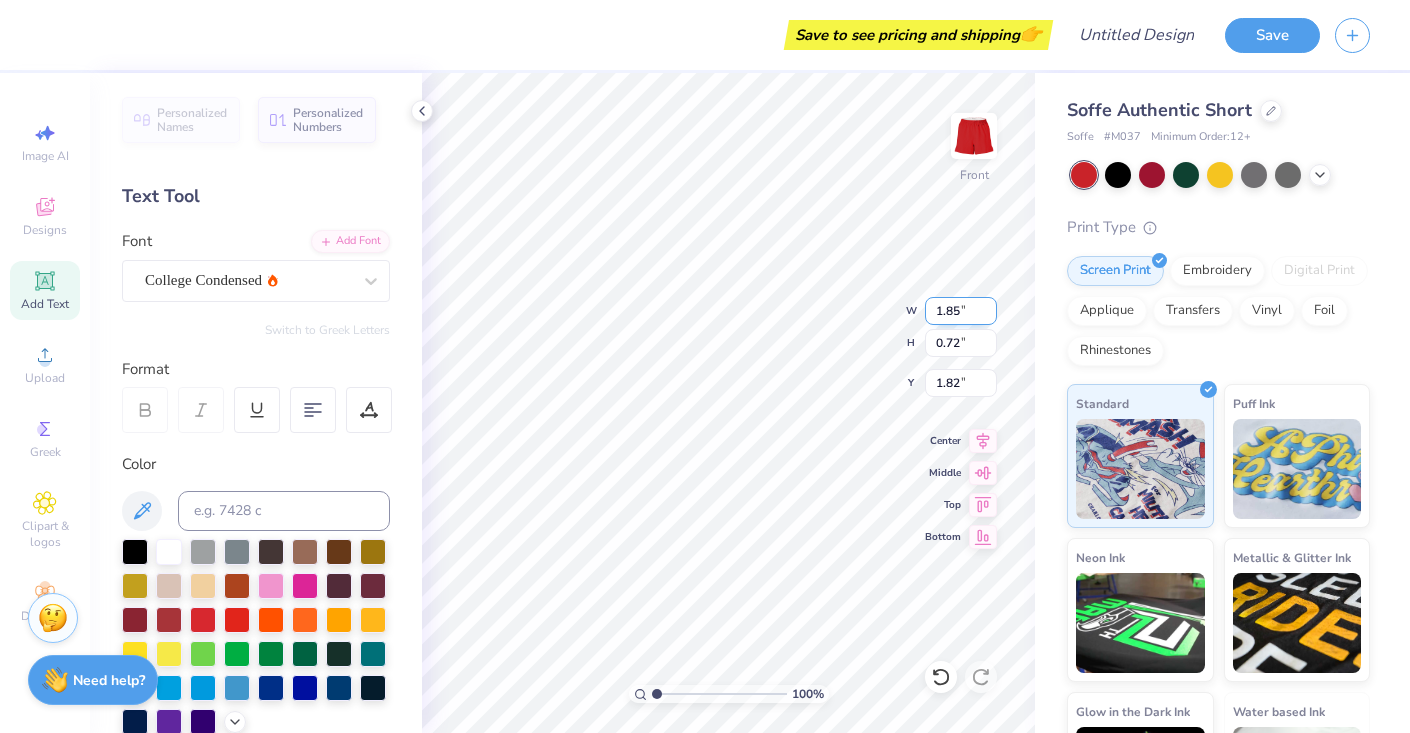 click on "100  % Front W 1.85 1.85 " H 0.72 0.72 " Y 1.82 1.82 " Center Middle Top Bottom" at bounding box center [728, 403] 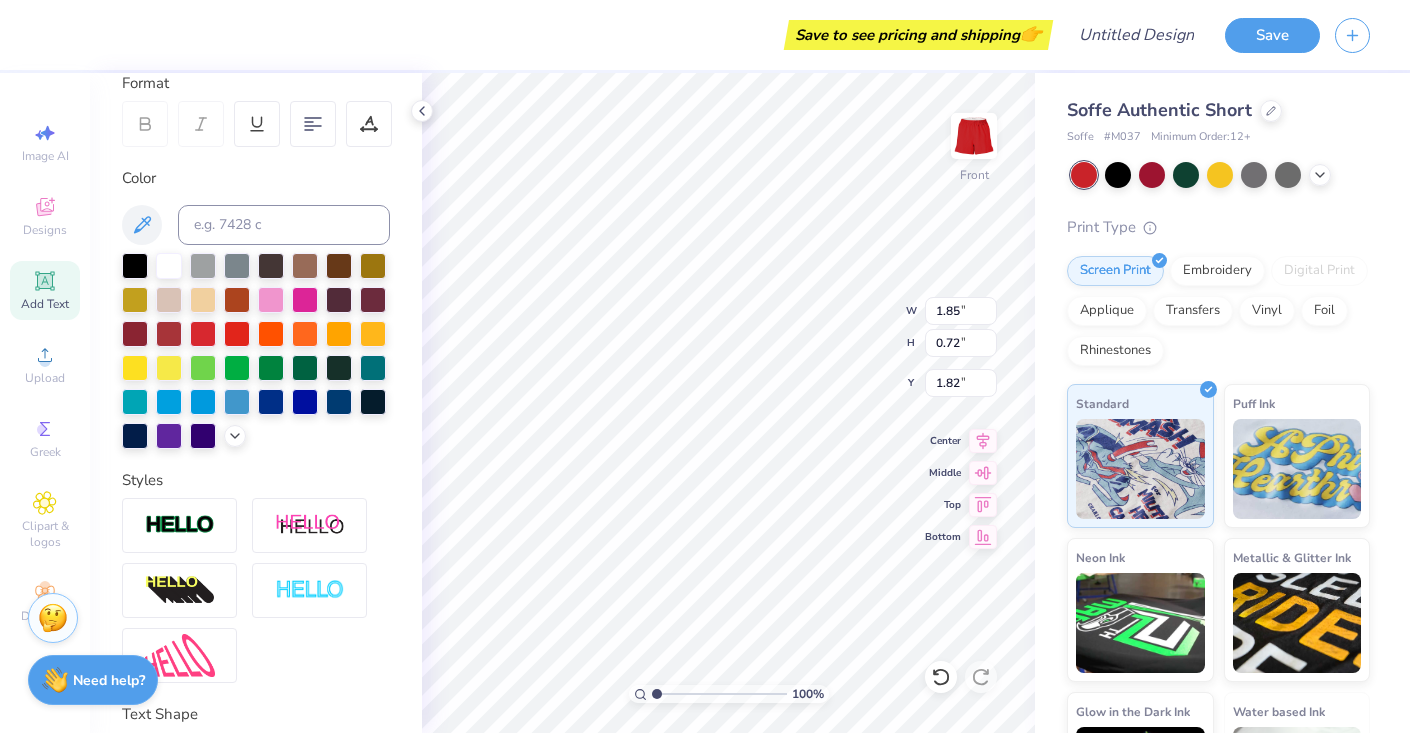 scroll, scrollTop: 429, scrollLeft: 0, axis: vertical 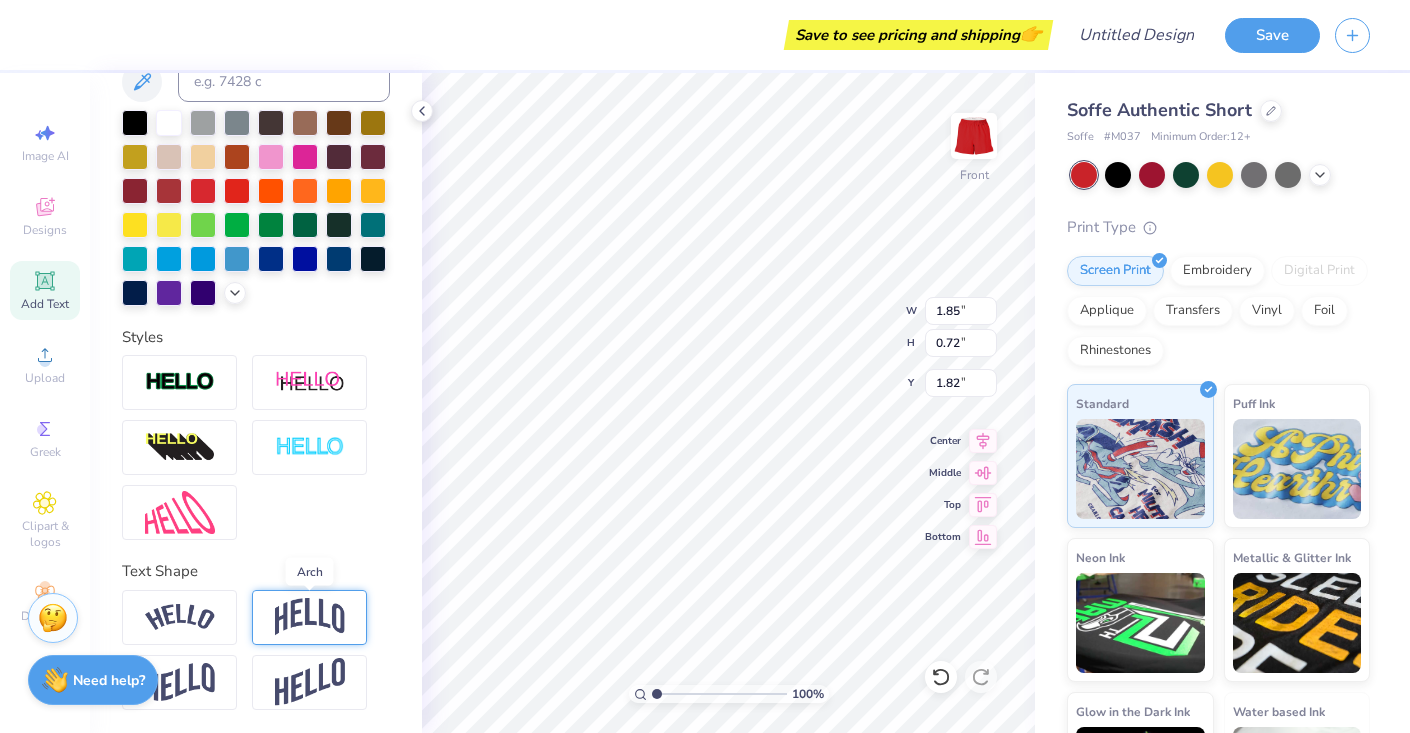 click at bounding box center (310, 617) 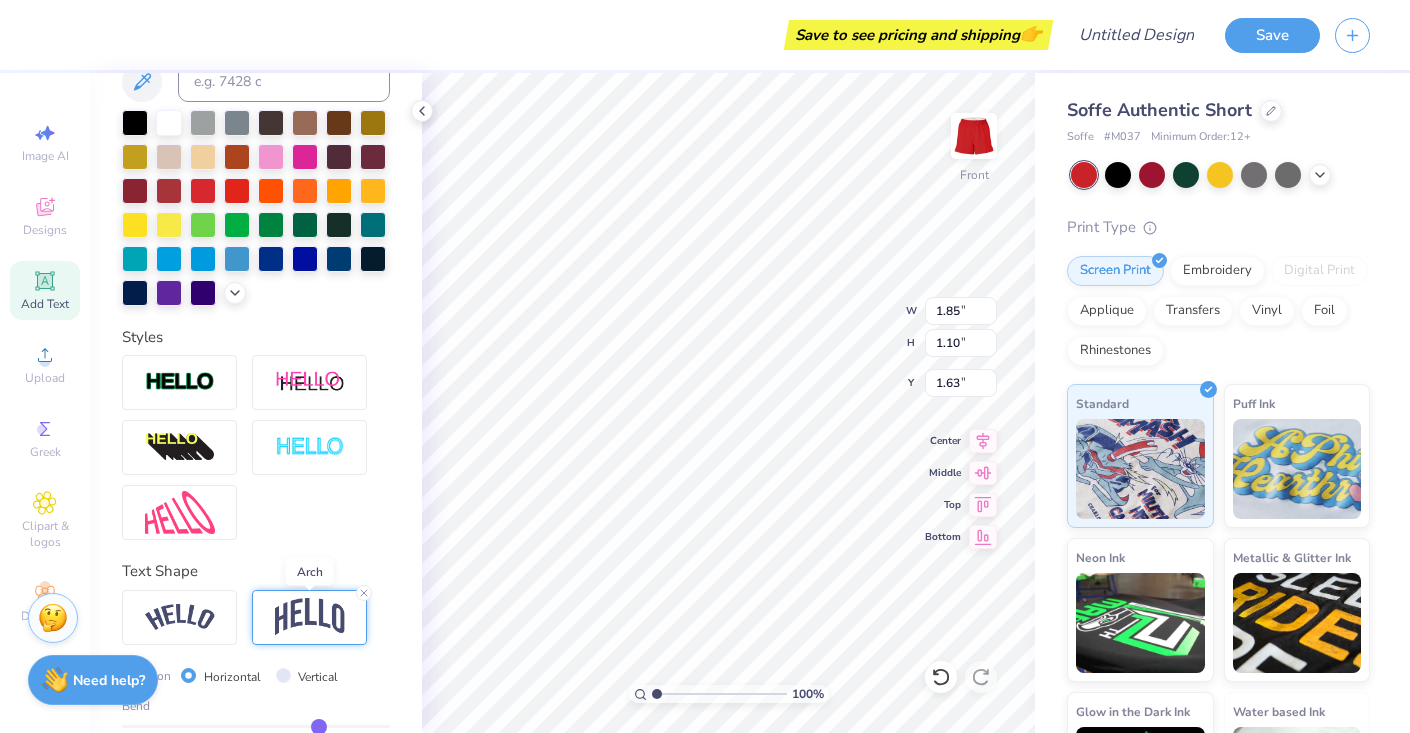 type on "1.10" 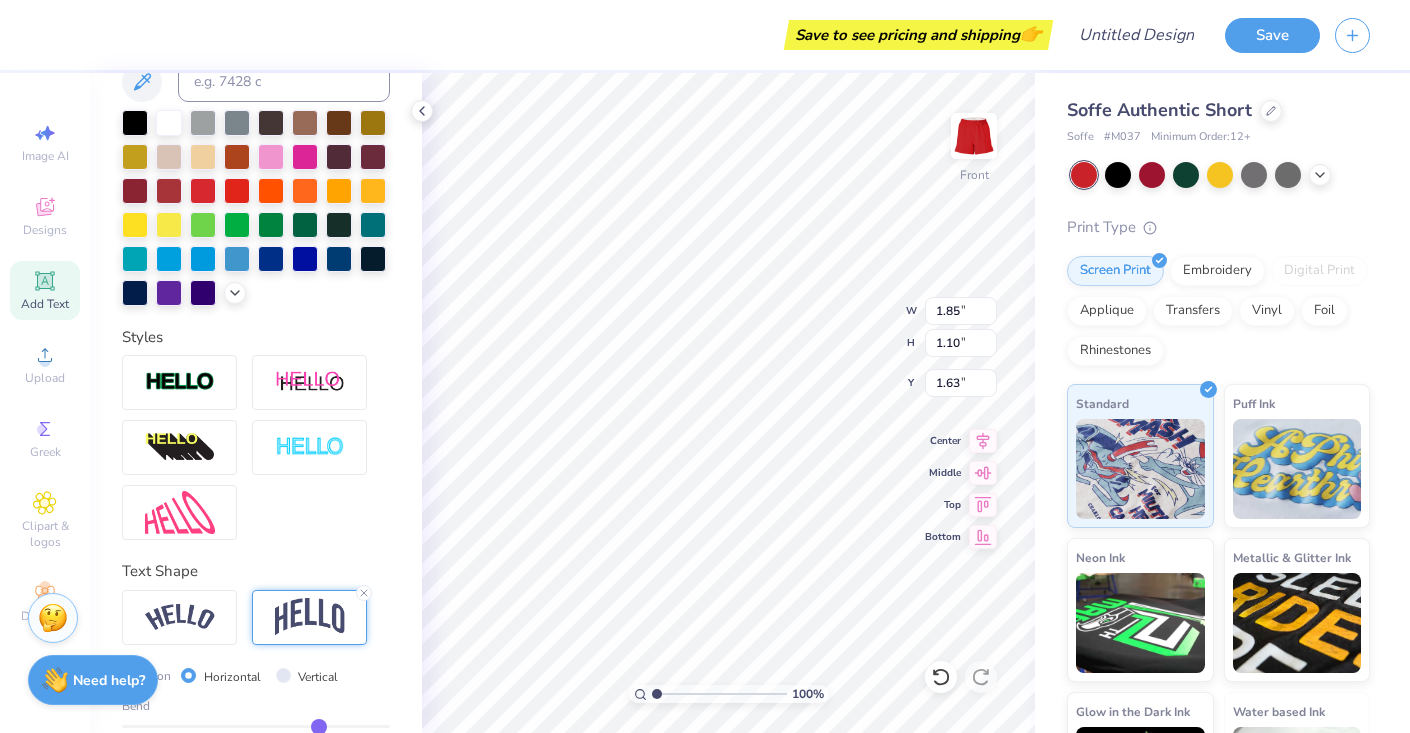 scroll, scrollTop: 546, scrollLeft: 0, axis: vertical 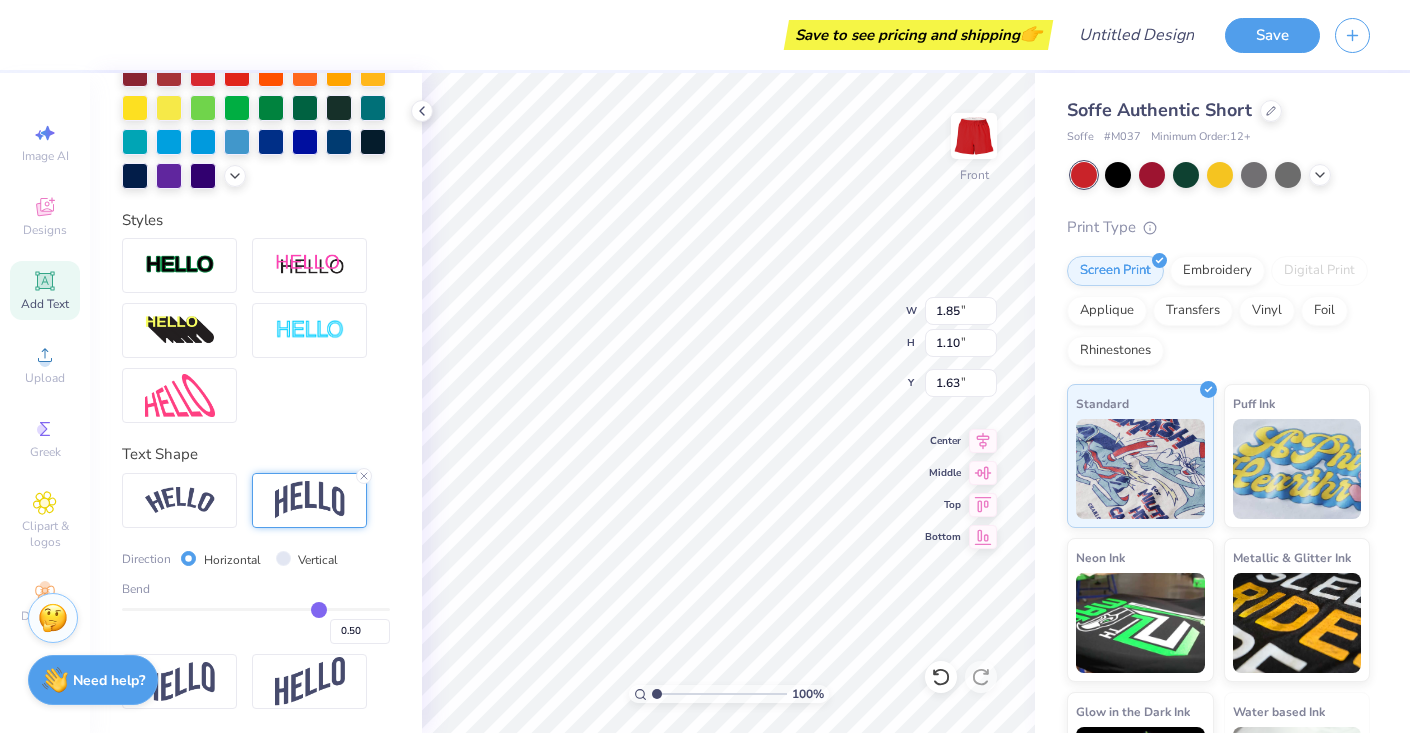 type on "Kamp krod" 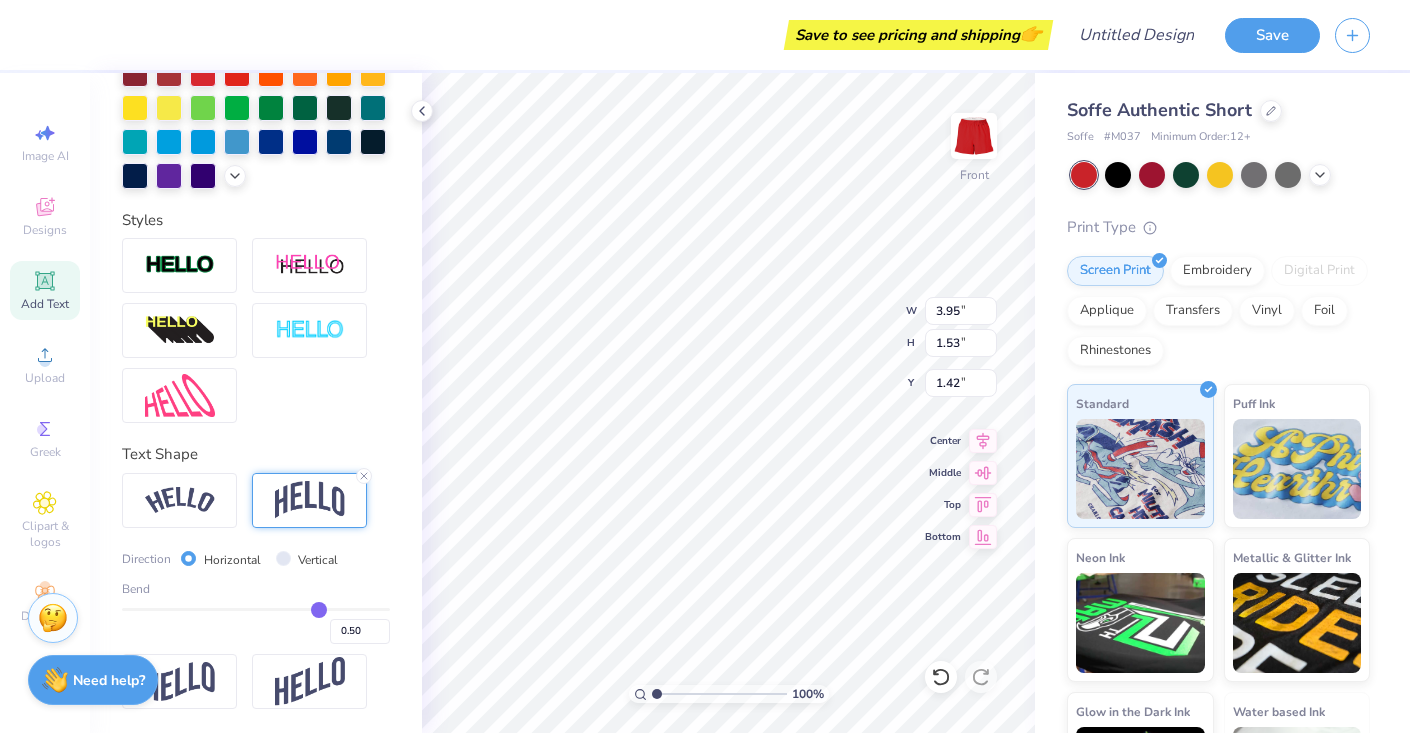scroll, scrollTop: 0, scrollLeft: 1, axis: horizontal 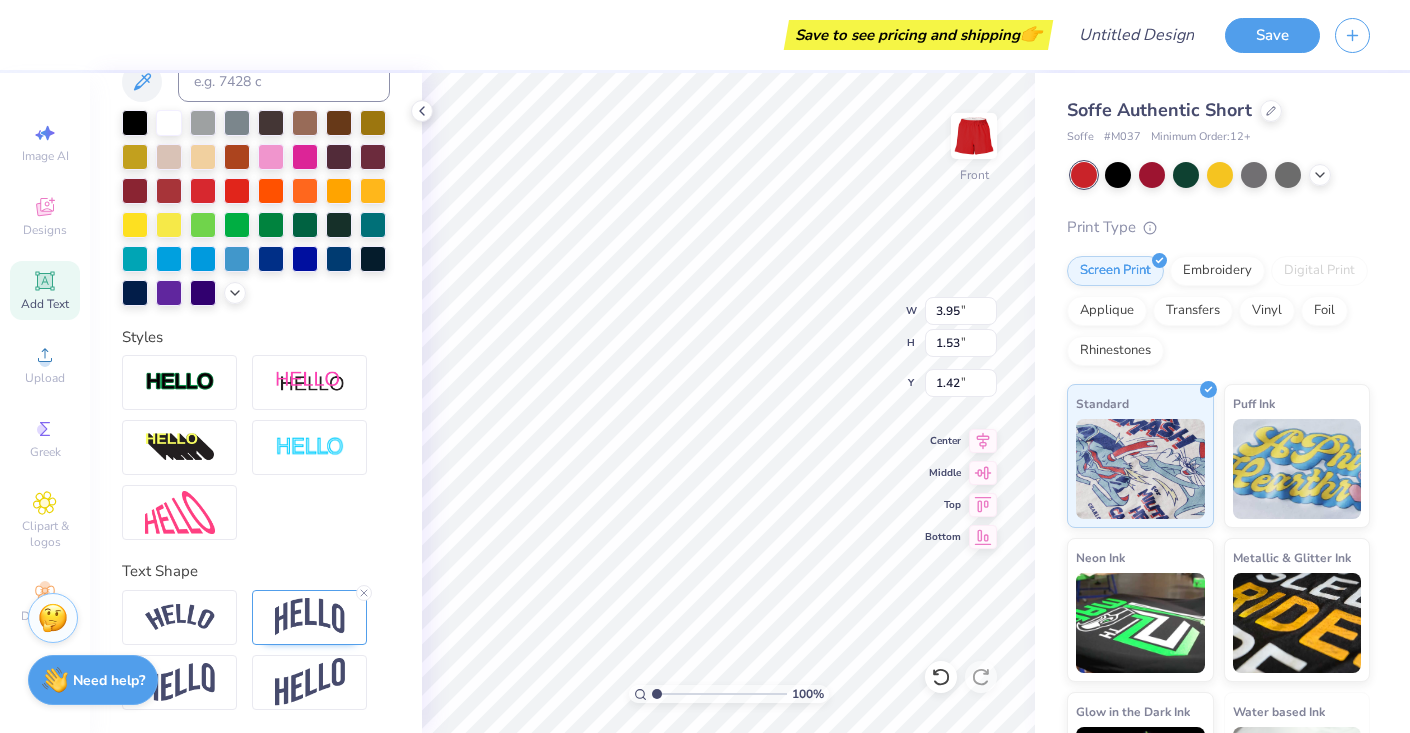 click on "Text Shape" at bounding box center [256, 635] 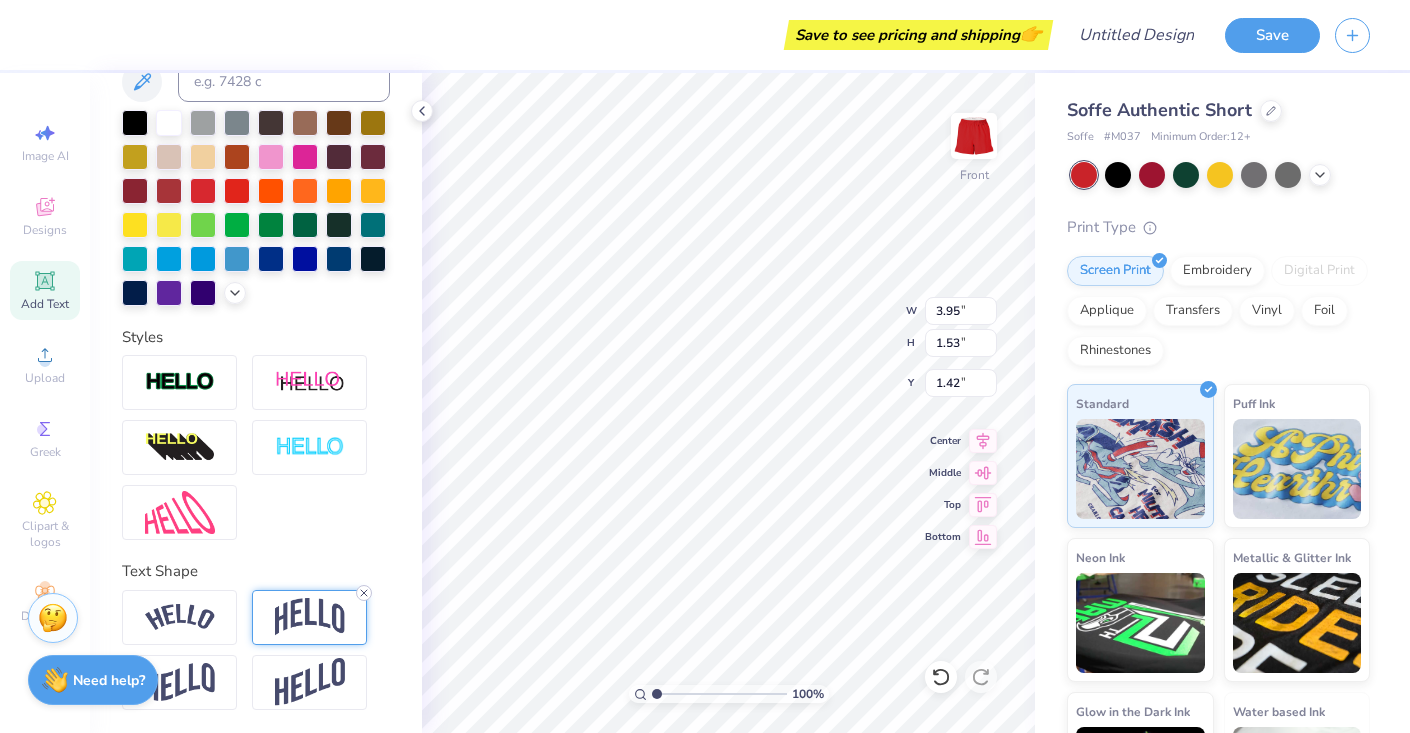 click 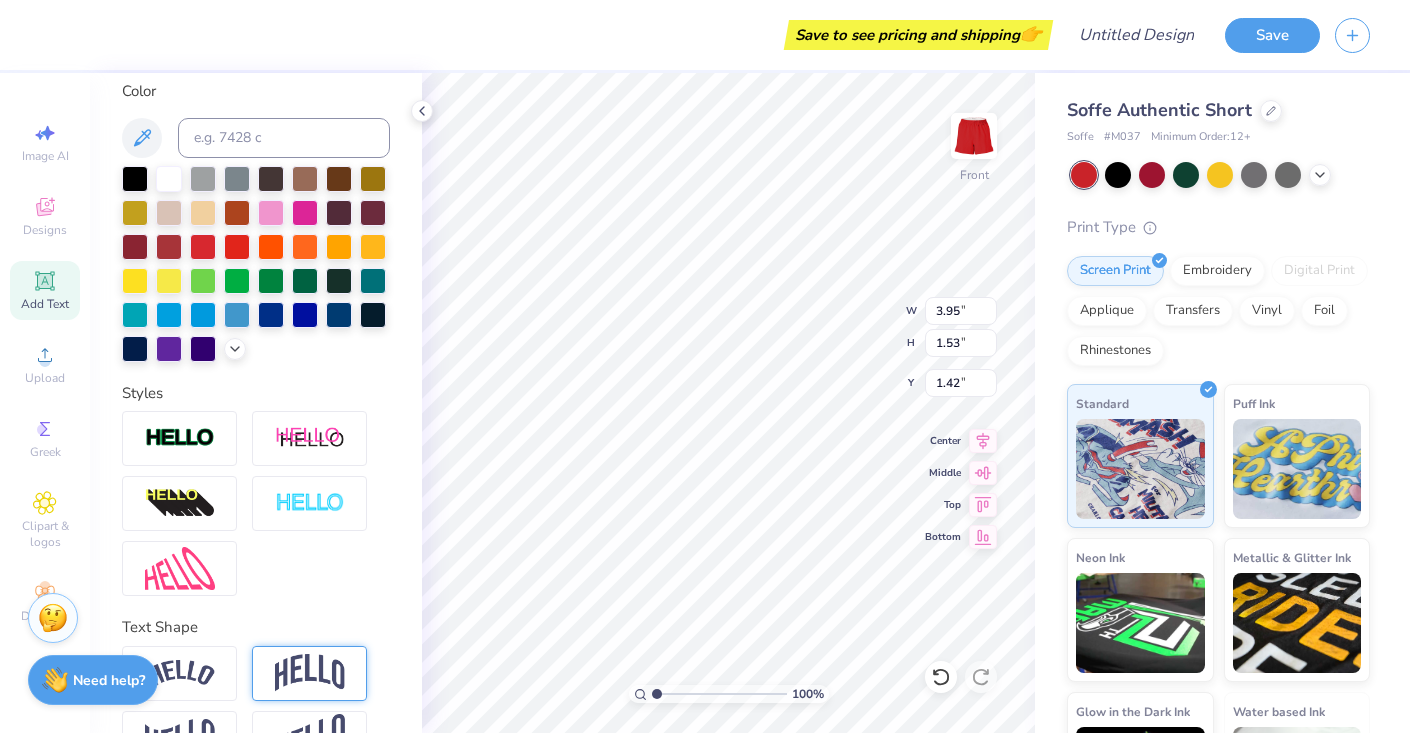 scroll, scrollTop: 0, scrollLeft: 0, axis: both 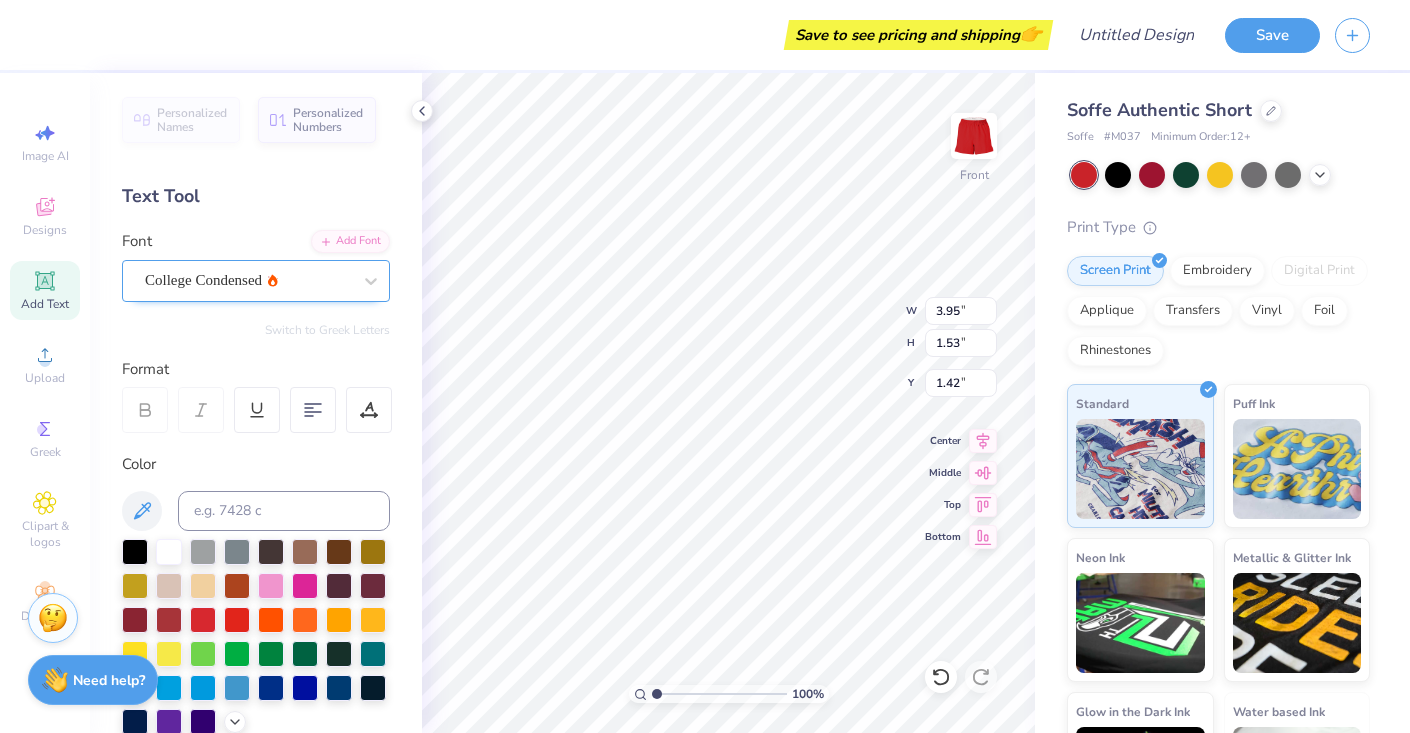 click on "College Condensed" at bounding box center [248, 280] 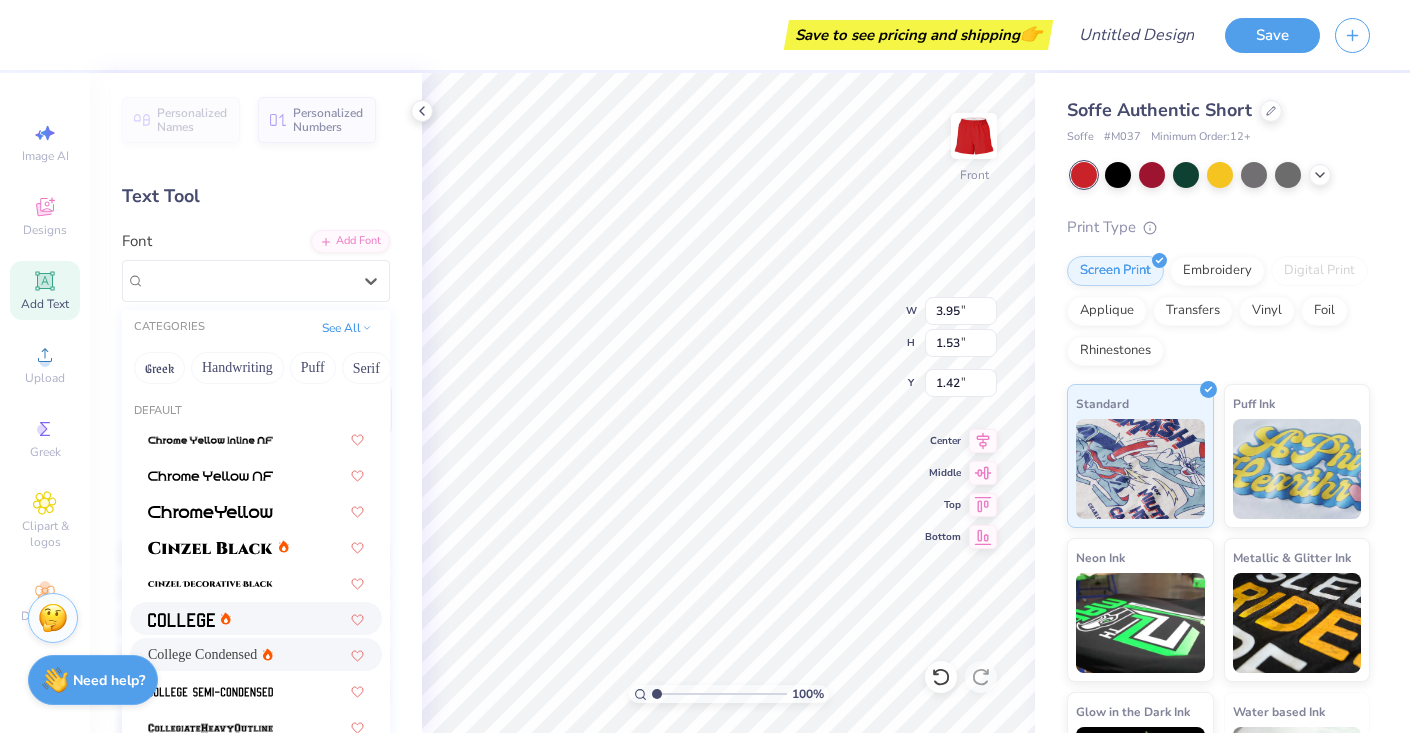 click at bounding box center [256, 618] 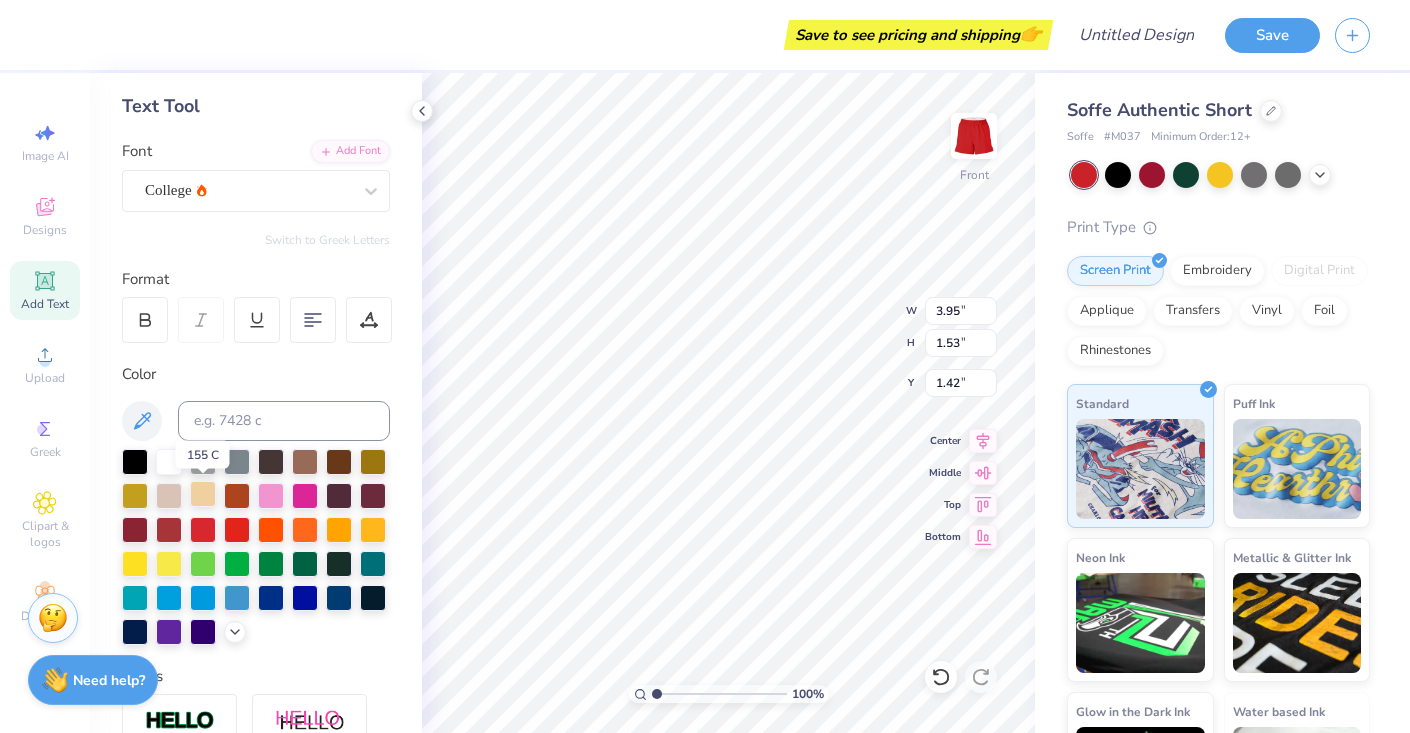 scroll, scrollTop: 19, scrollLeft: 0, axis: vertical 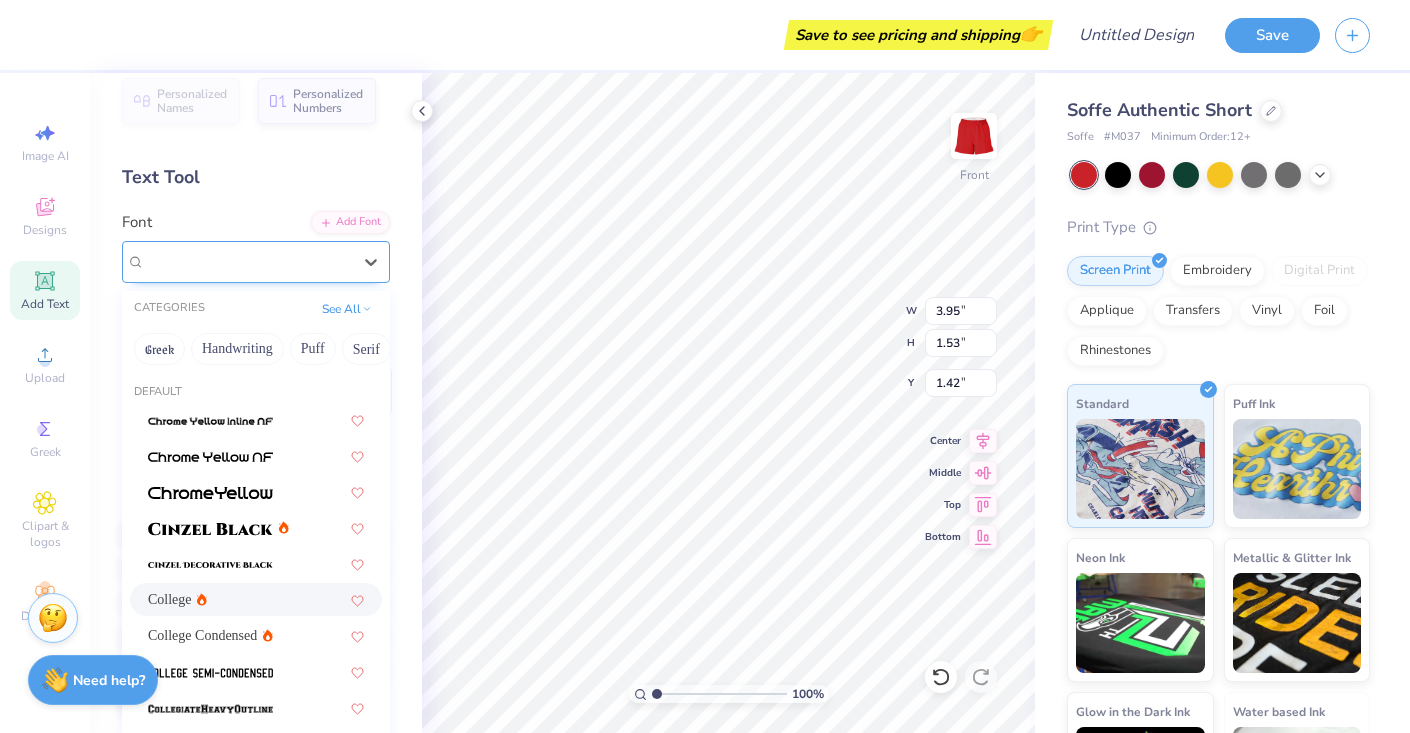 click on "College" at bounding box center (248, 261) 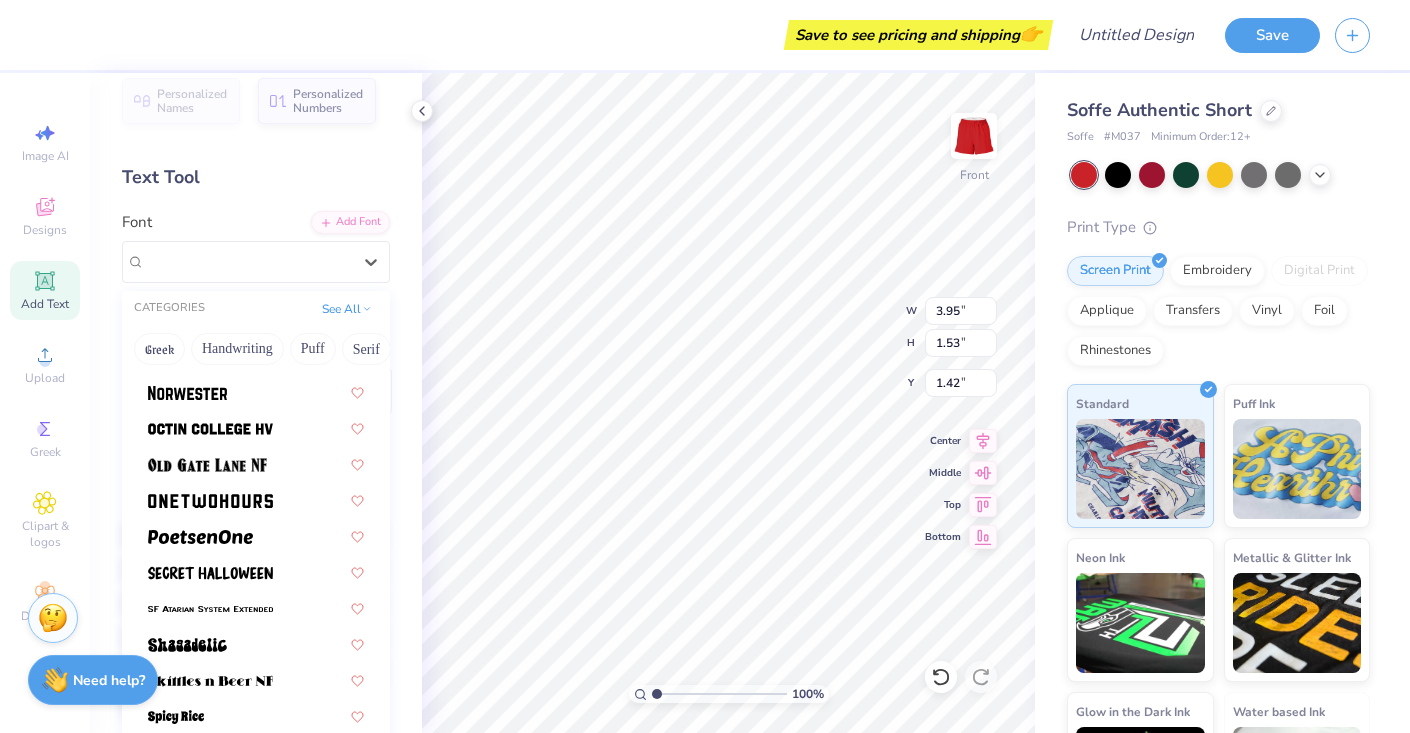 scroll, scrollTop: 1826, scrollLeft: 0, axis: vertical 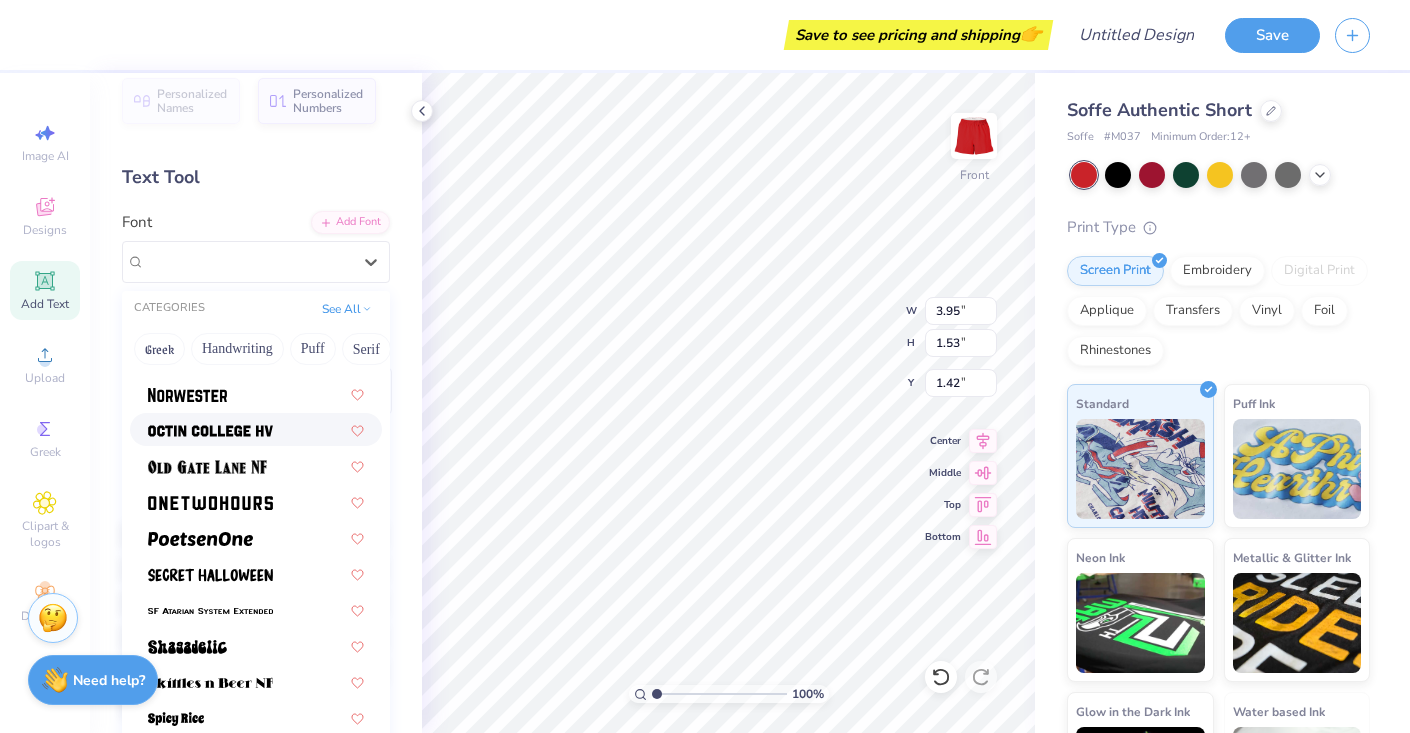 click at bounding box center (210, 431) 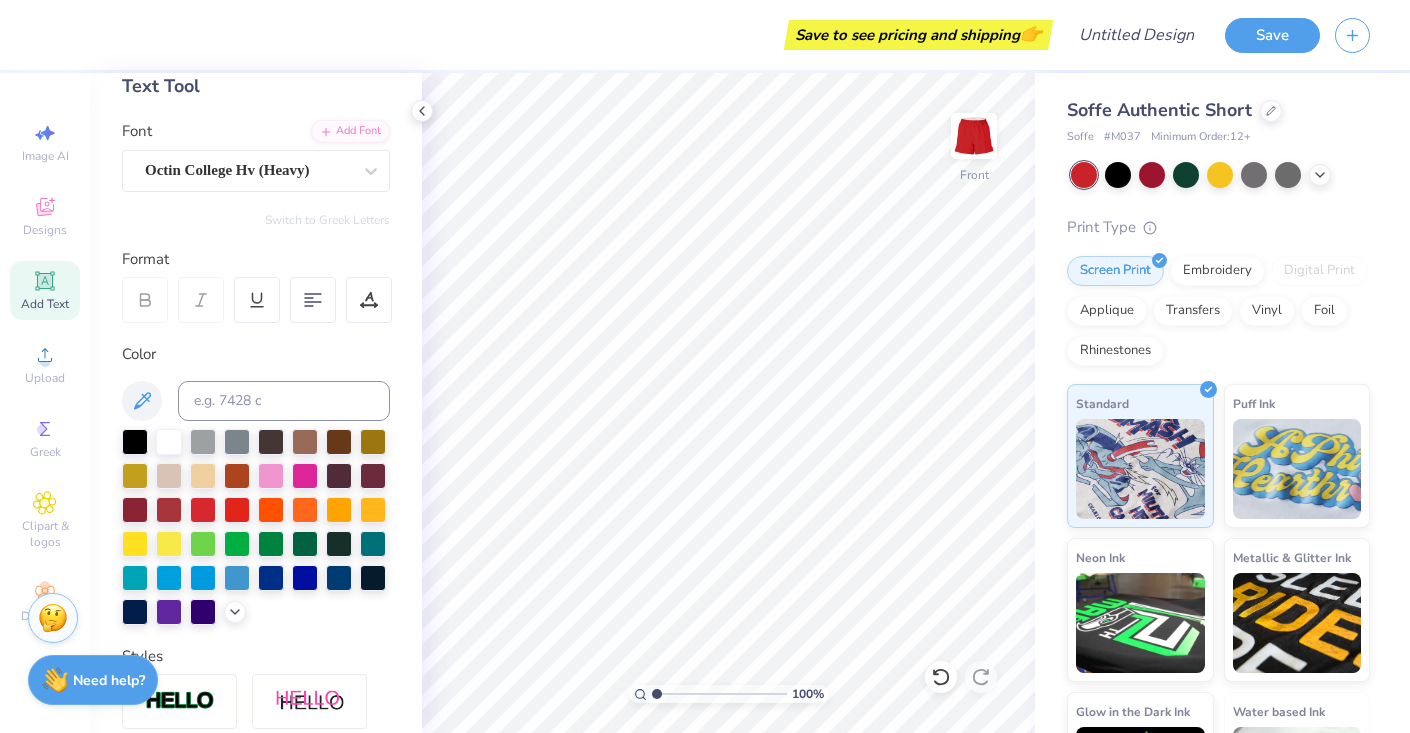 scroll, scrollTop: 113, scrollLeft: 0, axis: vertical 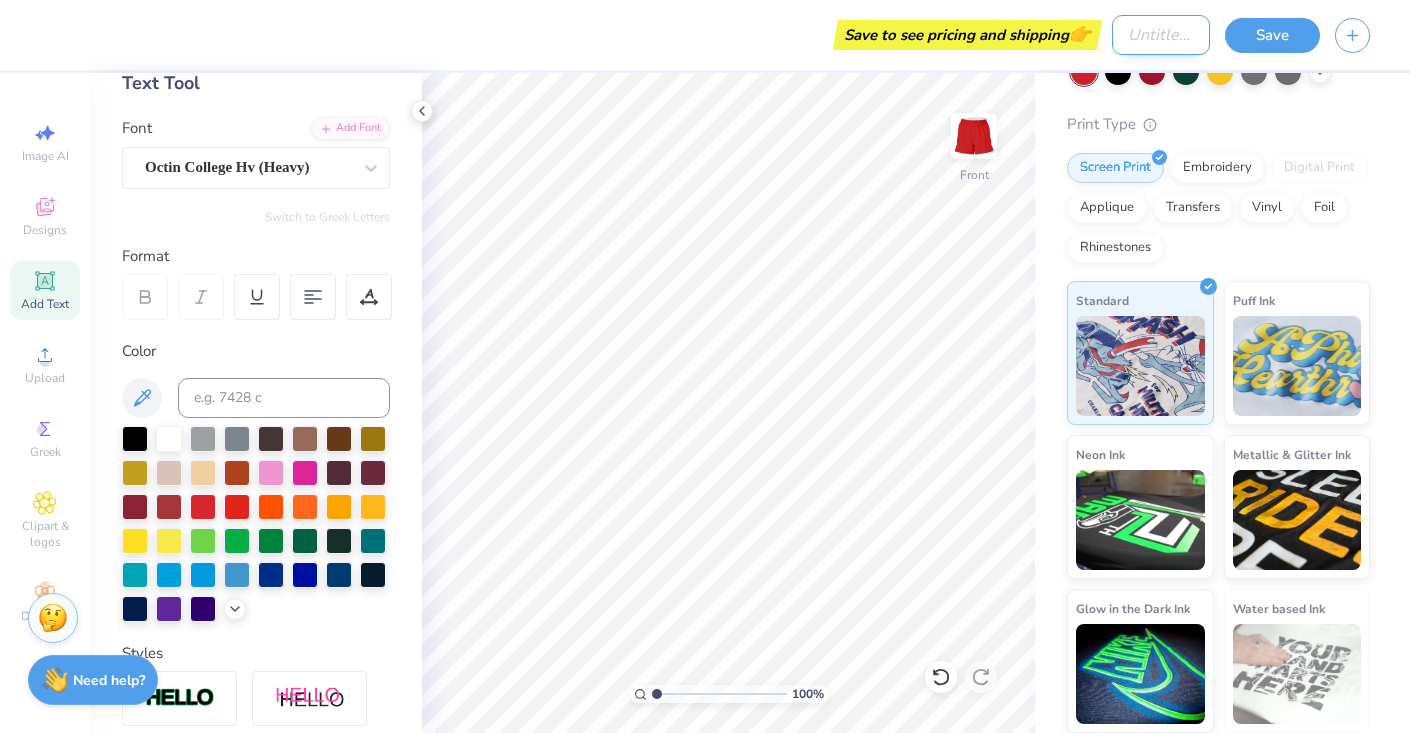 click on "Design Title" at bounding box center [1161, 35] 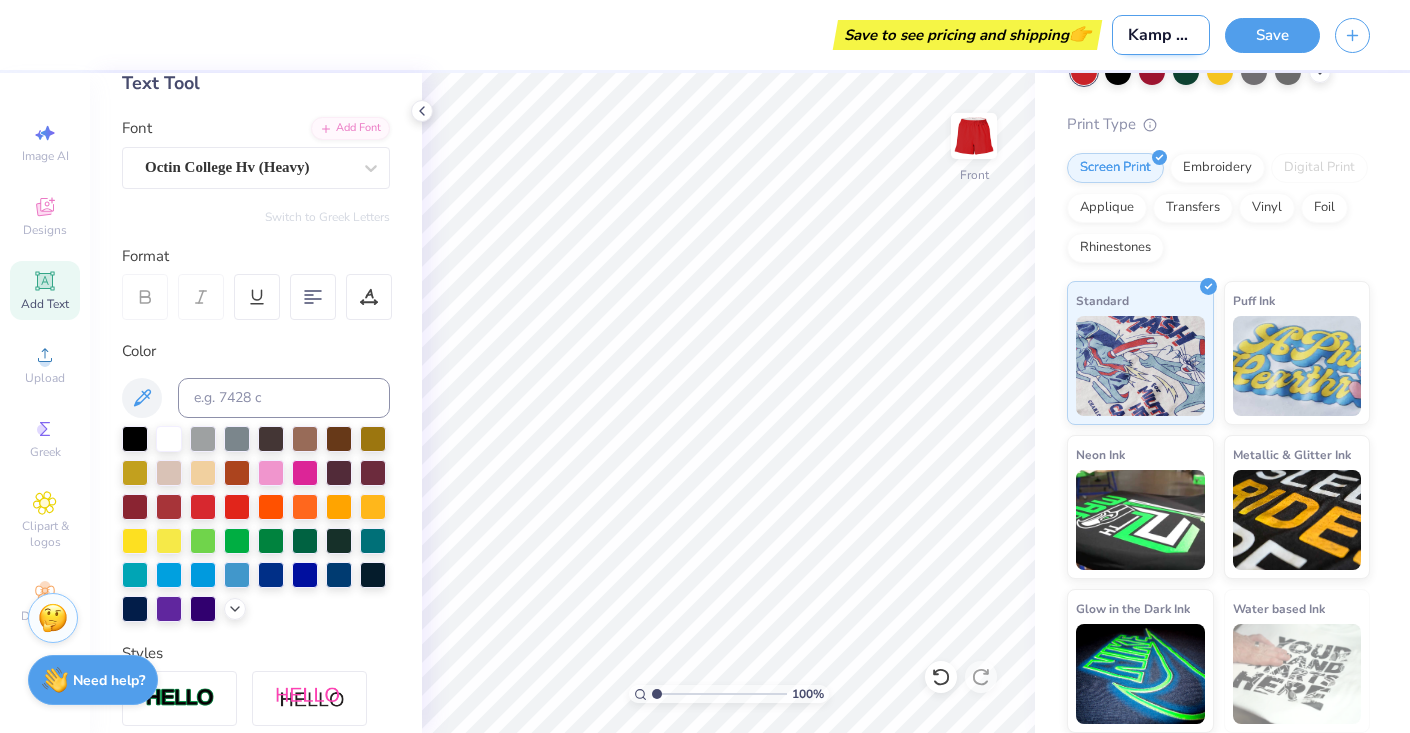 scroll, scrollTop: 0, scrollLeft: 14, axis: horizontal 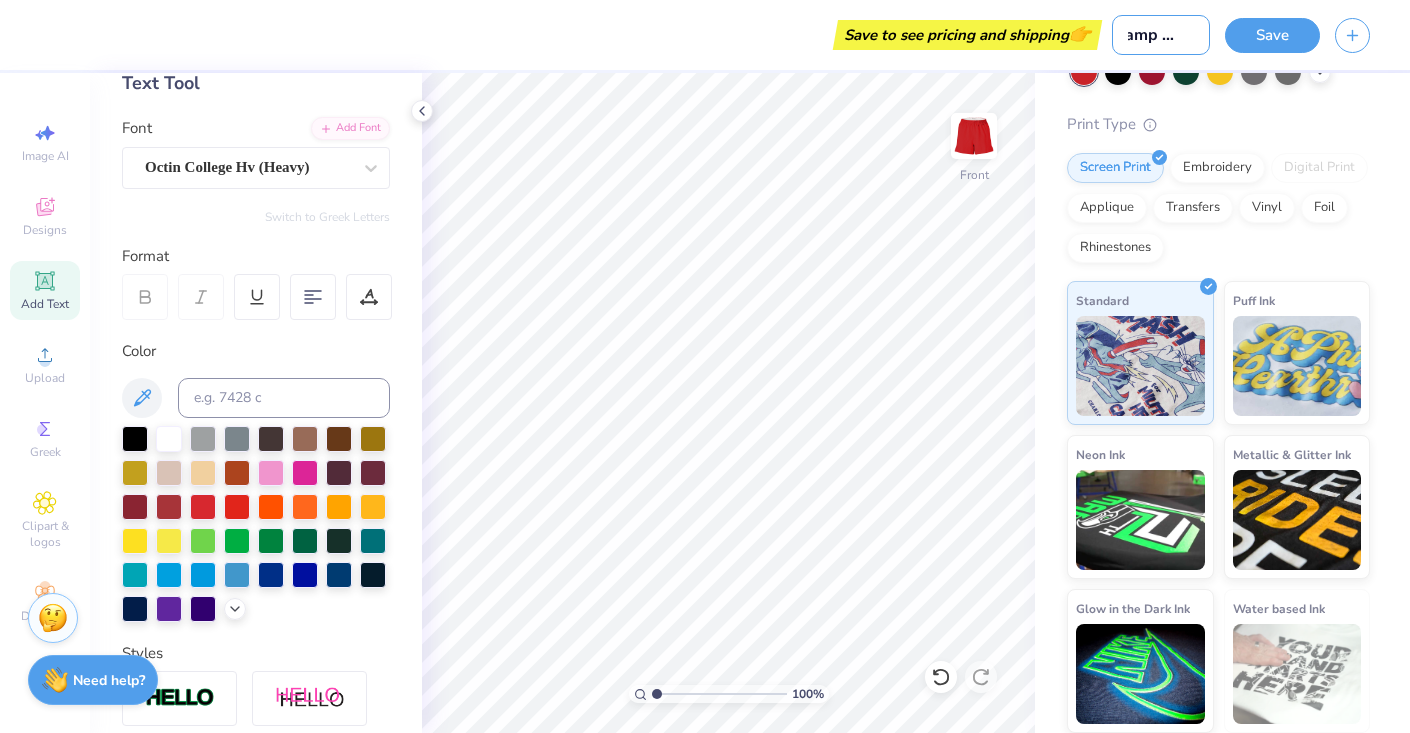 type on "Kamp krod" 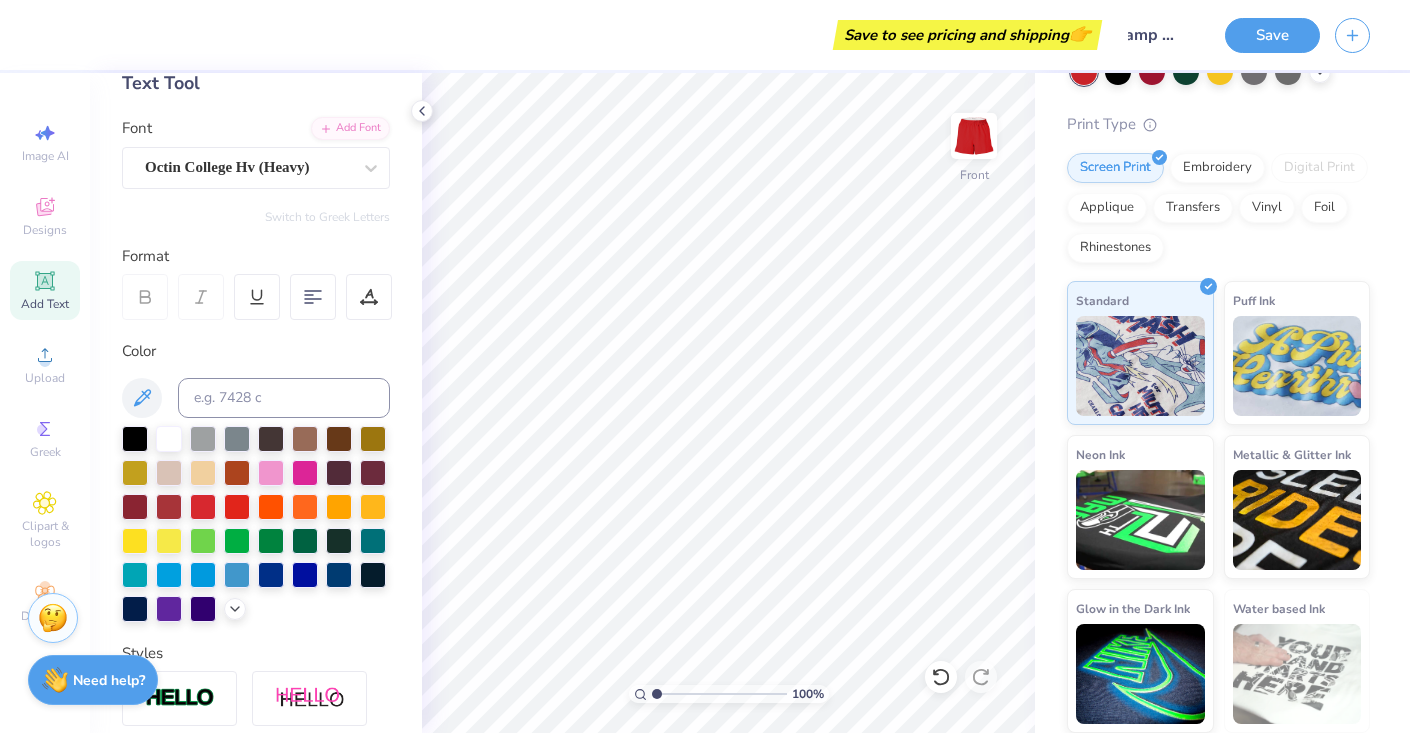 click on "Color" at bounding box center (256, 481) 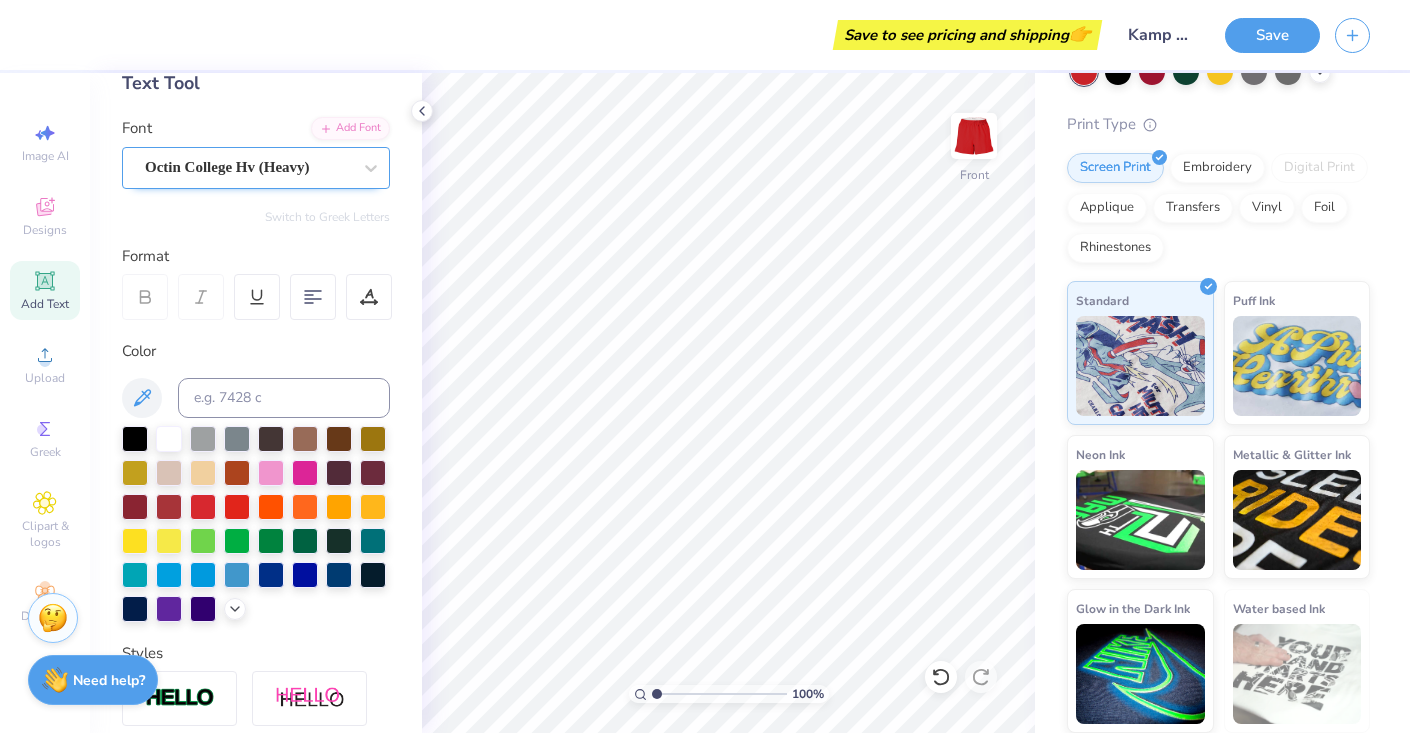 click on "Octin College Hv (Heavy)" at bounding box center [248, 167] 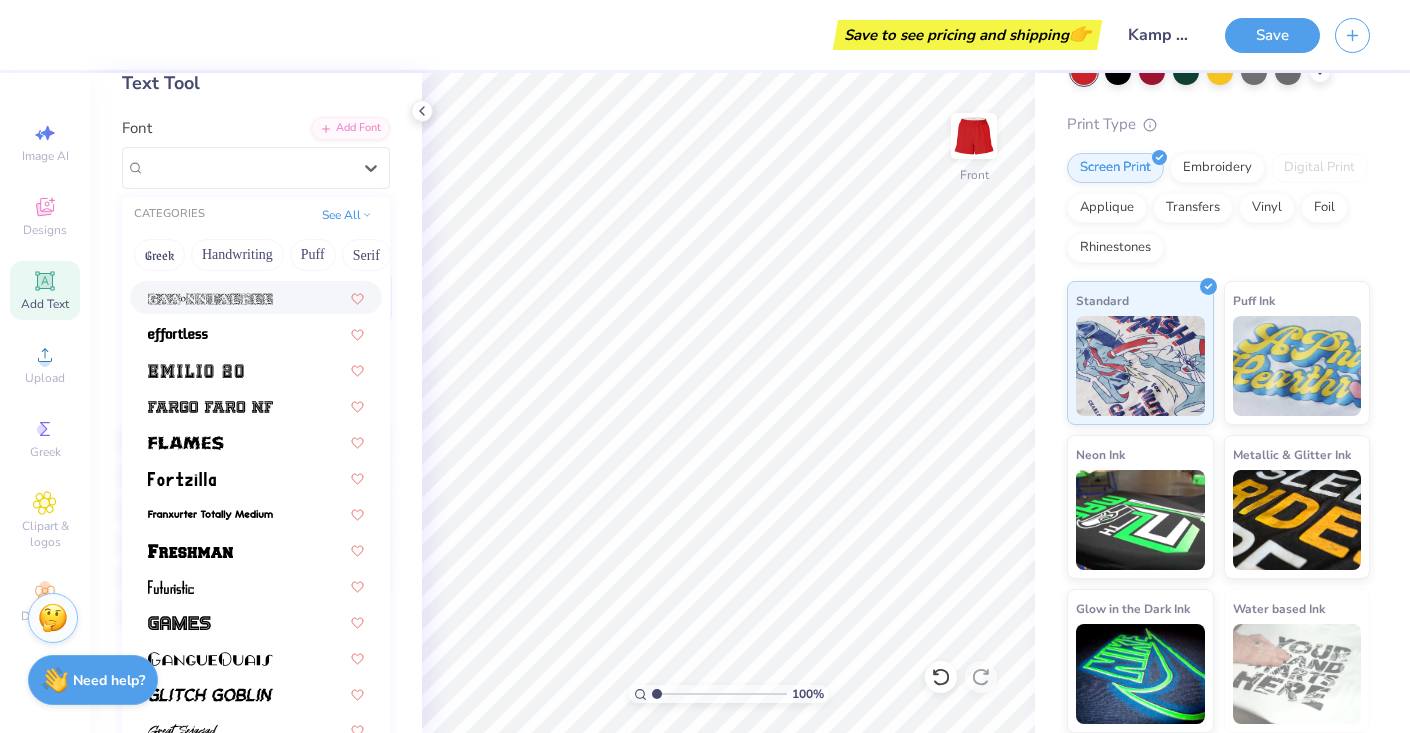 scroll, scrollTop: 522, scrollLeft: 0, axis: vertical 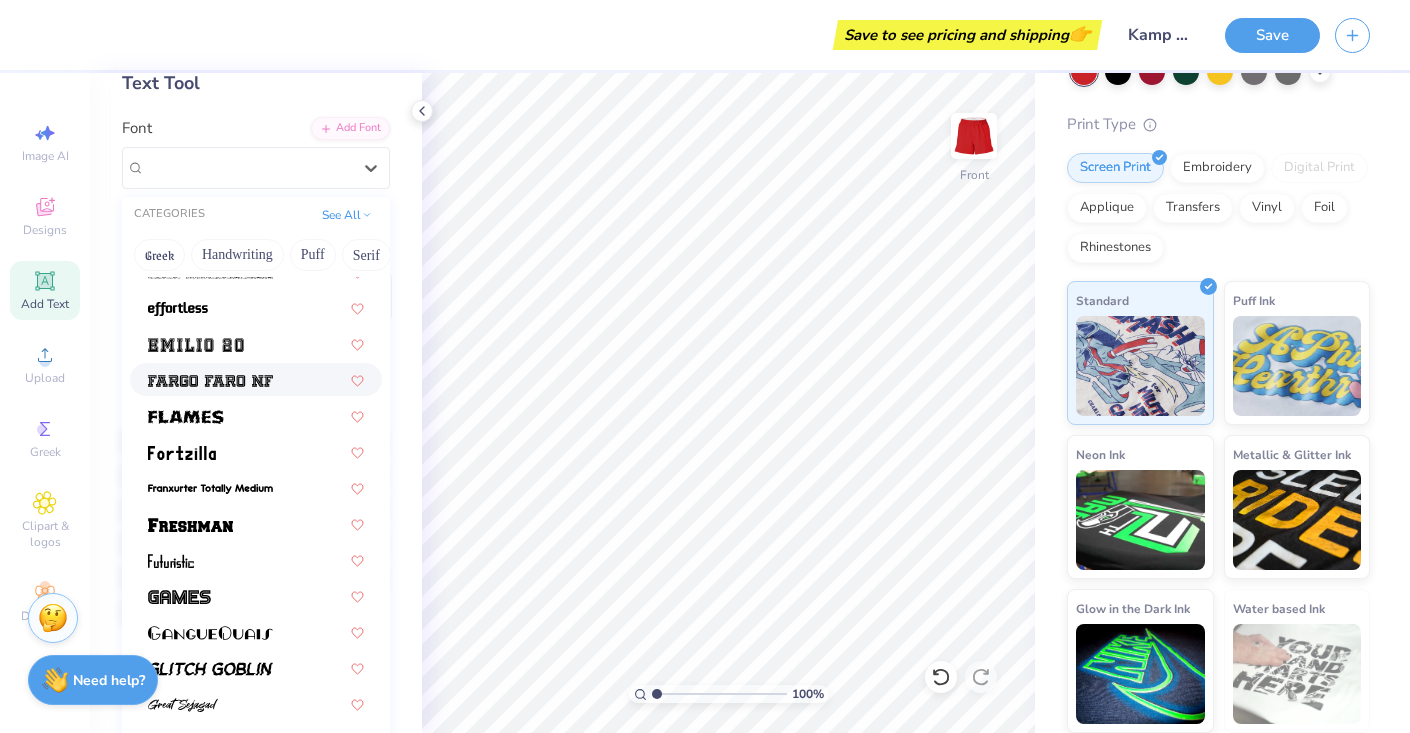 click at bounding box center (210, 381) 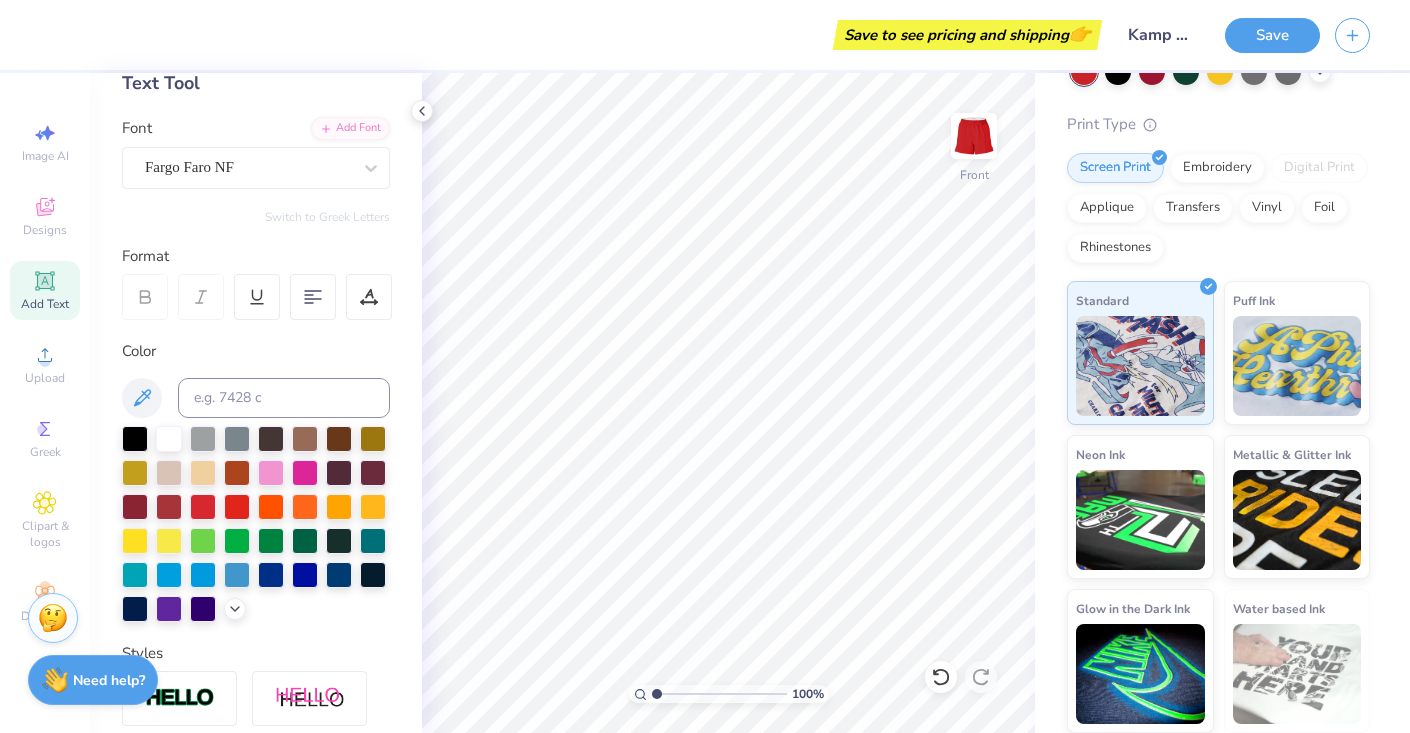scroll, scrollTop: 0, scrollLeft: 0, axis: both 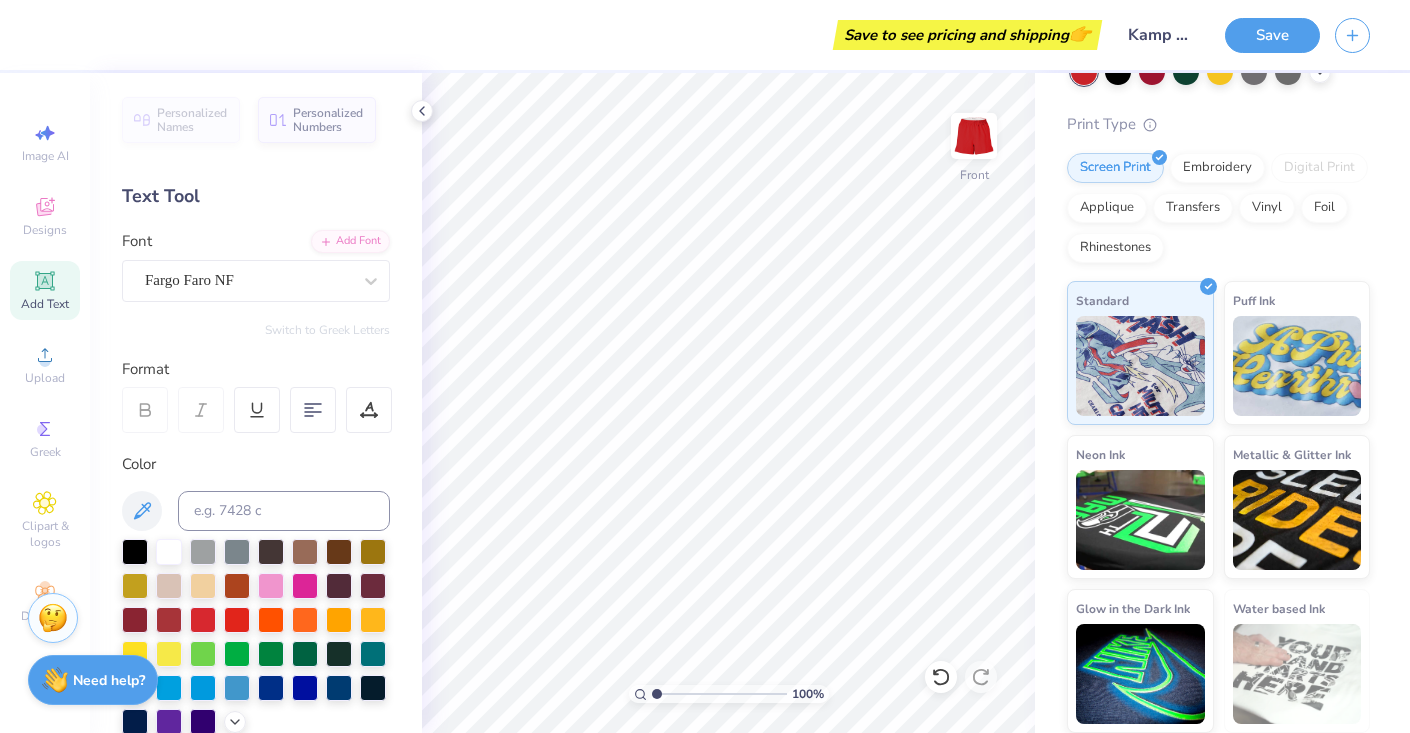 click on "Add Text" at bounding box center (45, 290) 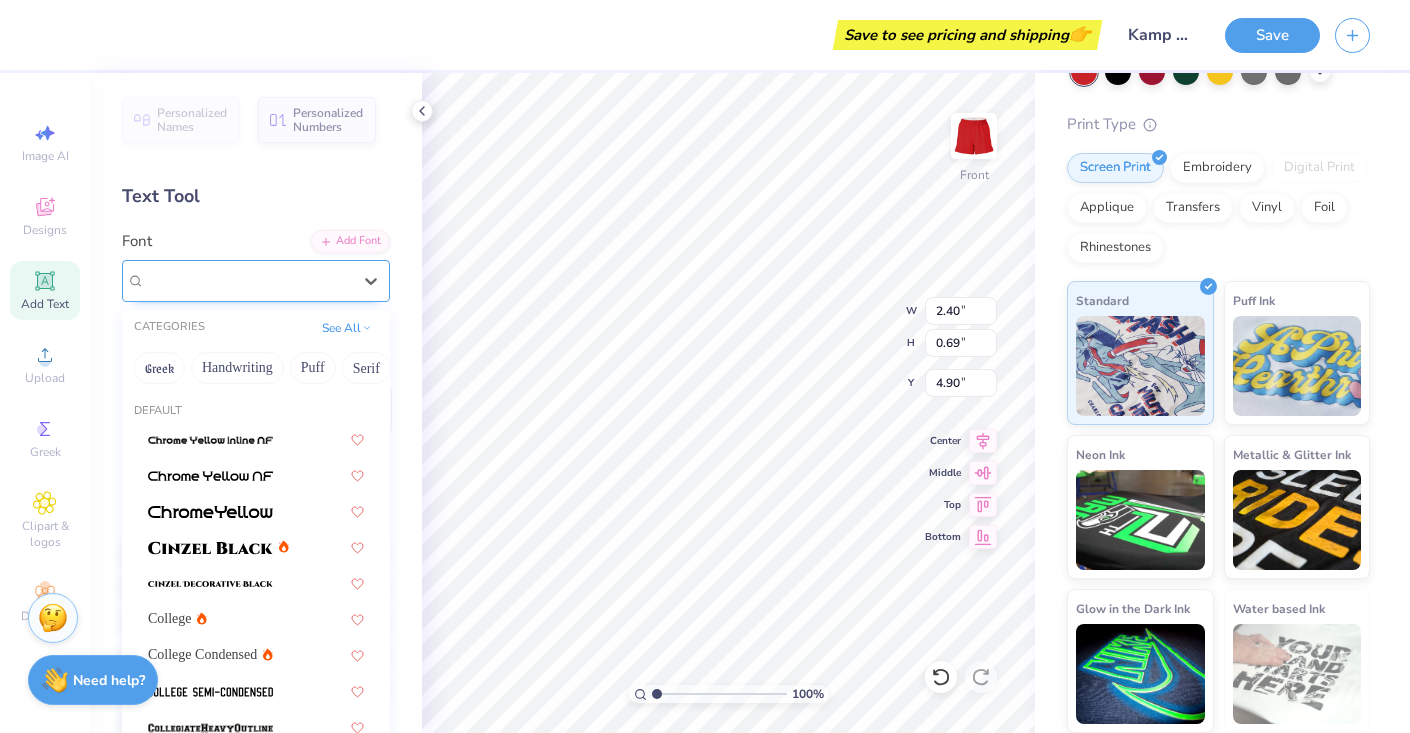 click on "Super Dream" at bounding box center [248, 280] 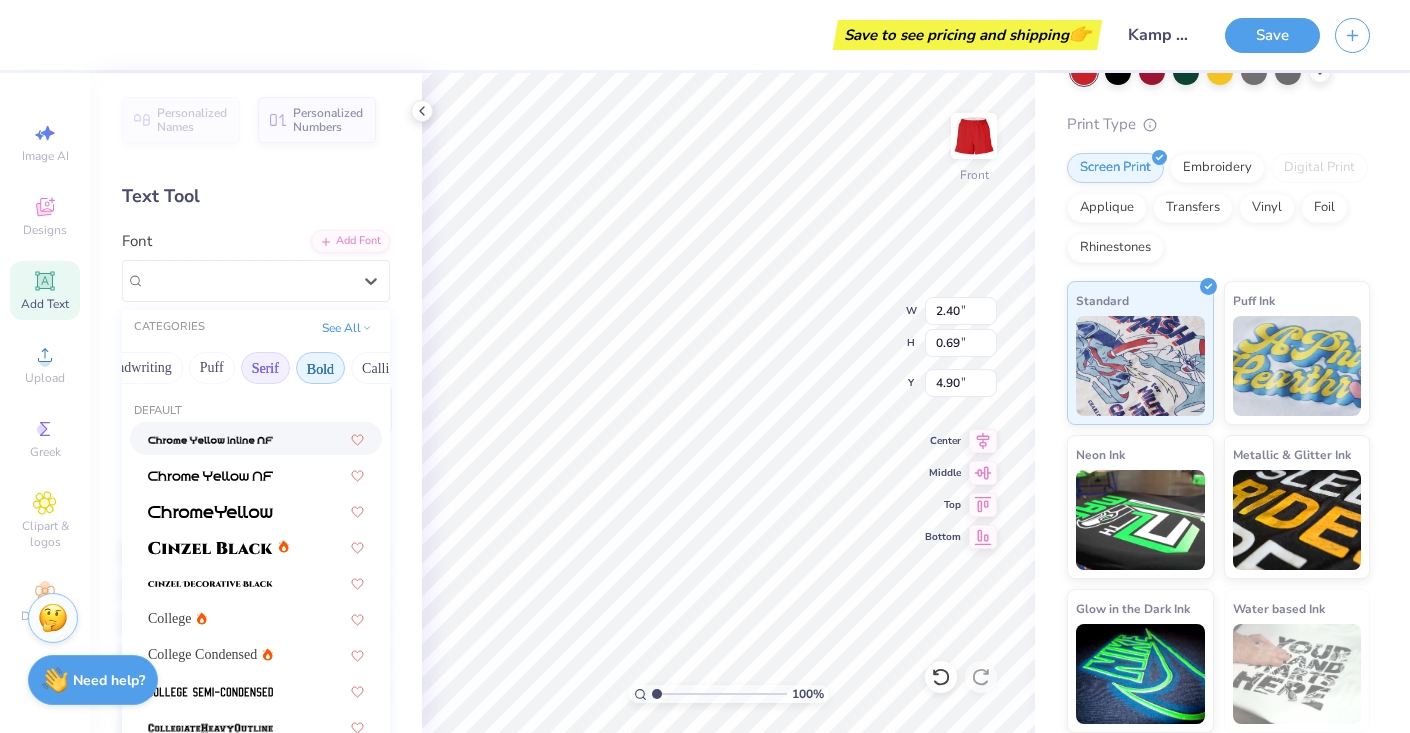 scroll, scrollTop: 0, scrollLeft: 107, axis: horizontal 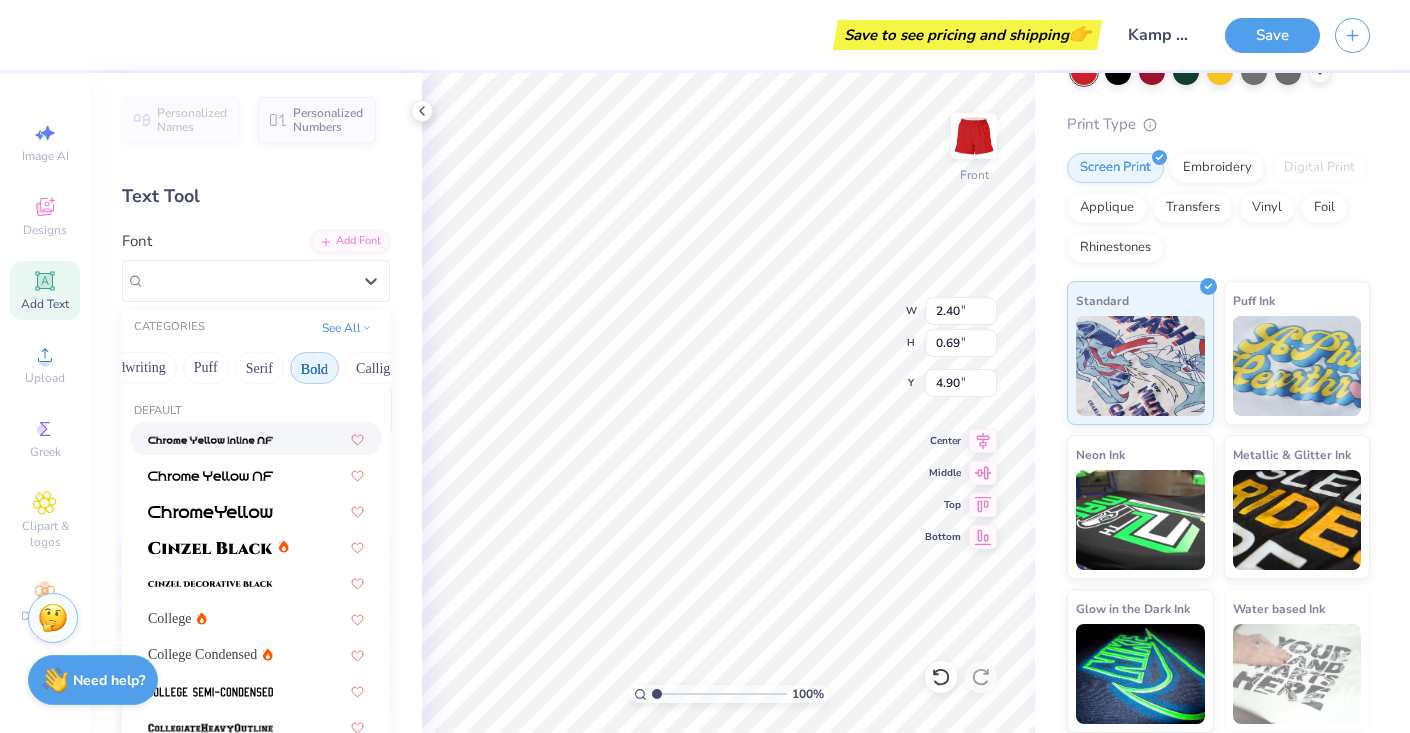 click on "Bold" at bounding box center (314, 368) 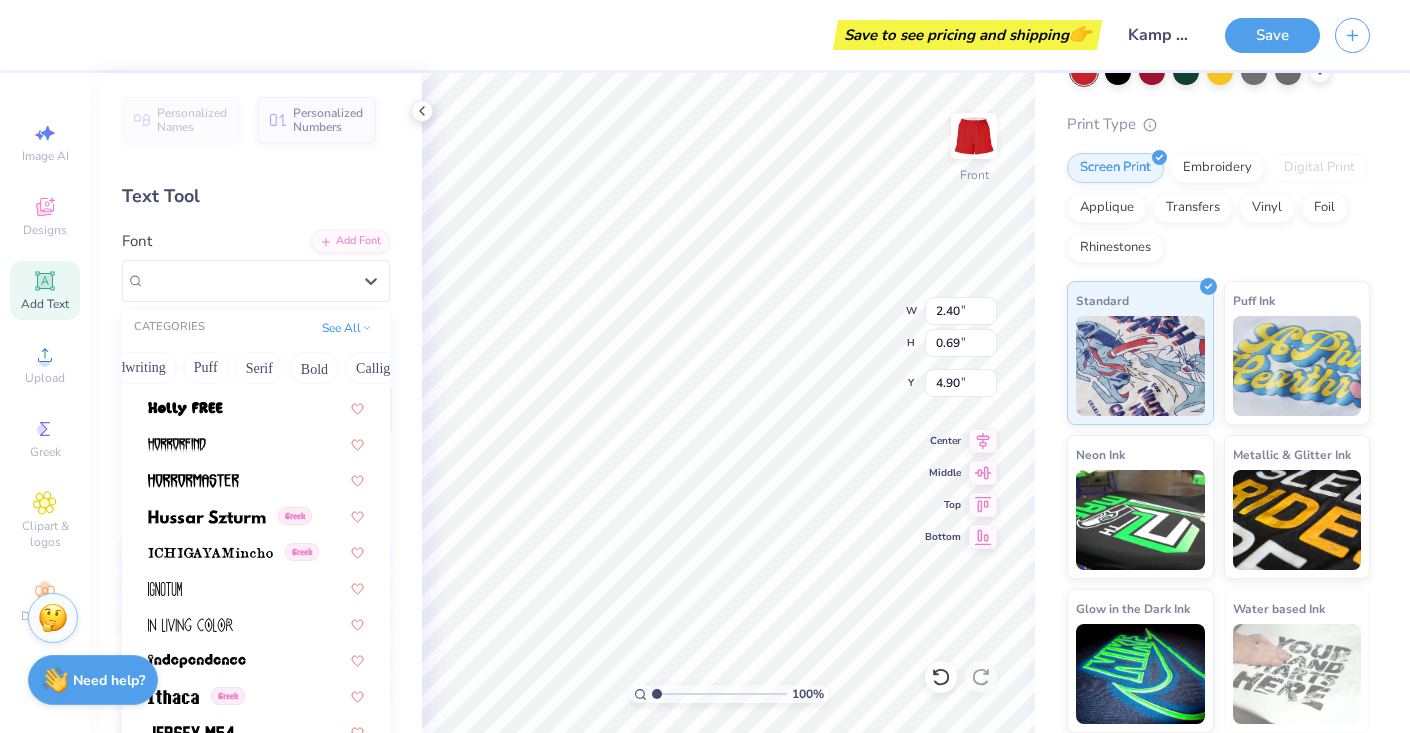 scroll, scrollTop: 5182, scrollLeft: 0, axis: vertical 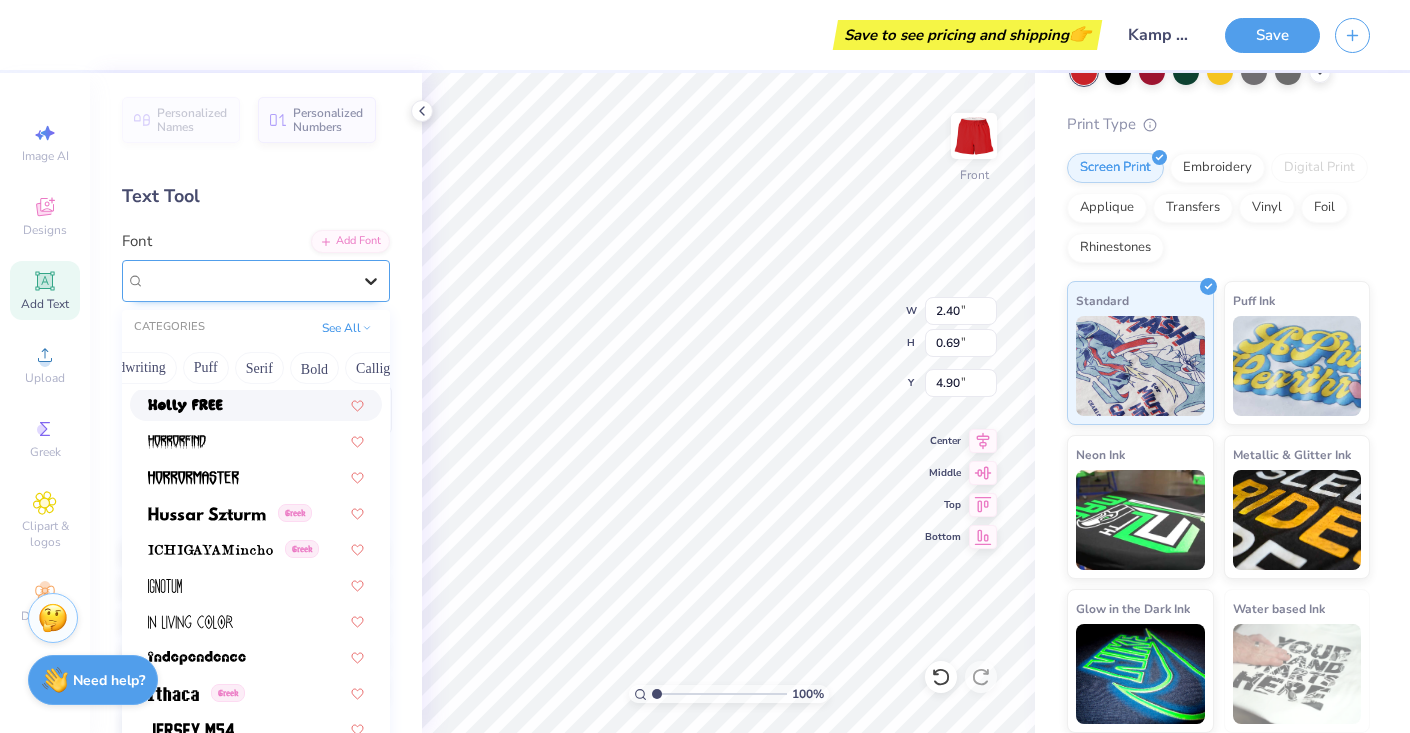 click 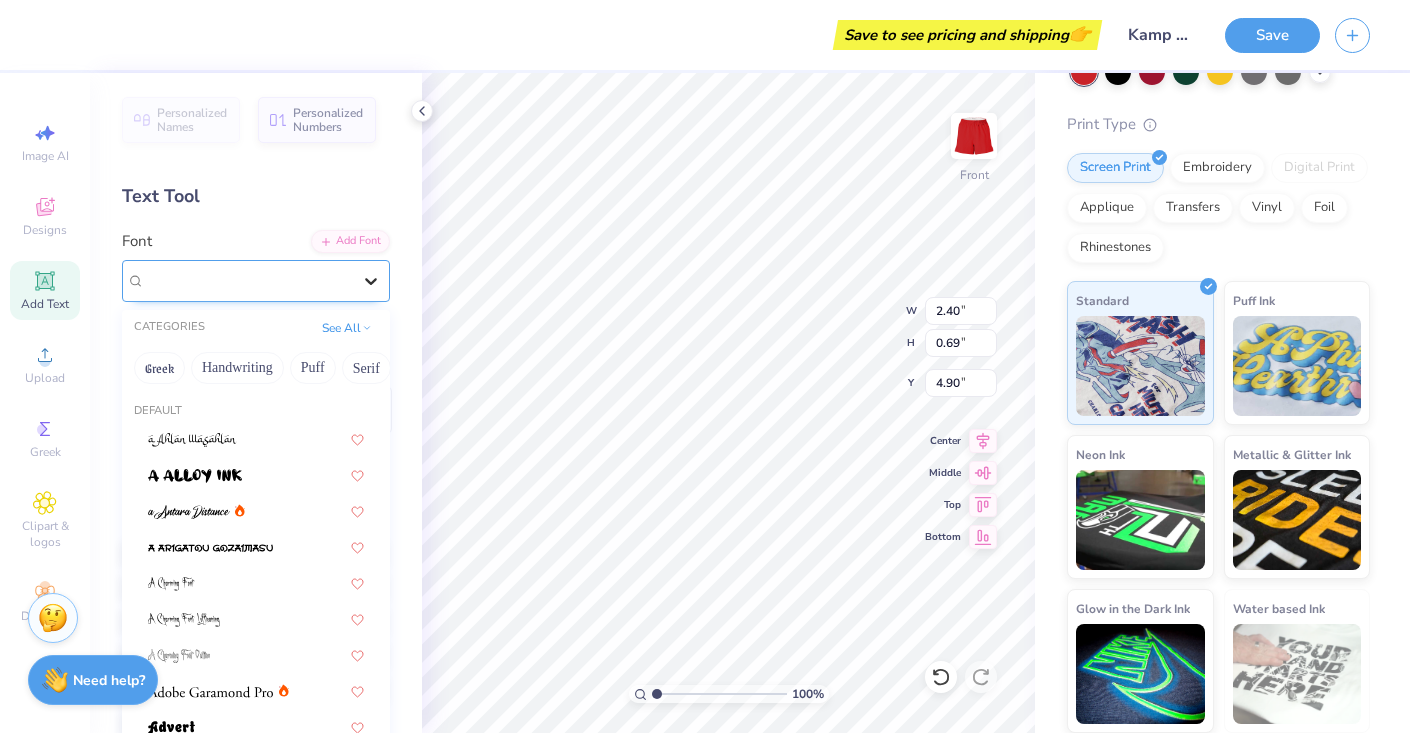 click 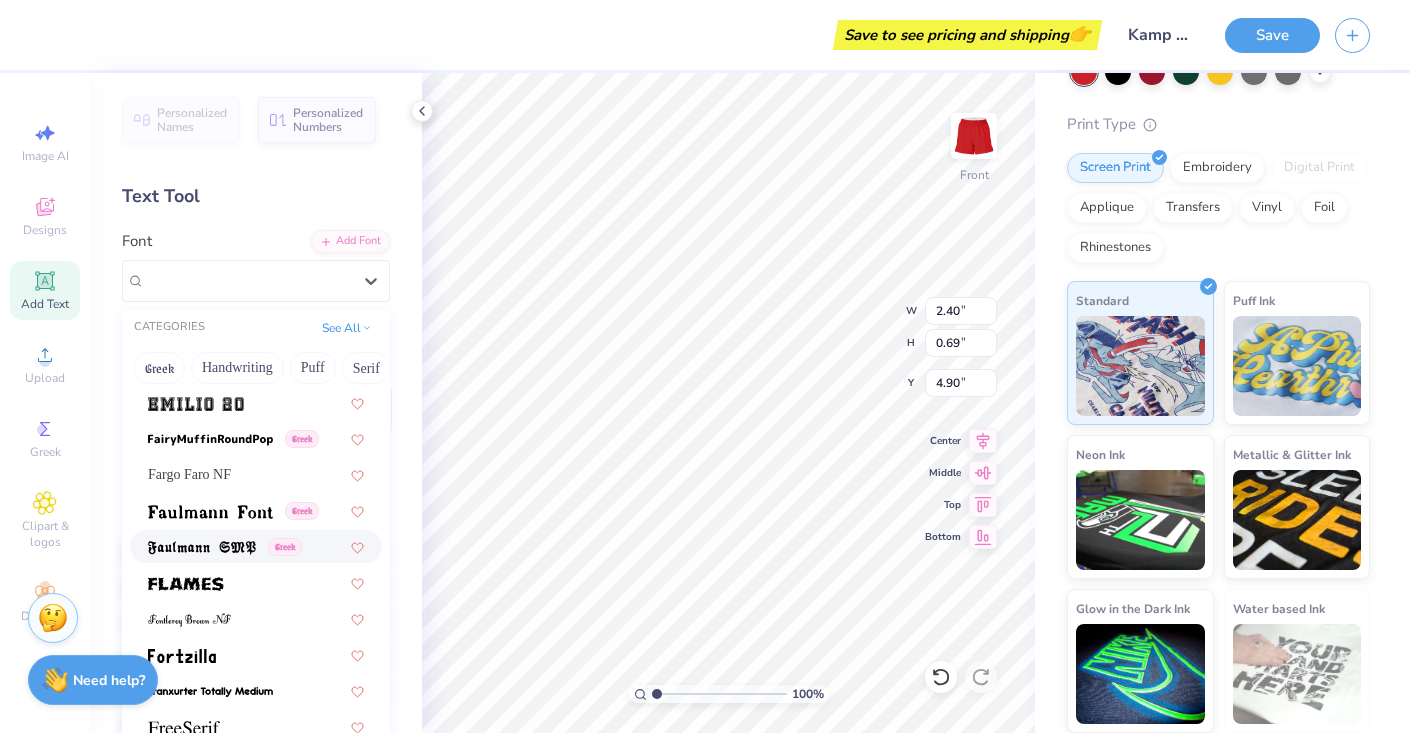 scroll, scrollTop: 4139, scrollLeft: 0, axis: vertical 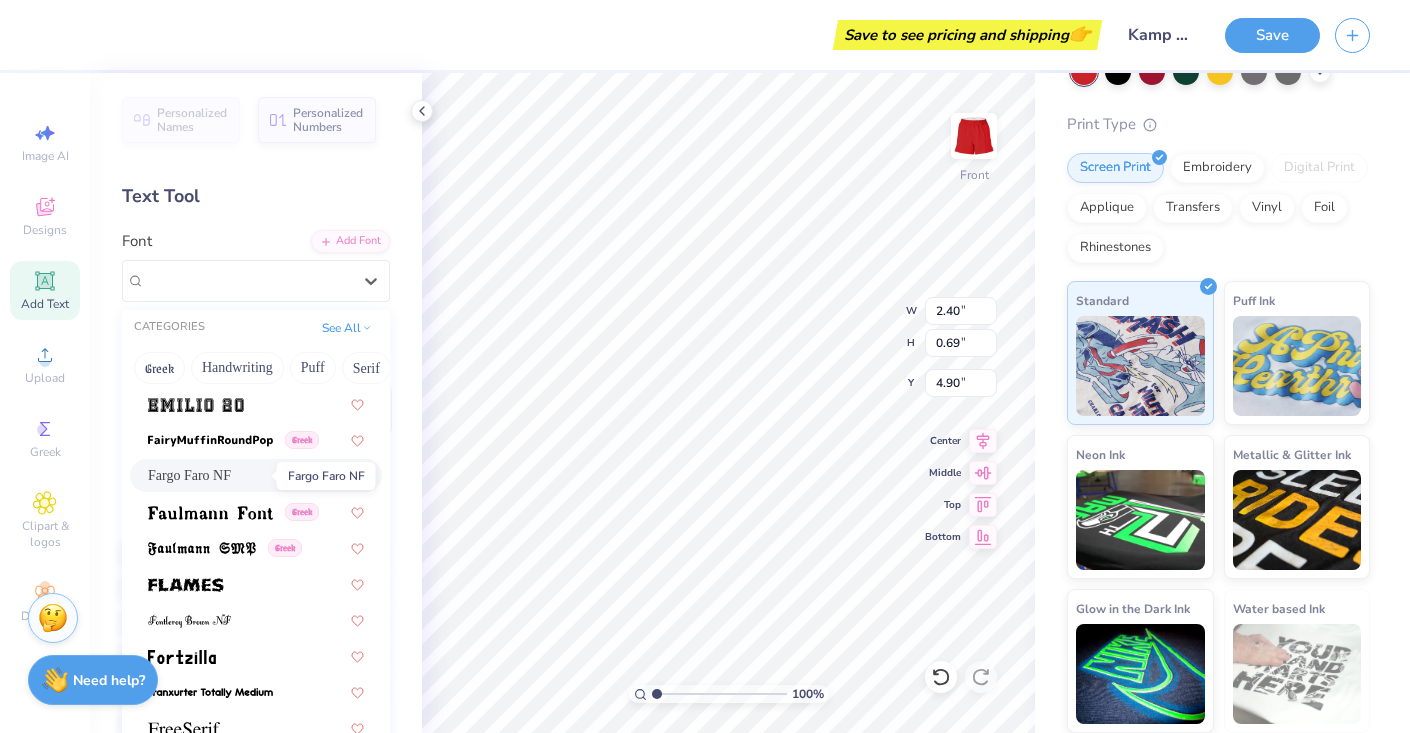 click on "Fargo Faro NF" at bounding box center (189, 475) 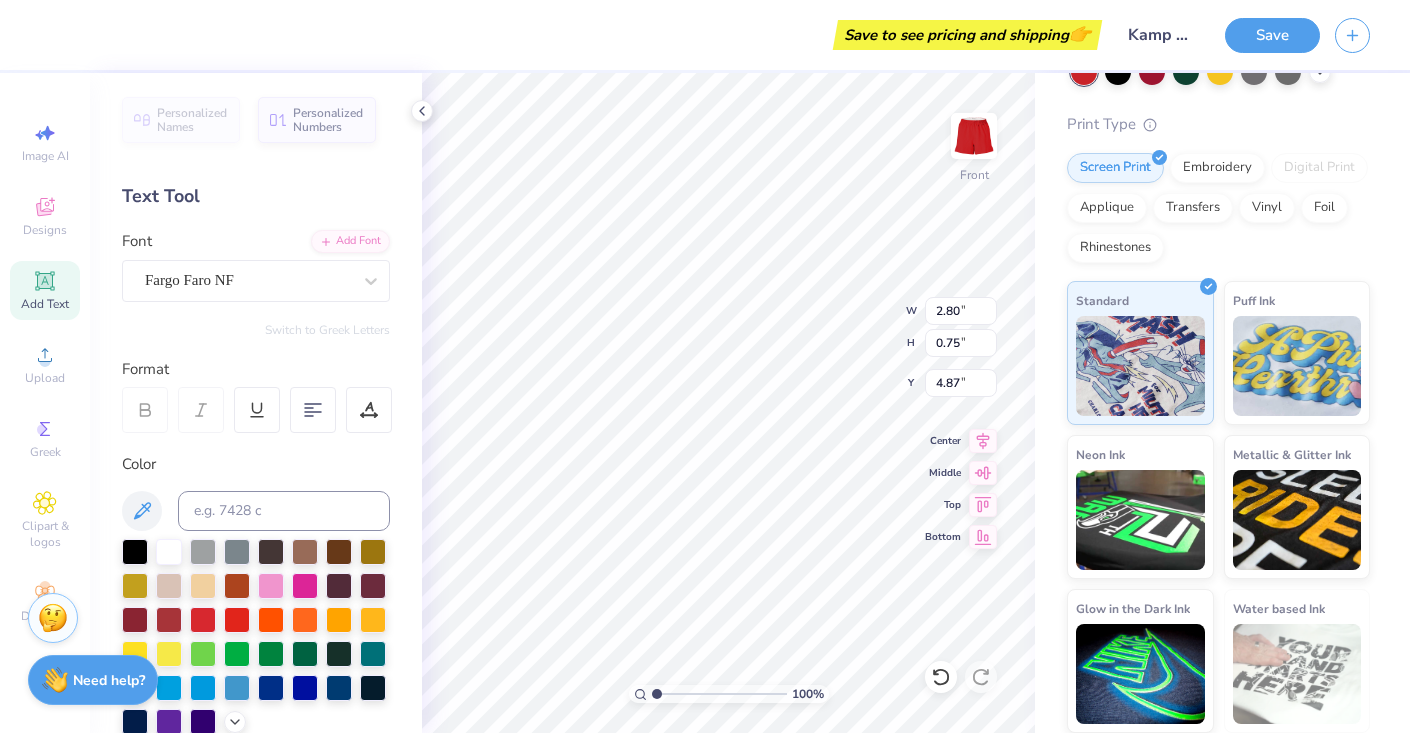 type on "2.80" 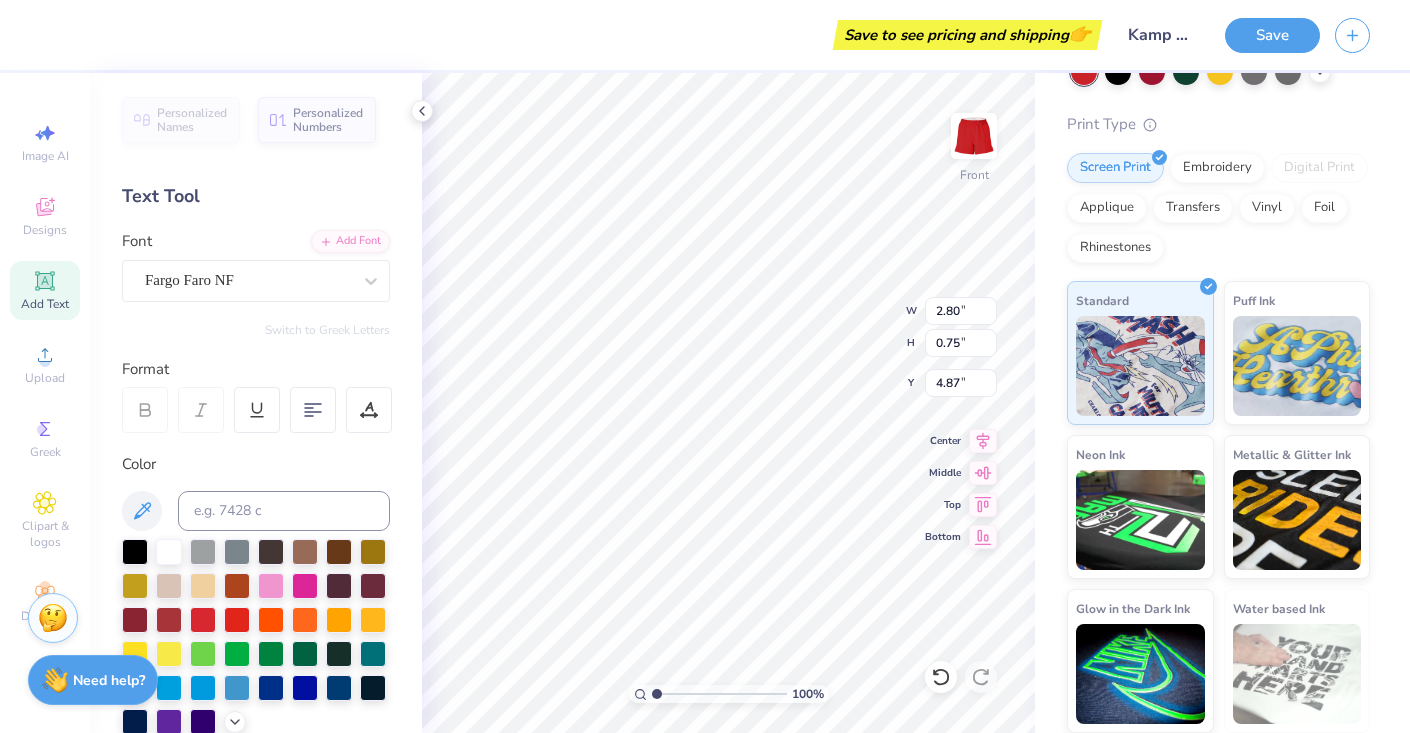 type on "T" 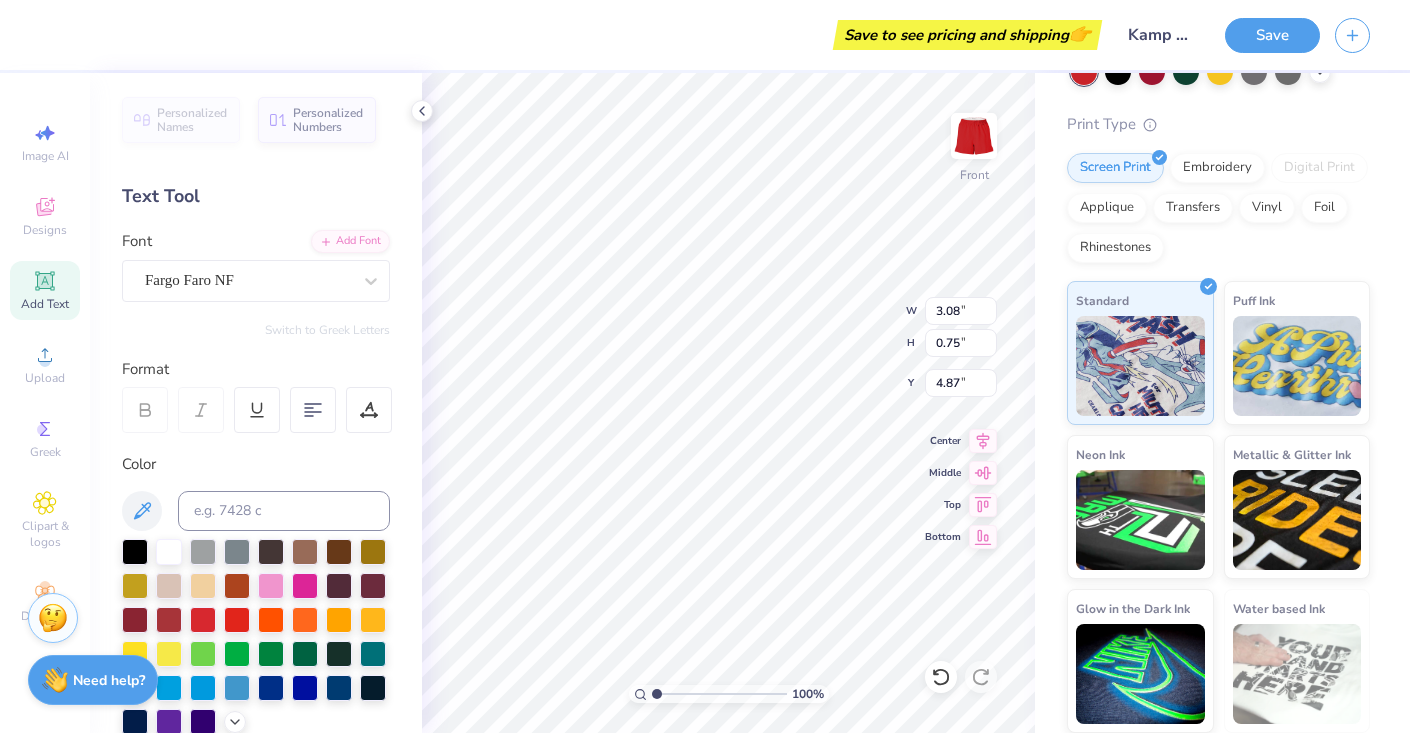 type on "2.04" 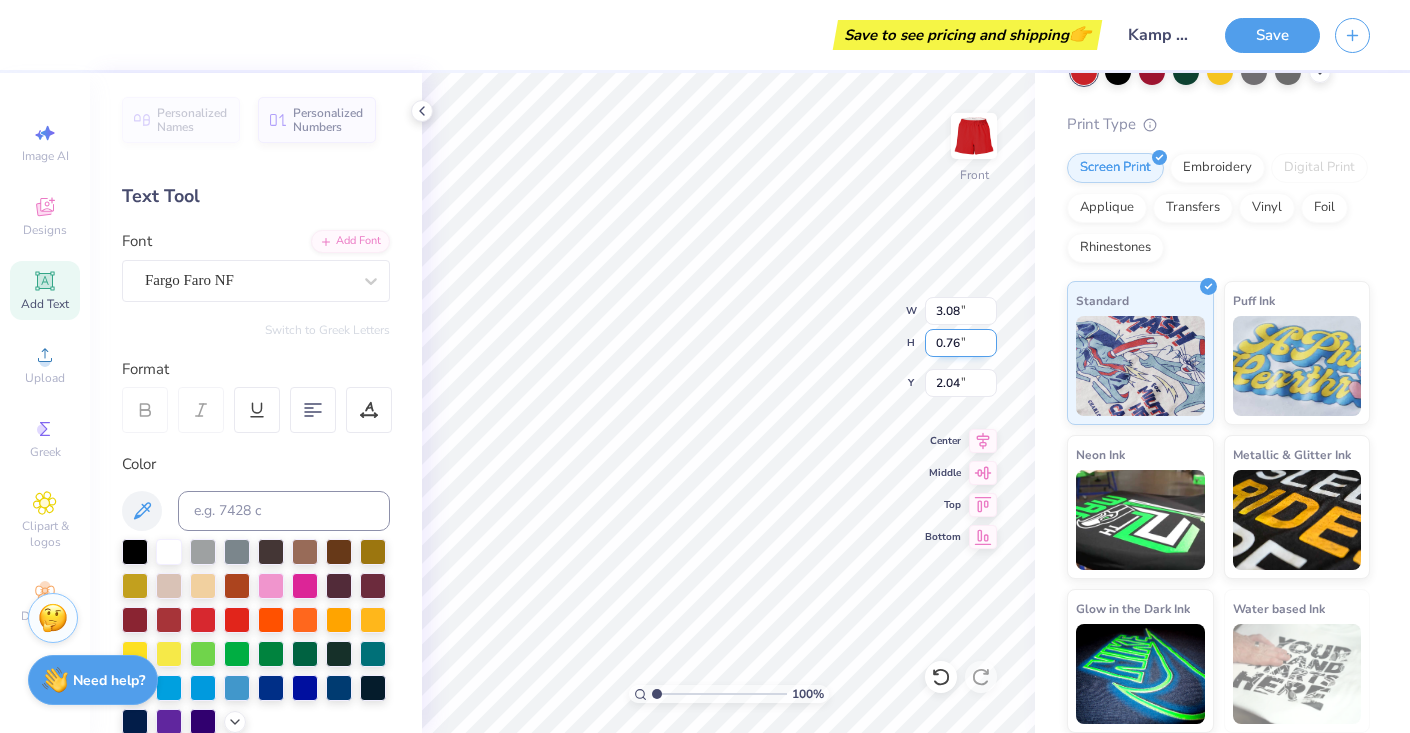 click on "0.76" at bounding box center [961, 343] 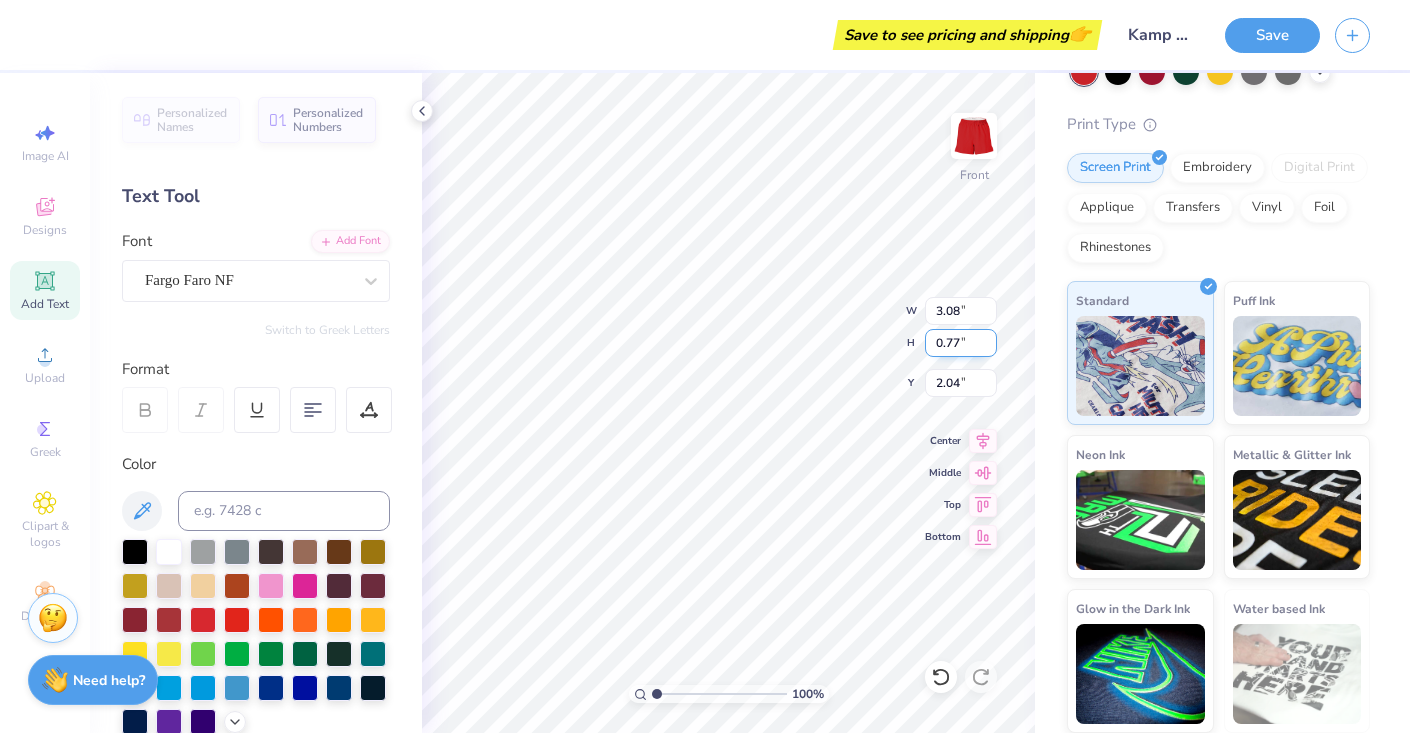 click on "0.77" at bounding box center (961, 343) 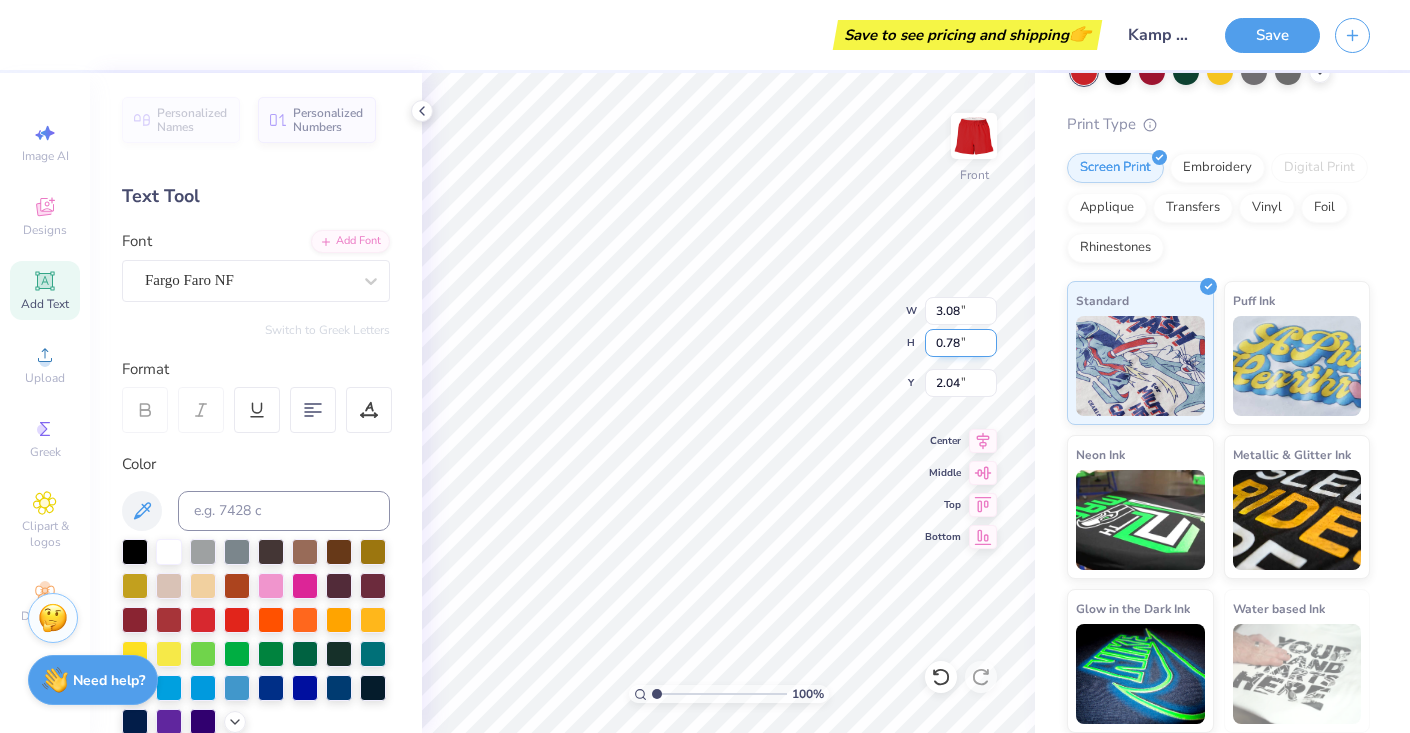 type on "0.78" 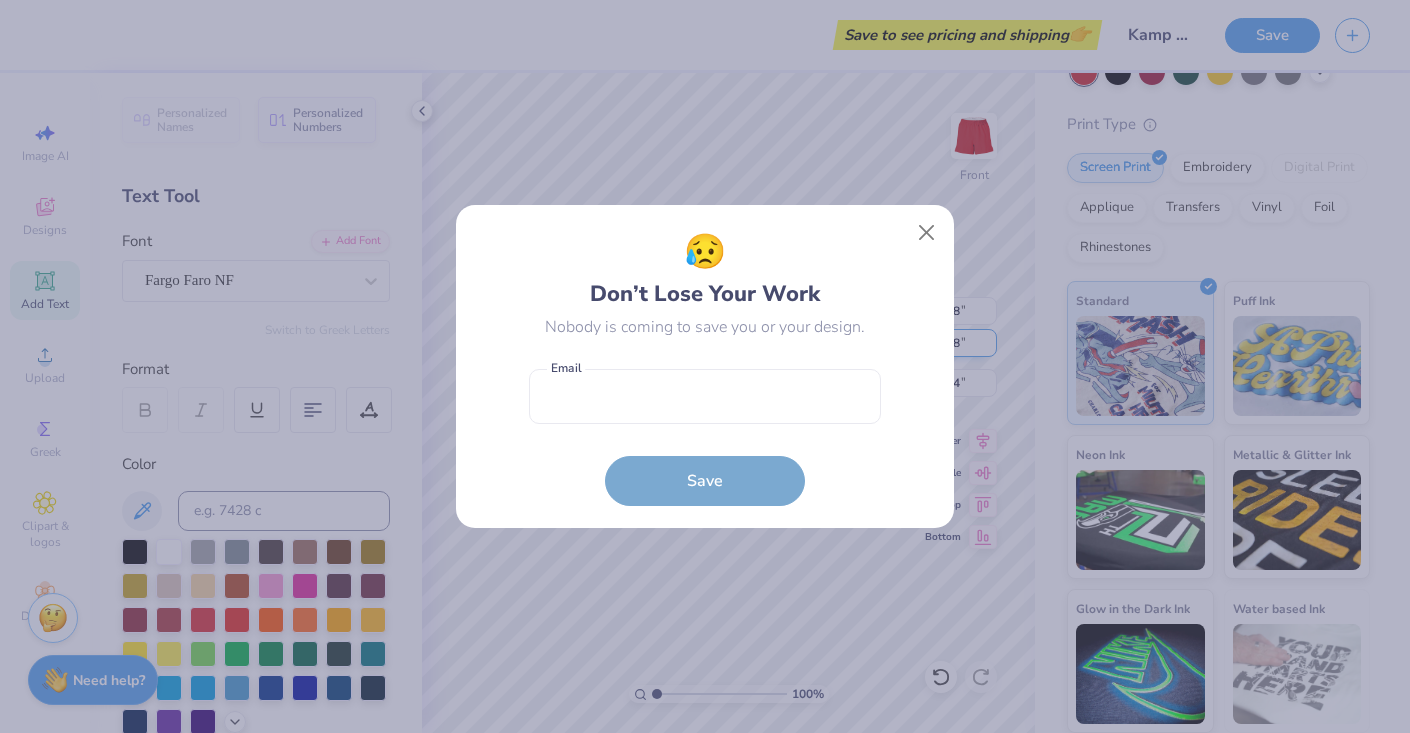 drag, startPoint x: 958, startPoint y: 342, endPoint x: 933, endPoint y: 341, distance: 25.019993 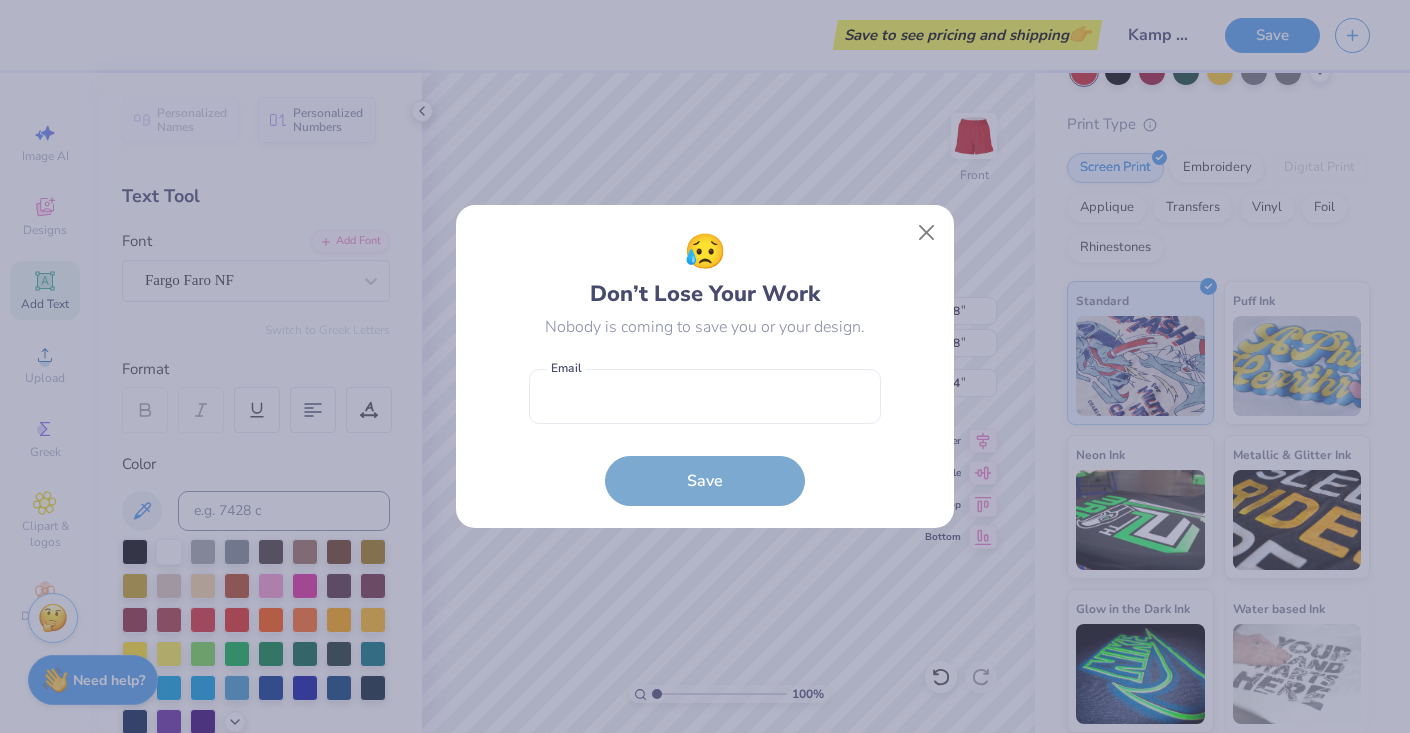 type on "3.19" 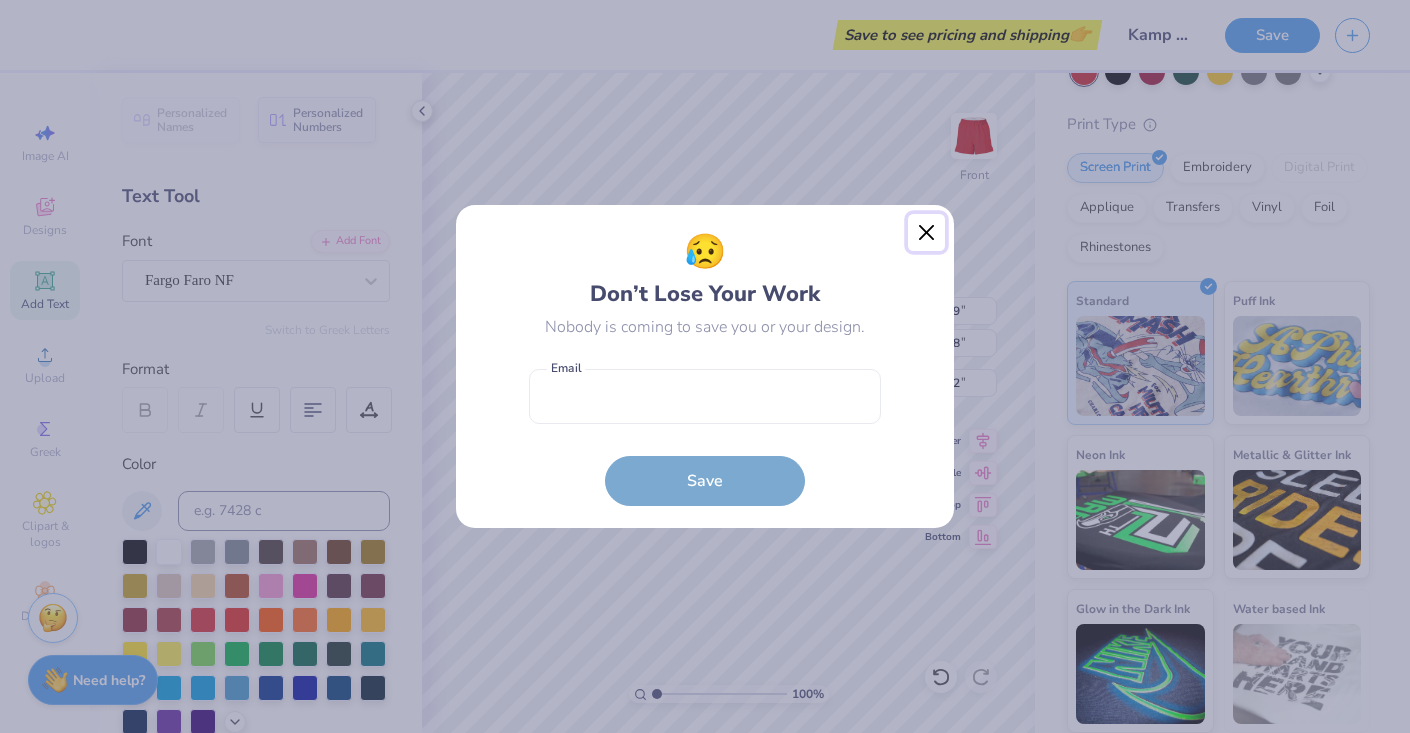 click at bounding box center (927, 233) 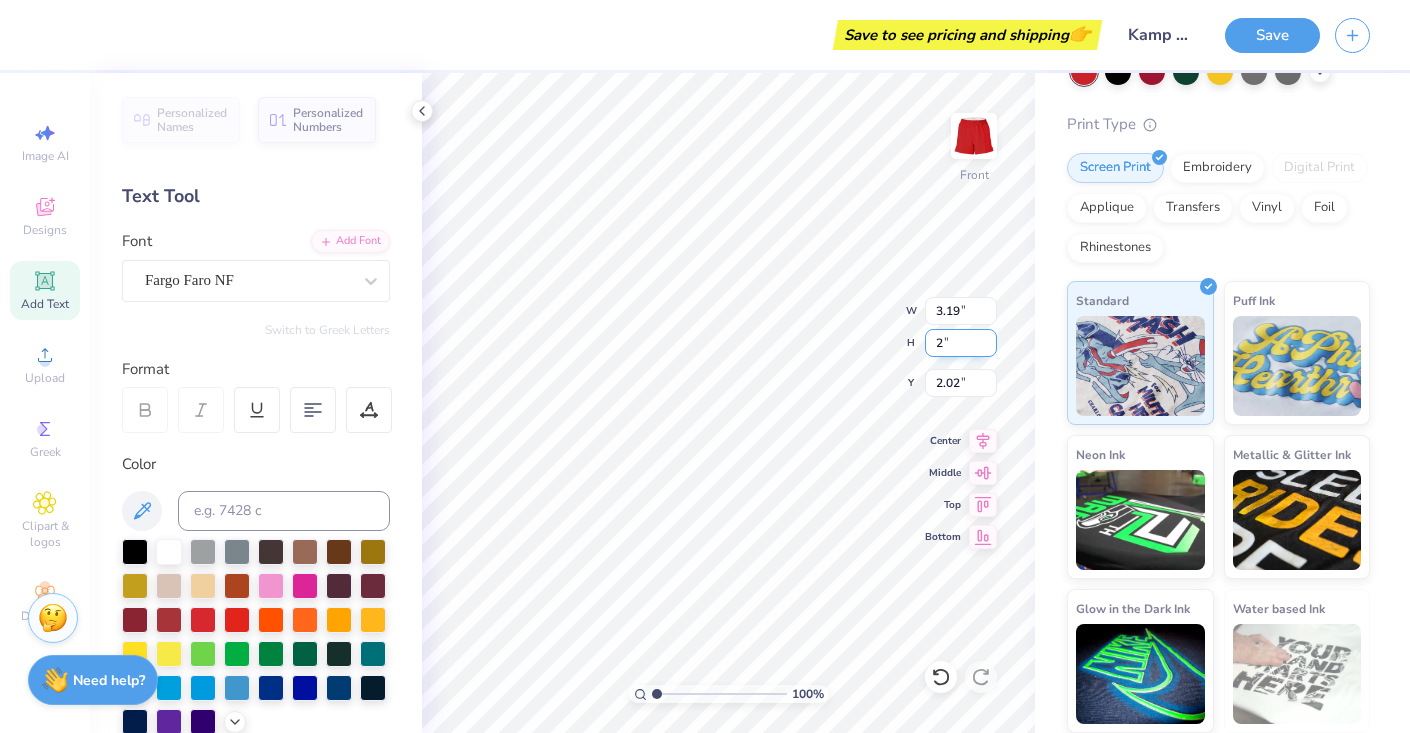 type on "2" 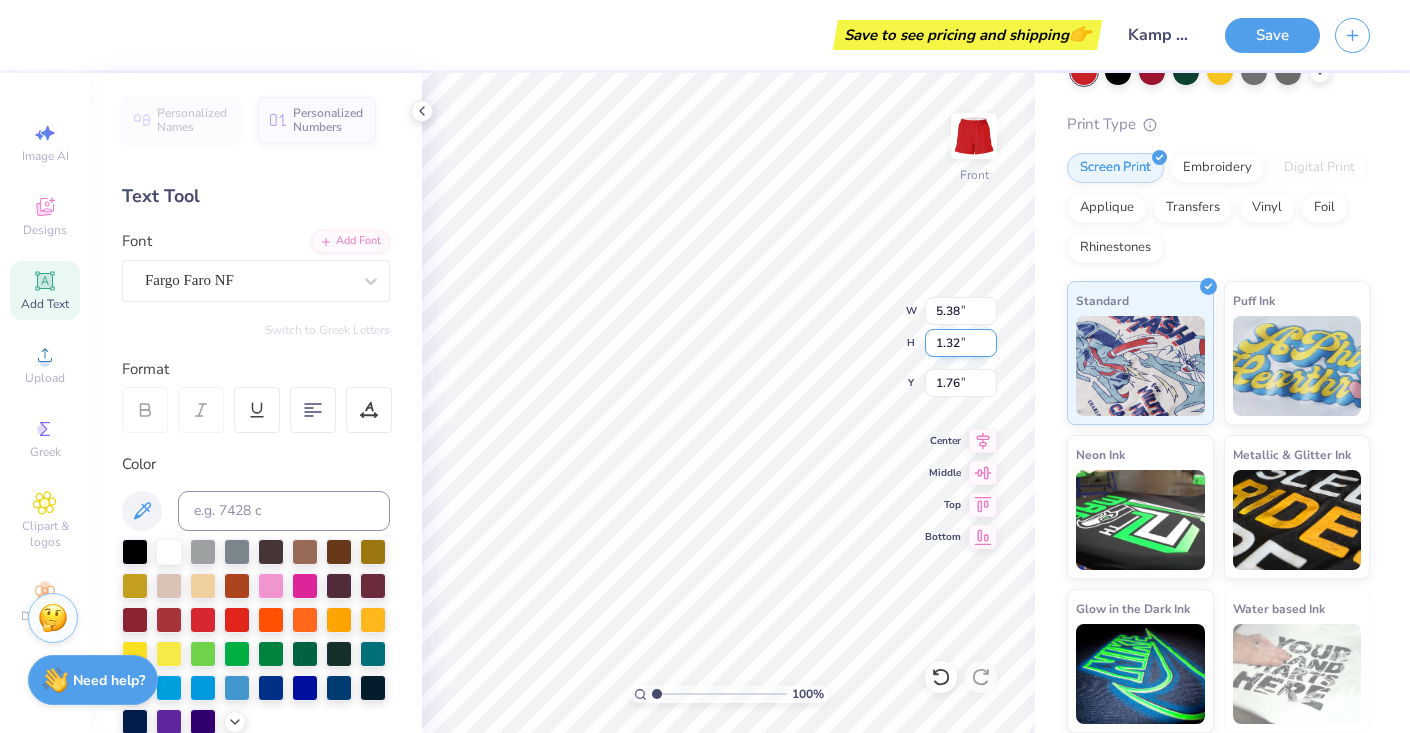 drag, startPoint x: 958, startPoint y: 344, endPoint x: 948, endPoint y: 343, distance: 10.049875 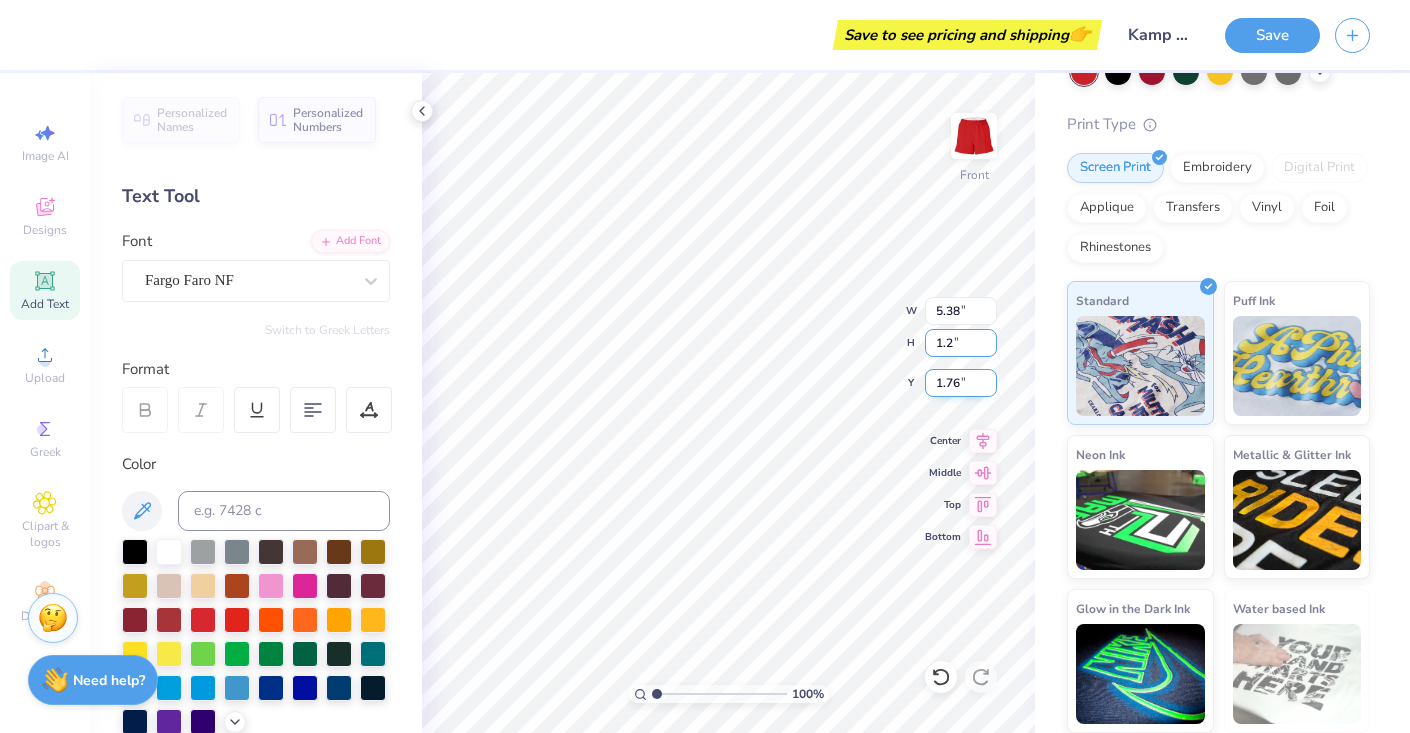 type on "1.2" 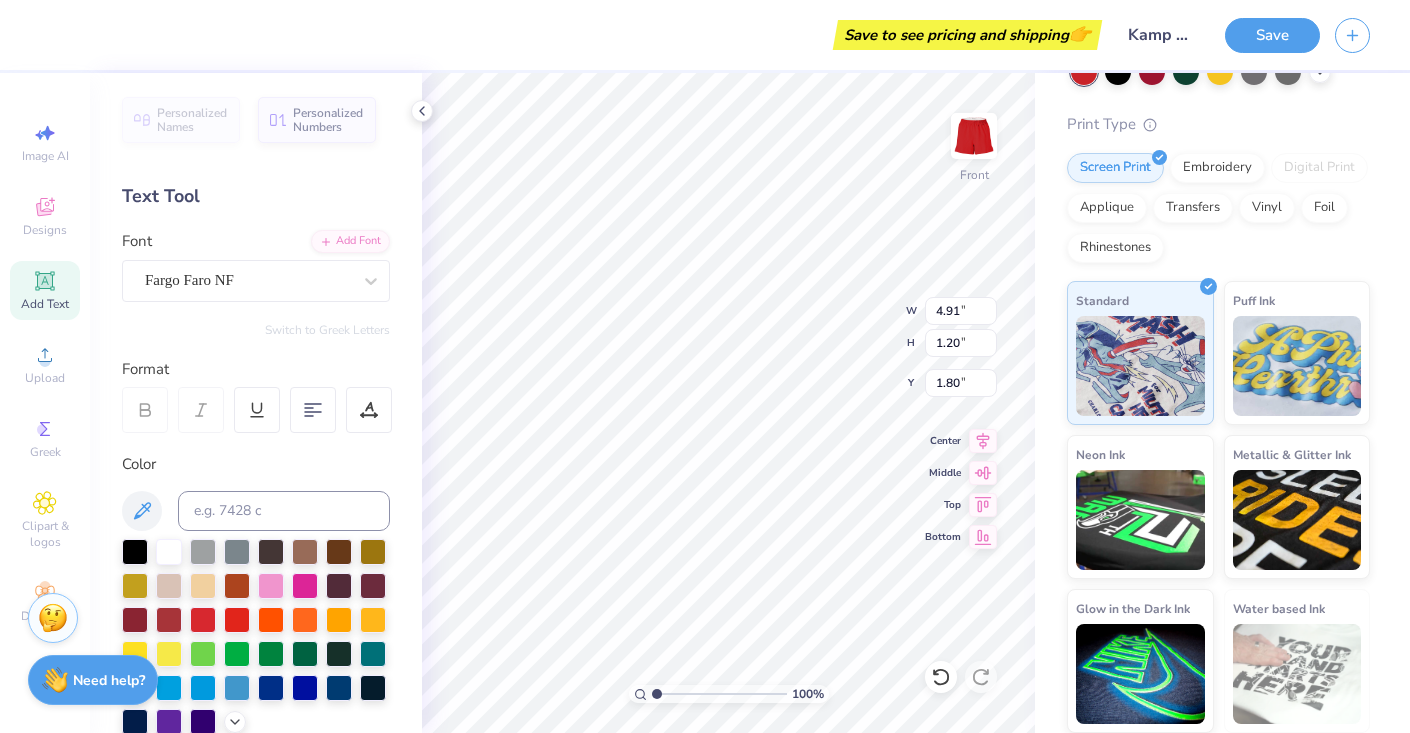 type on "1.80" 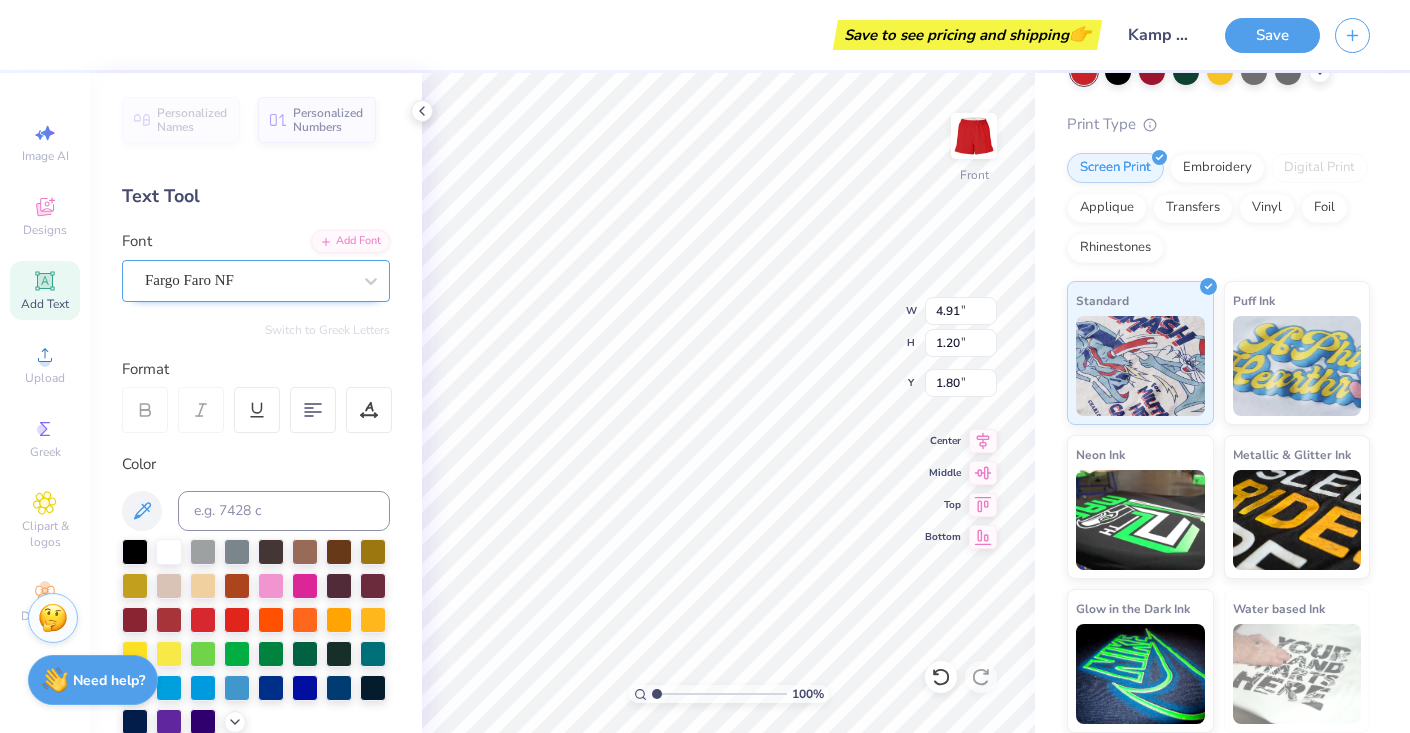 click on "Fargo Faro NF" at bounding box center (248, 280) 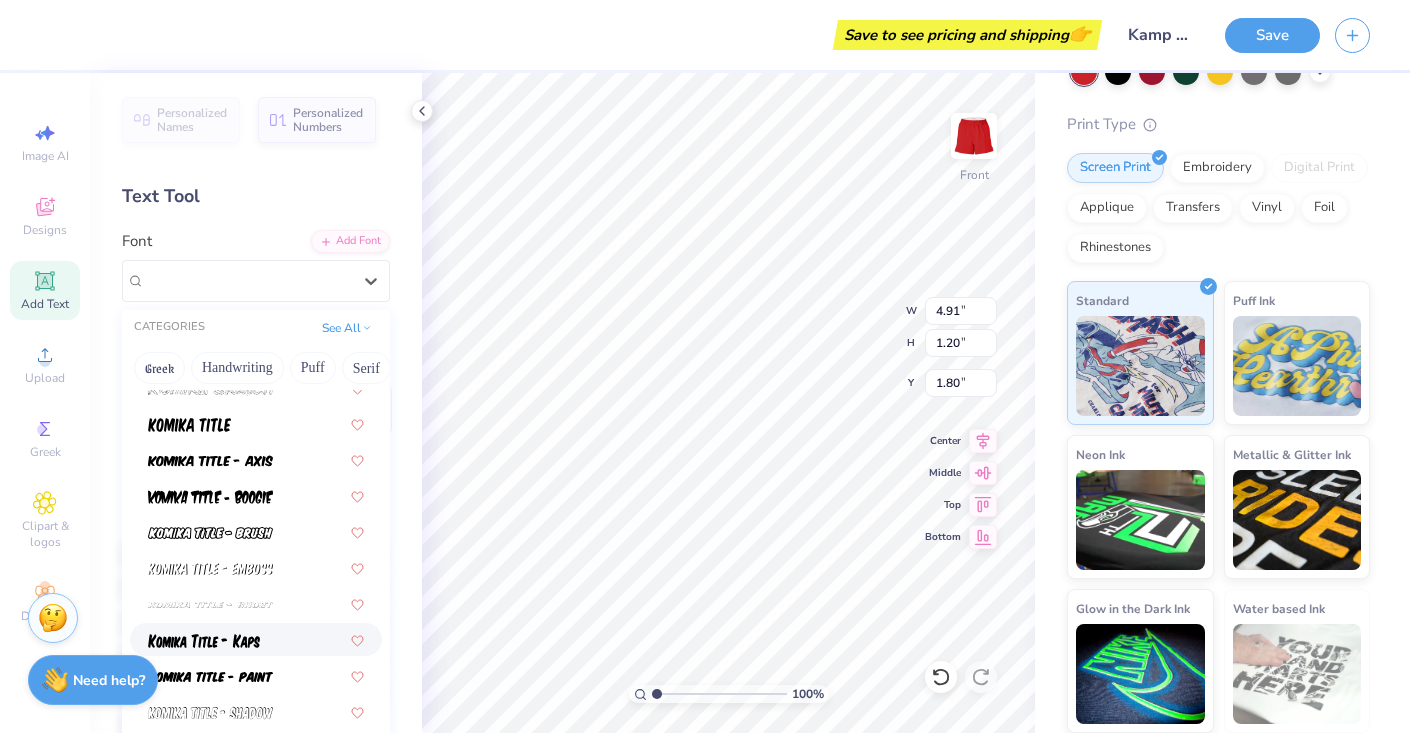 scroll, scrollTop: 6219, scrollLeft: 0, axis: vertical 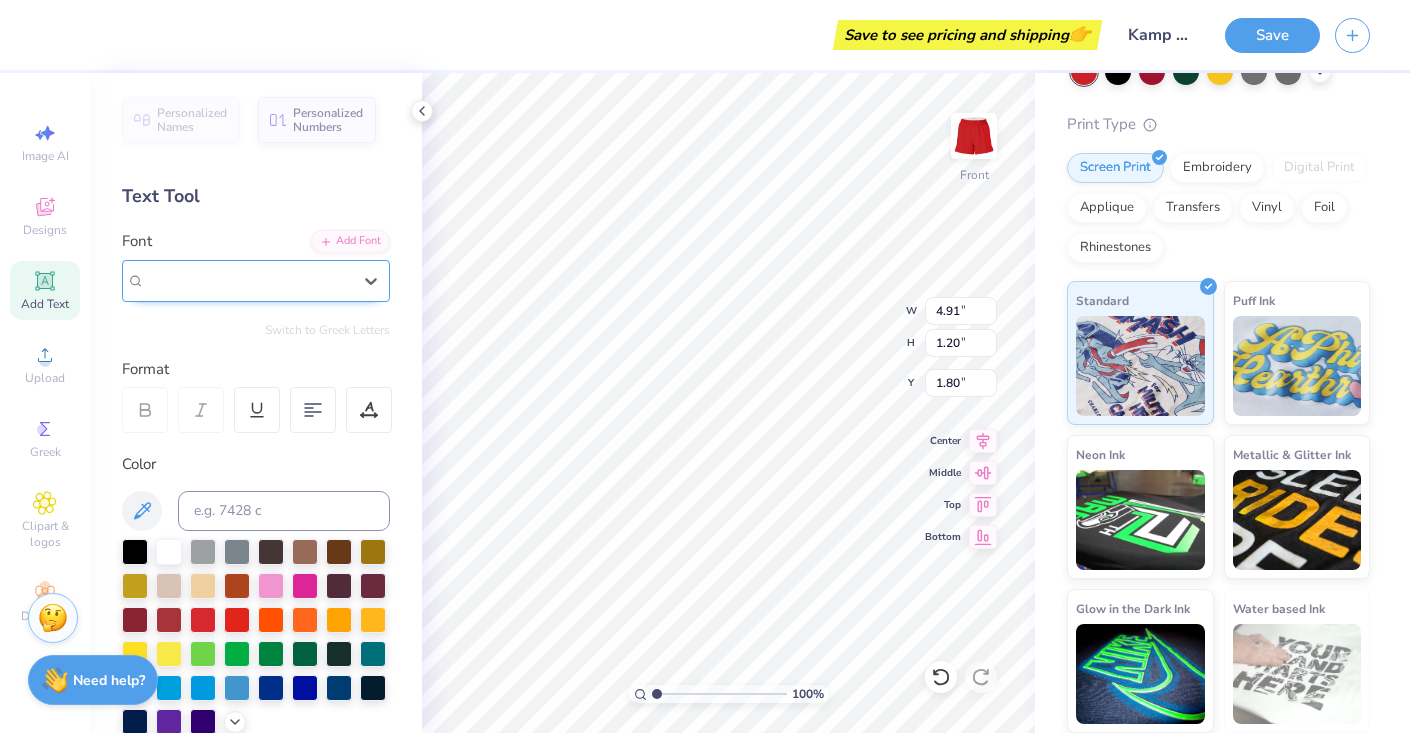 click on "Fargo Faro NF" at bounding box center (248, 280) 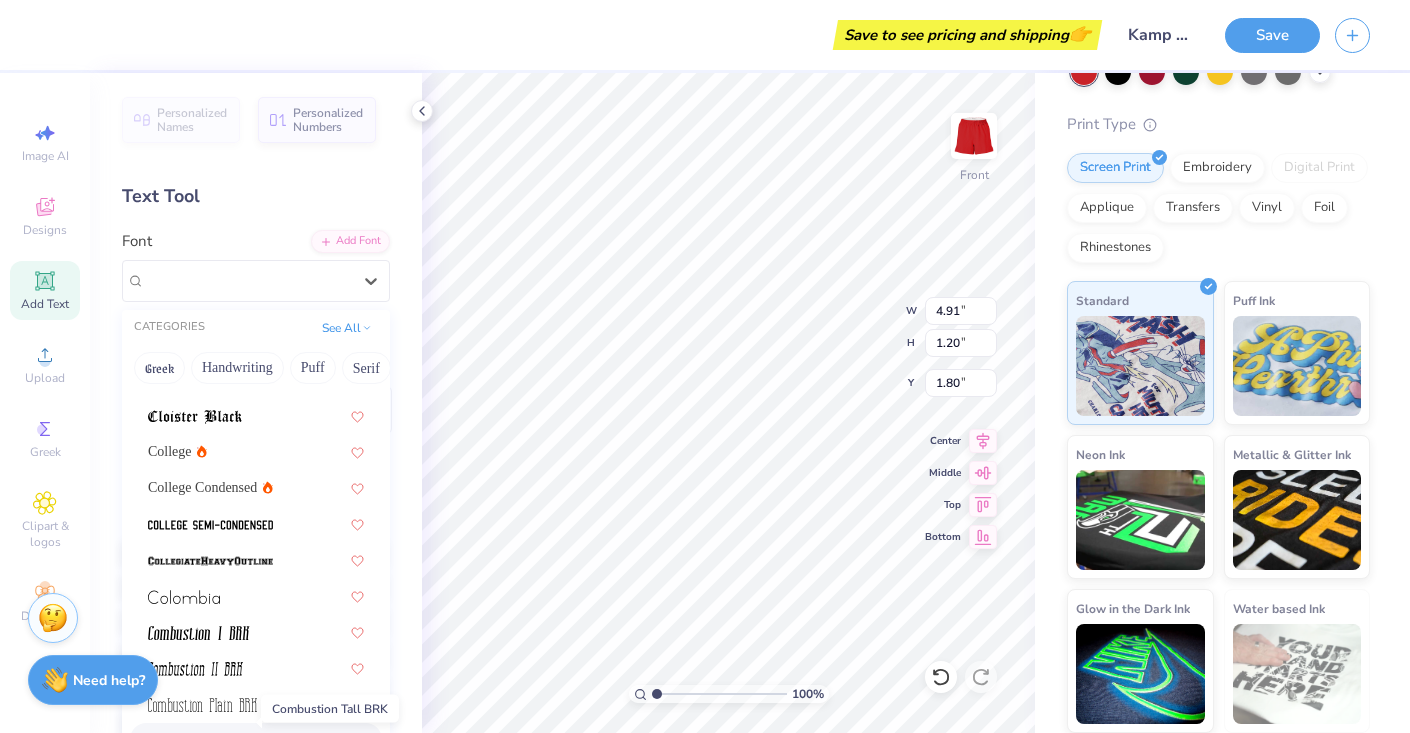 scroll, scrollTop: 2579, scrollLeft: 0, axis: vertical 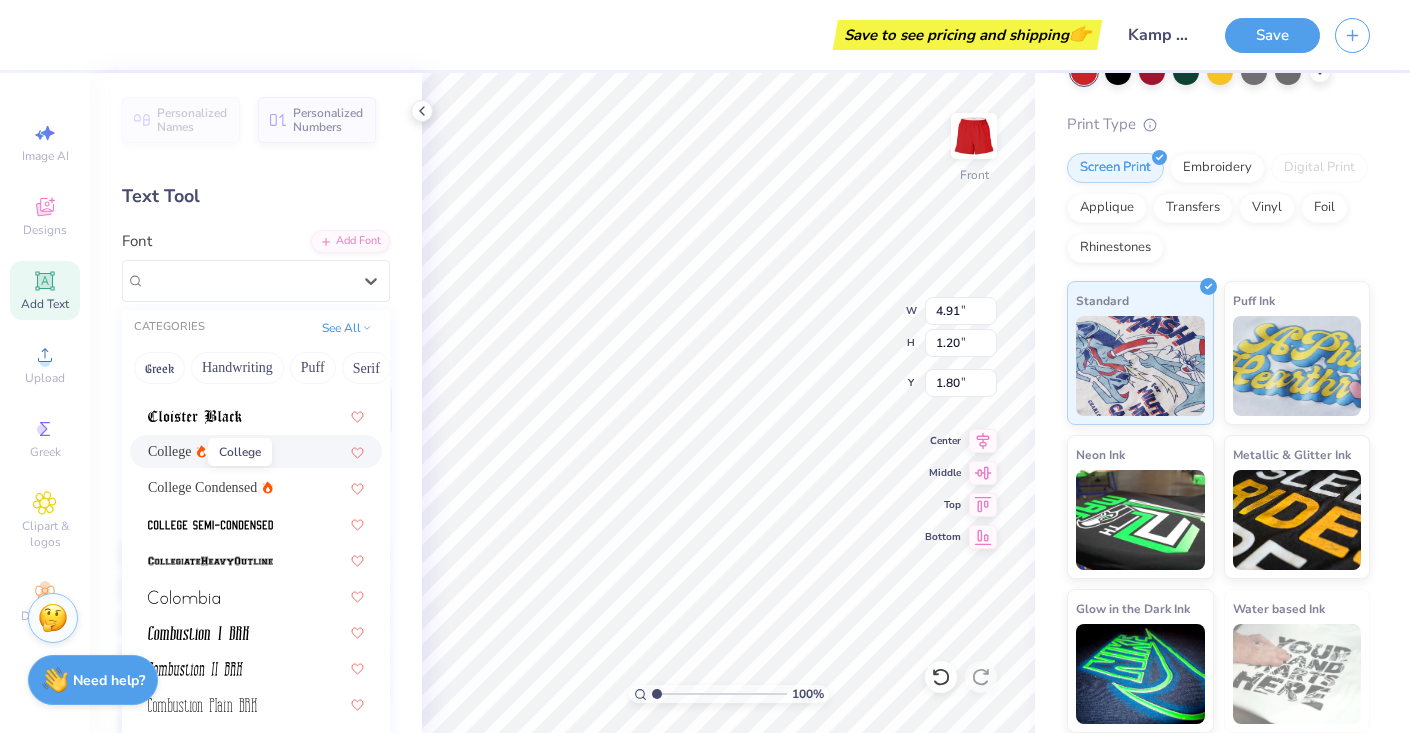 click on "College" at bounding box center [170, 451] 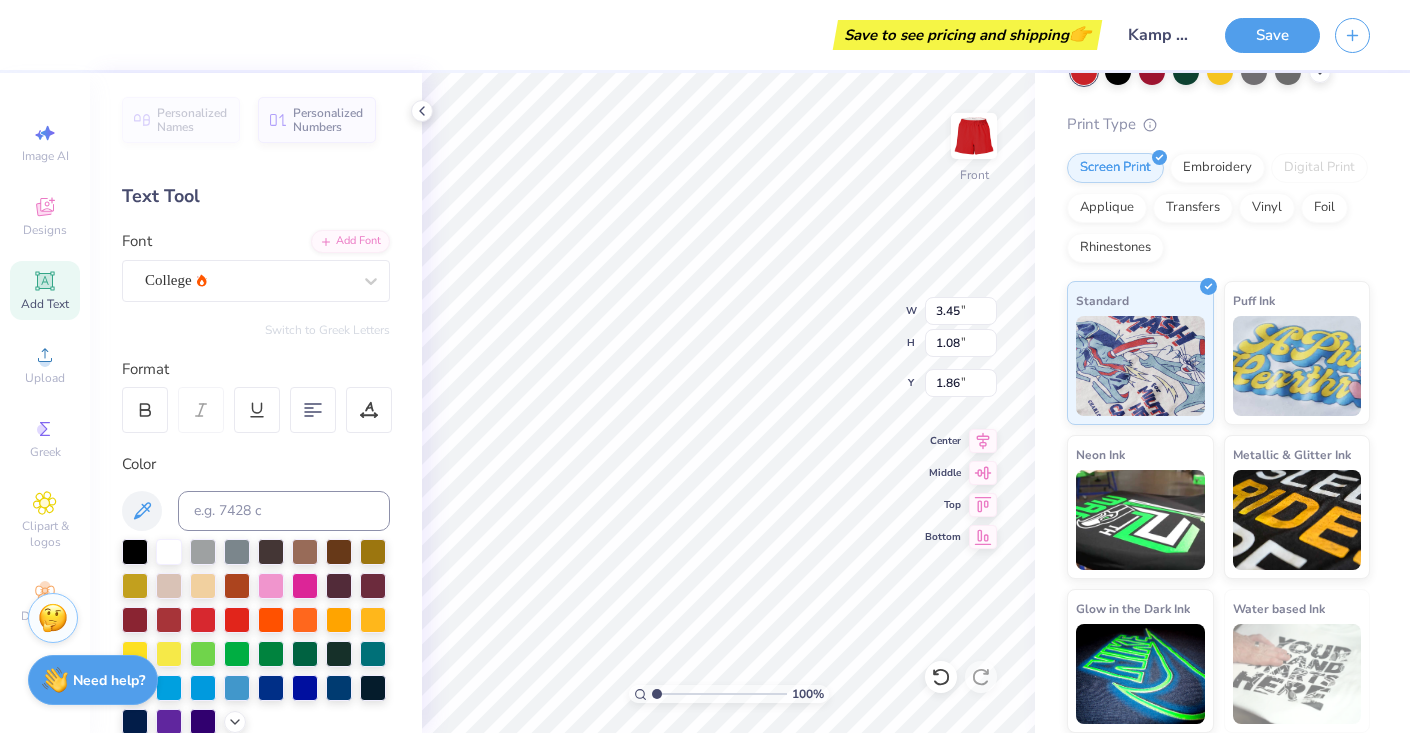 type on "3.45" 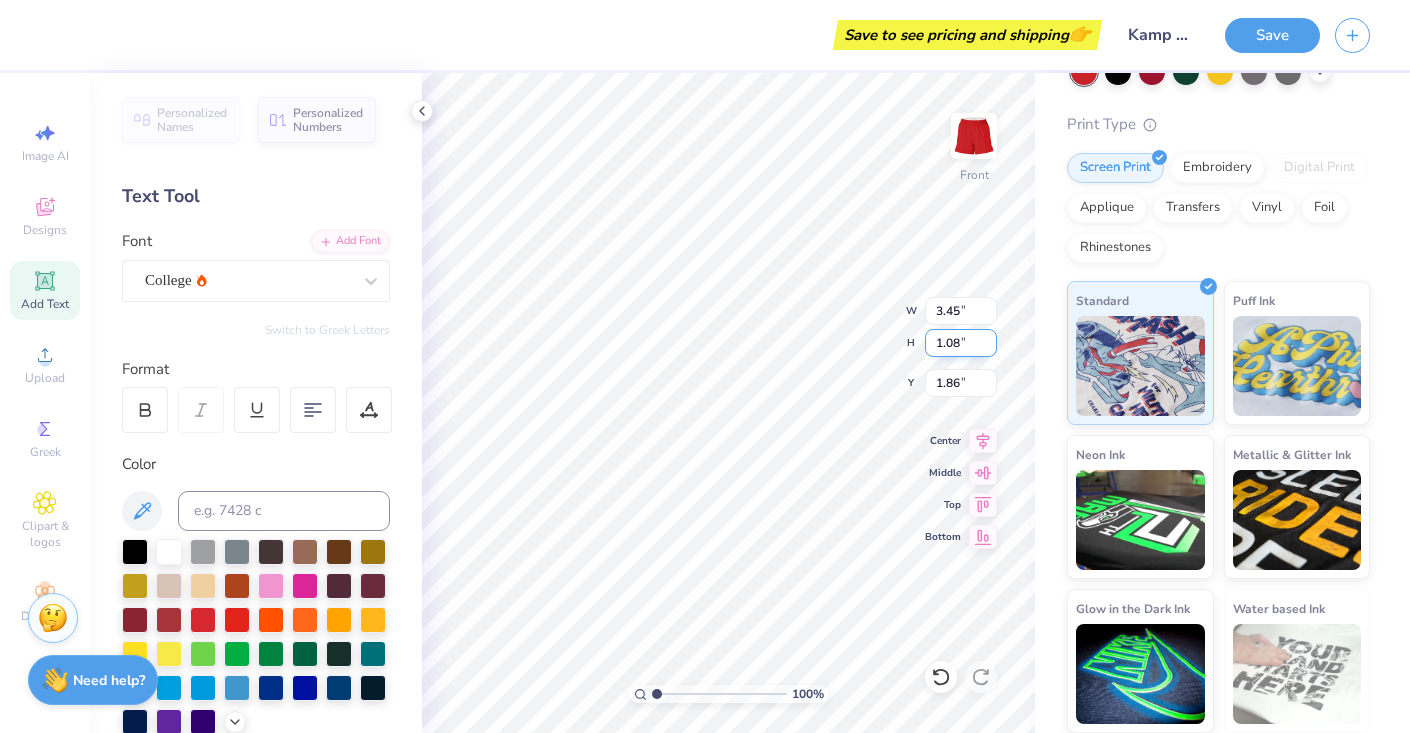 click on "1.08" at bounding box center (961, 343) 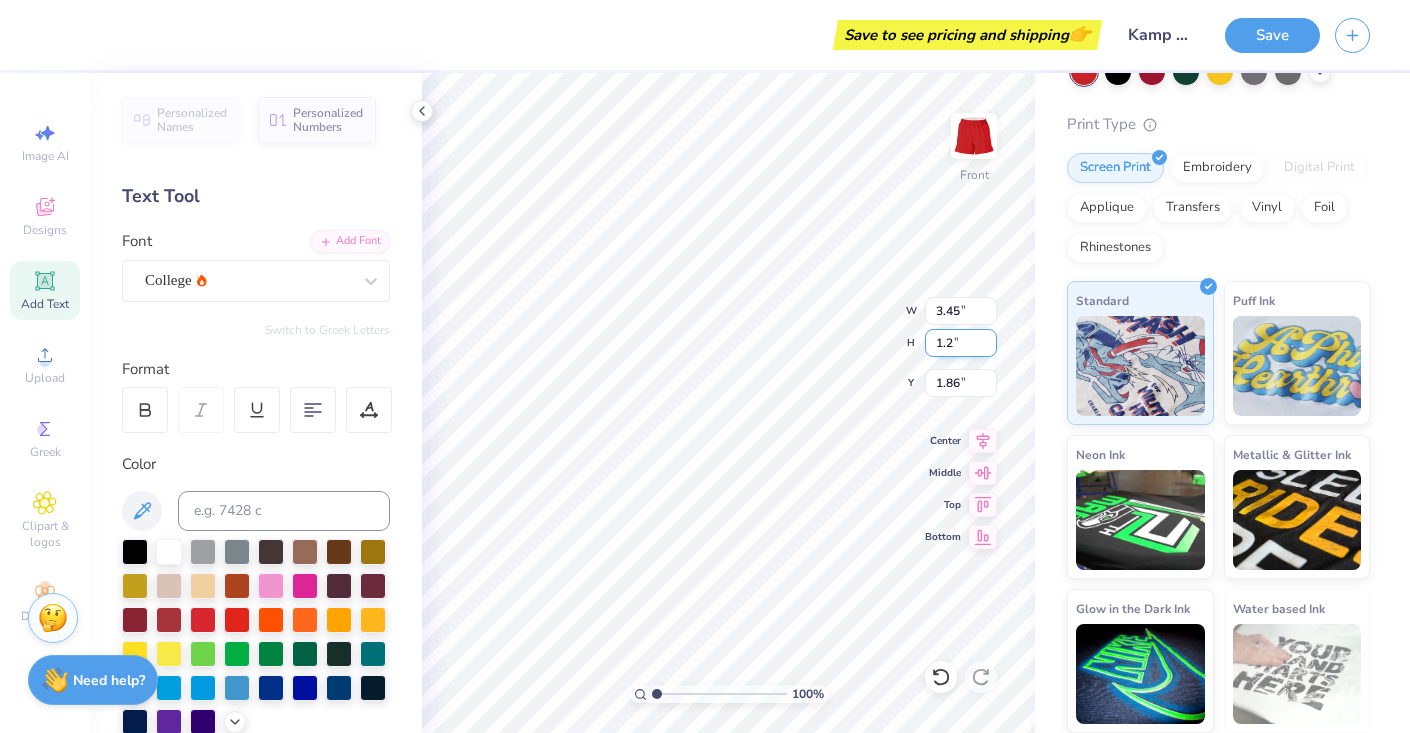 type on "1.2" 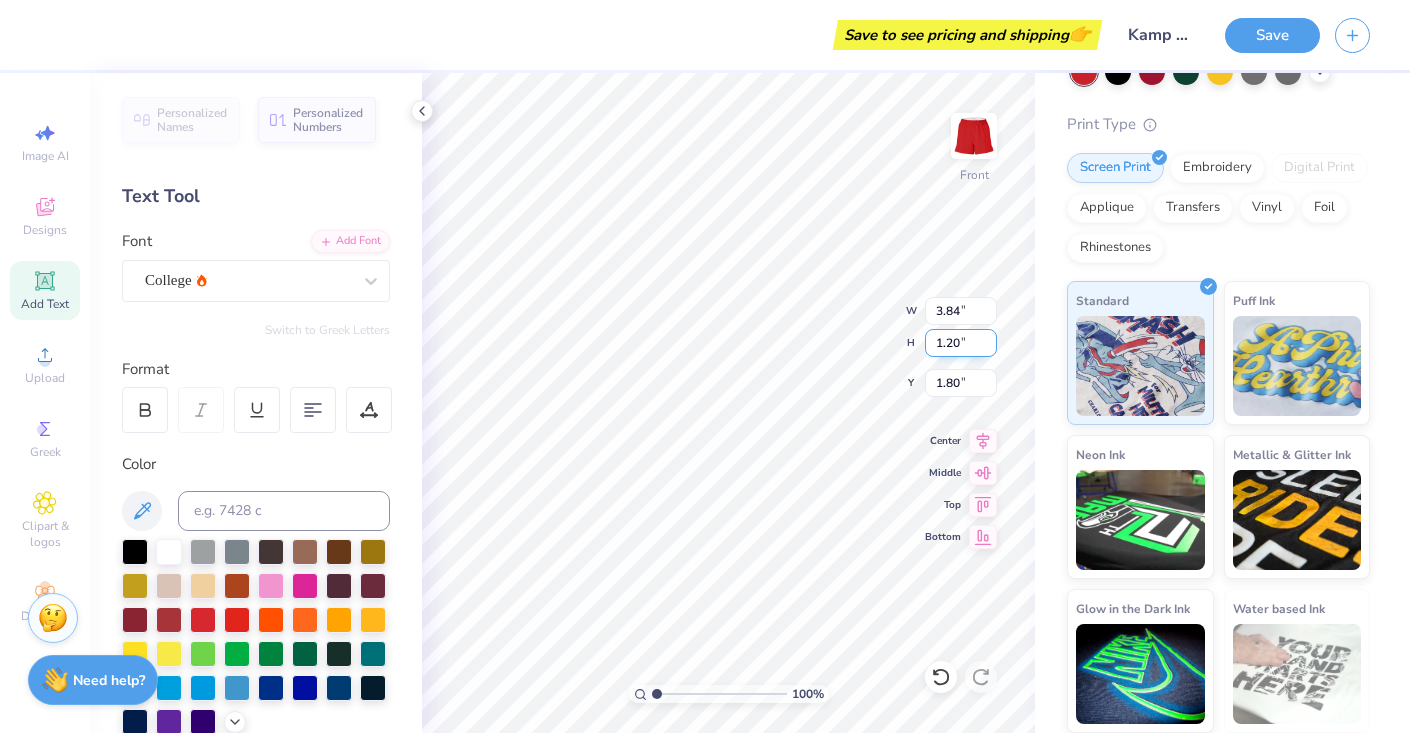 click on "1.20" at bounding box center [961, 343] 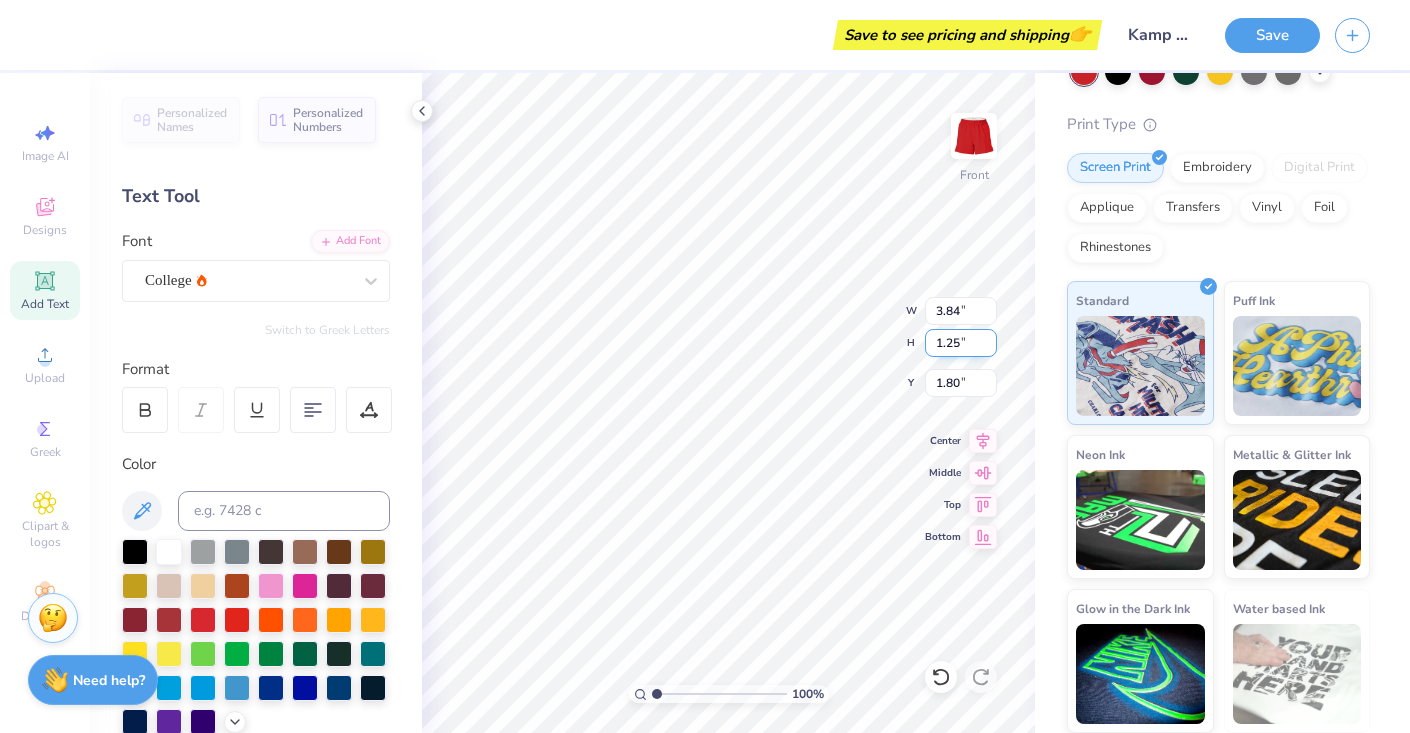 type on "1.25" 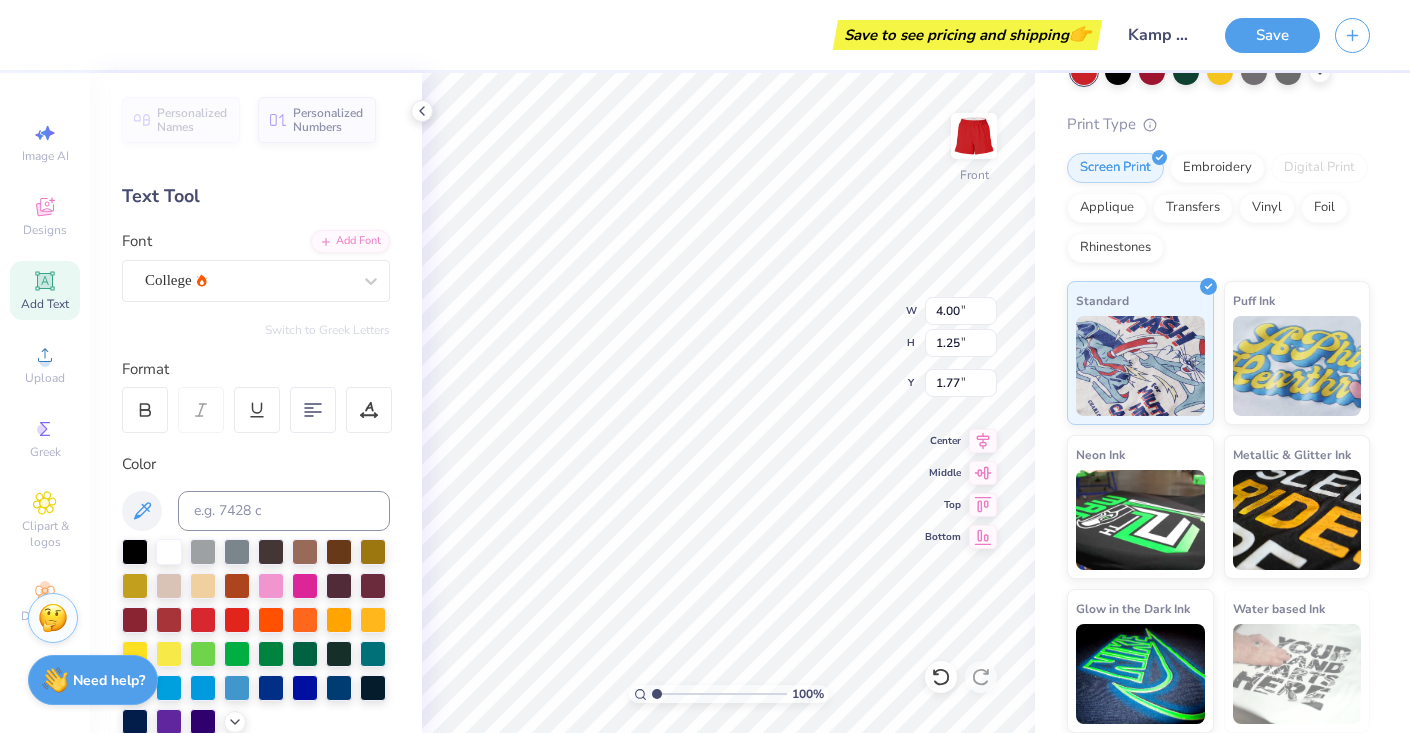 type on "2.27" 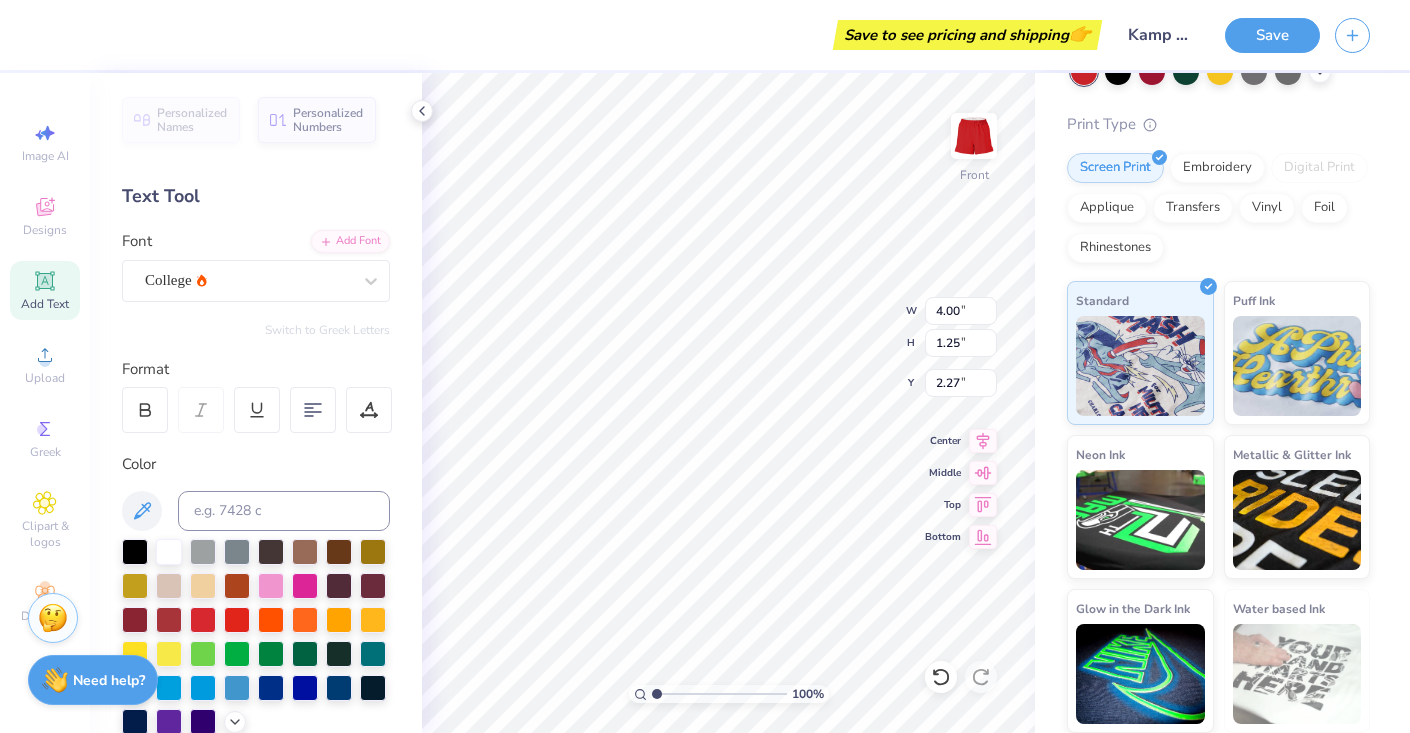 type on "3.70" 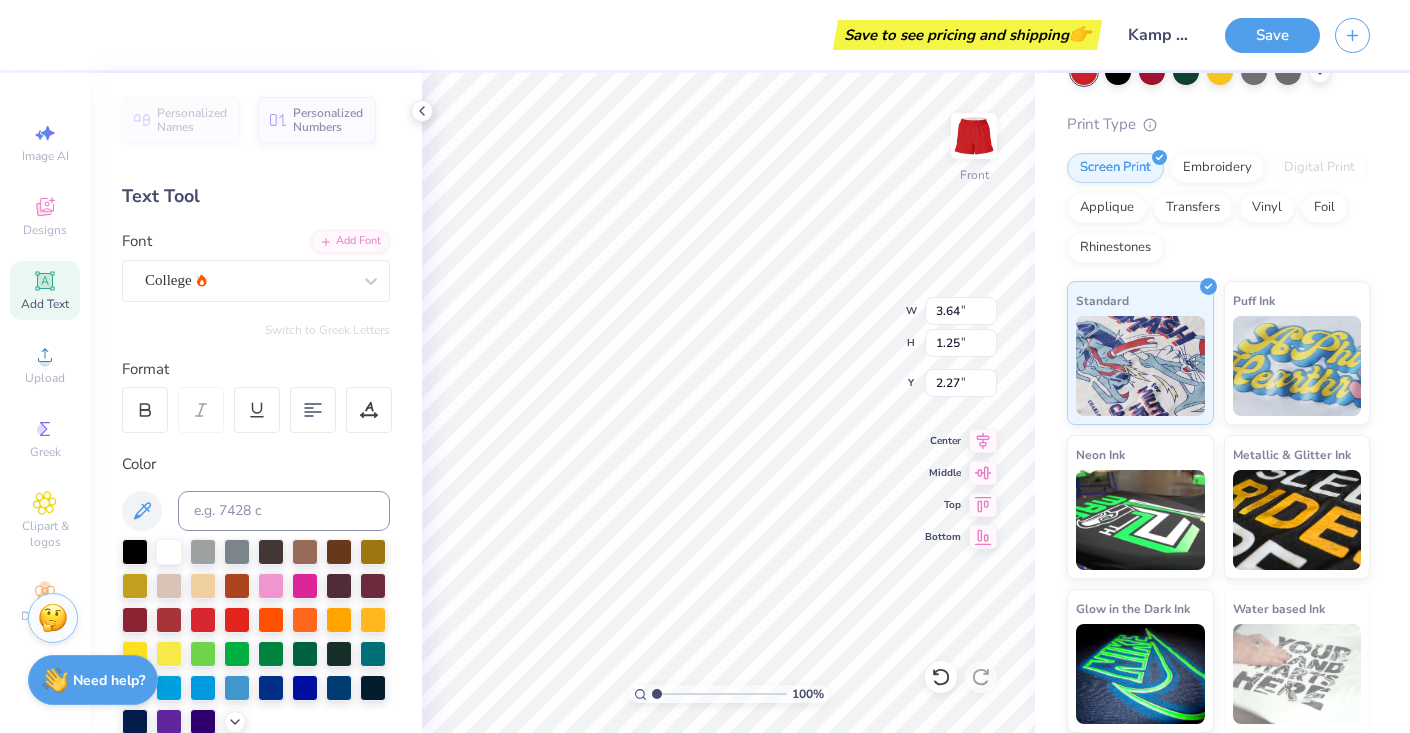 type on "4.00" 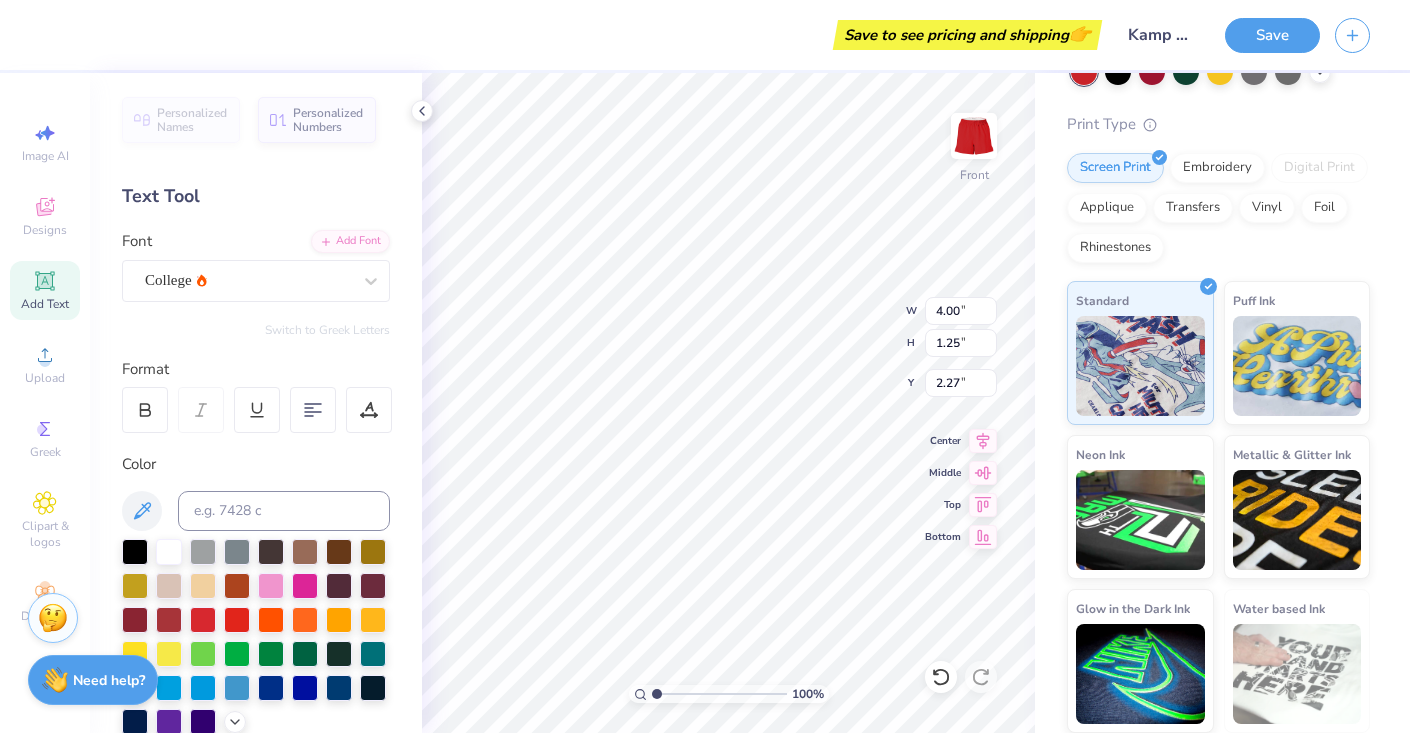 click on "Save to see pricing and shipping  👉" at bounding box center (576, 35) 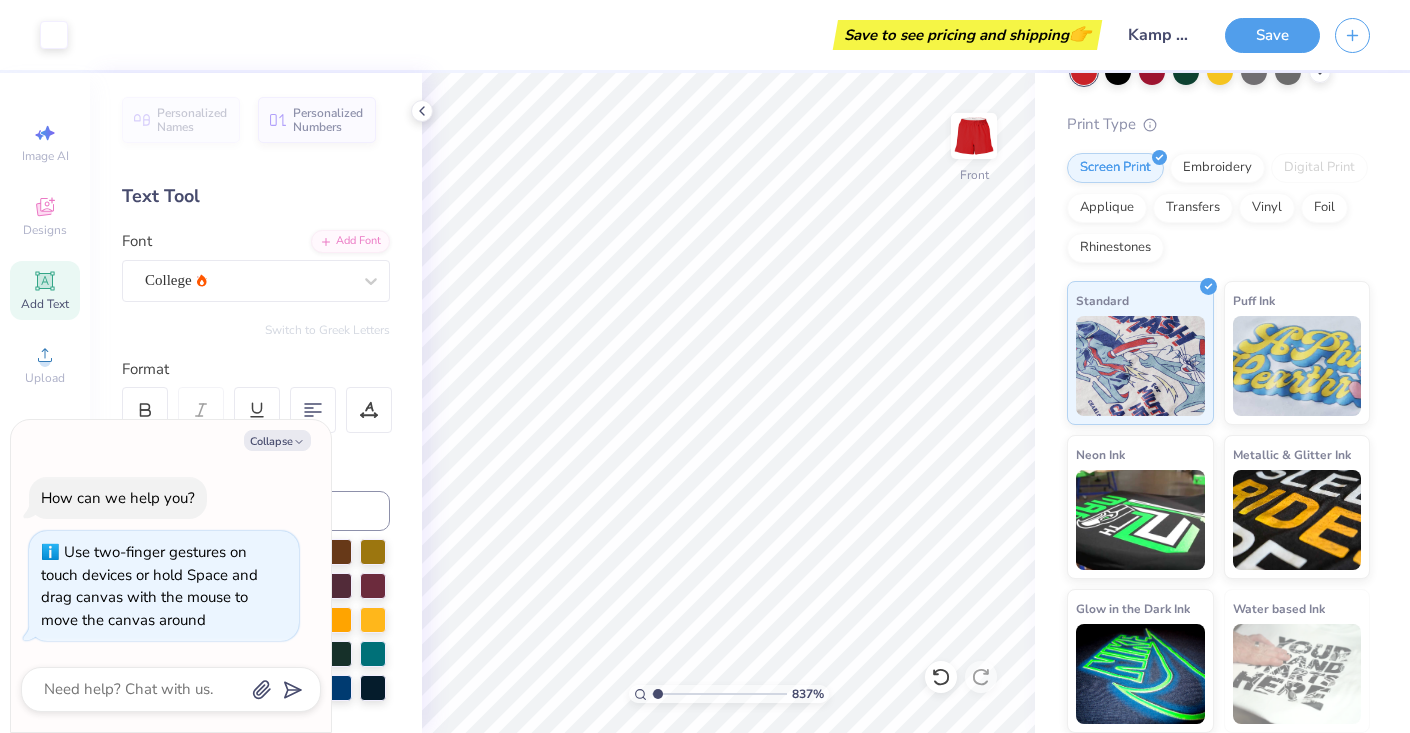 type on "1" 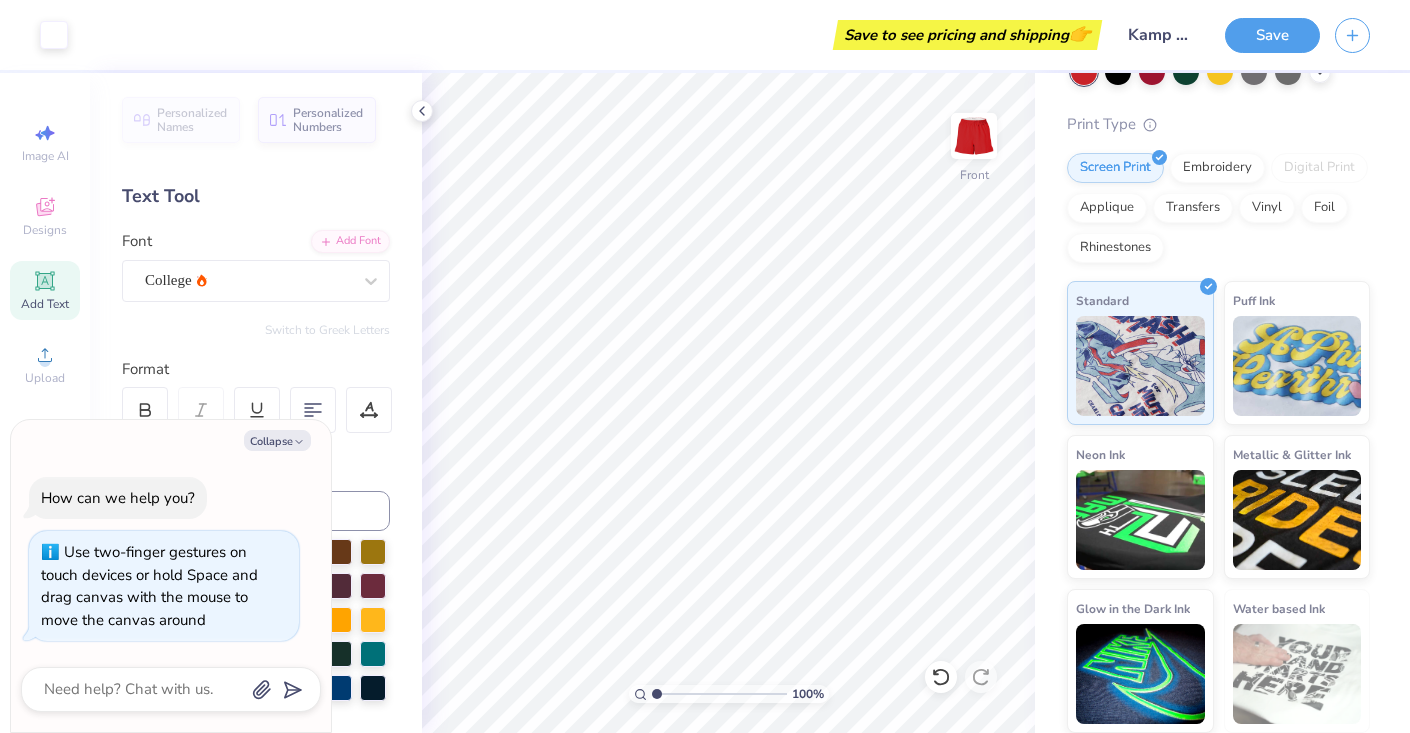click on "100  %" at bounding box center [729, 403] 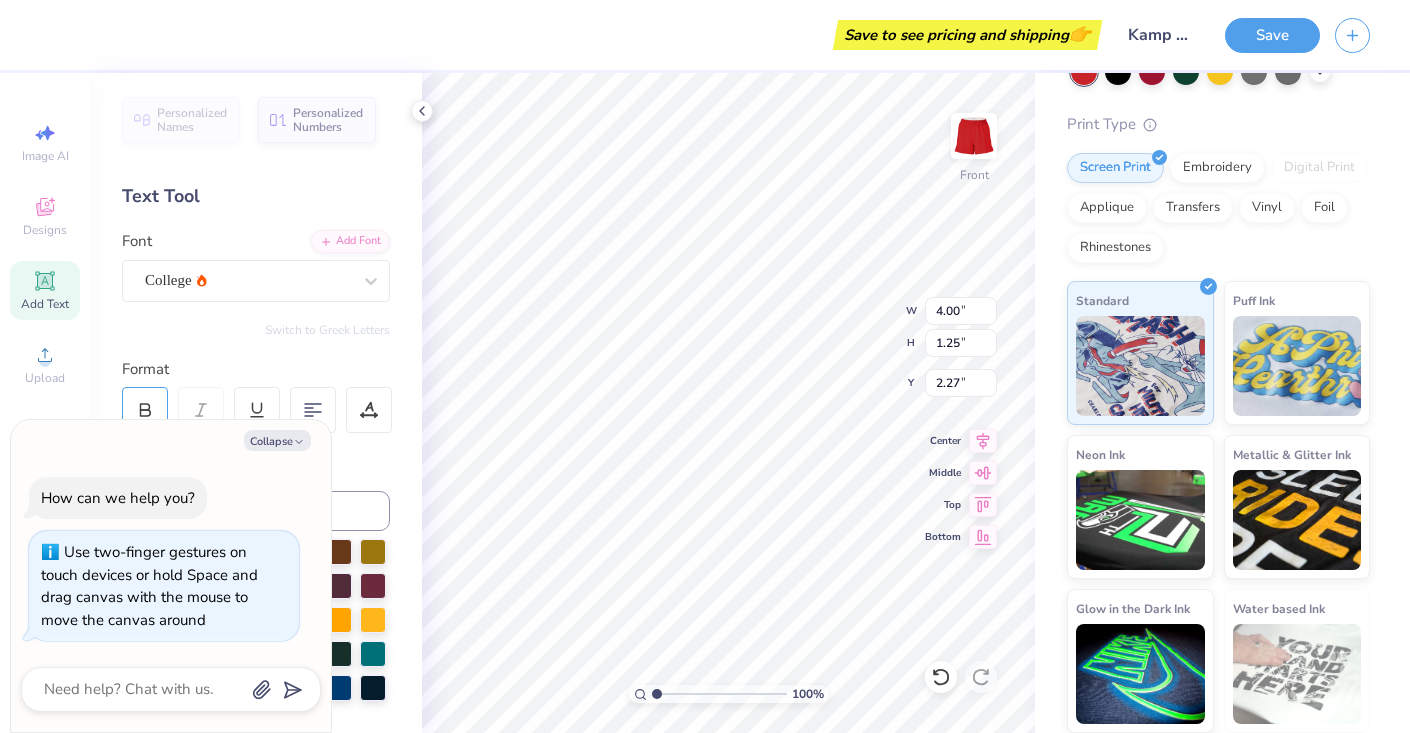 click 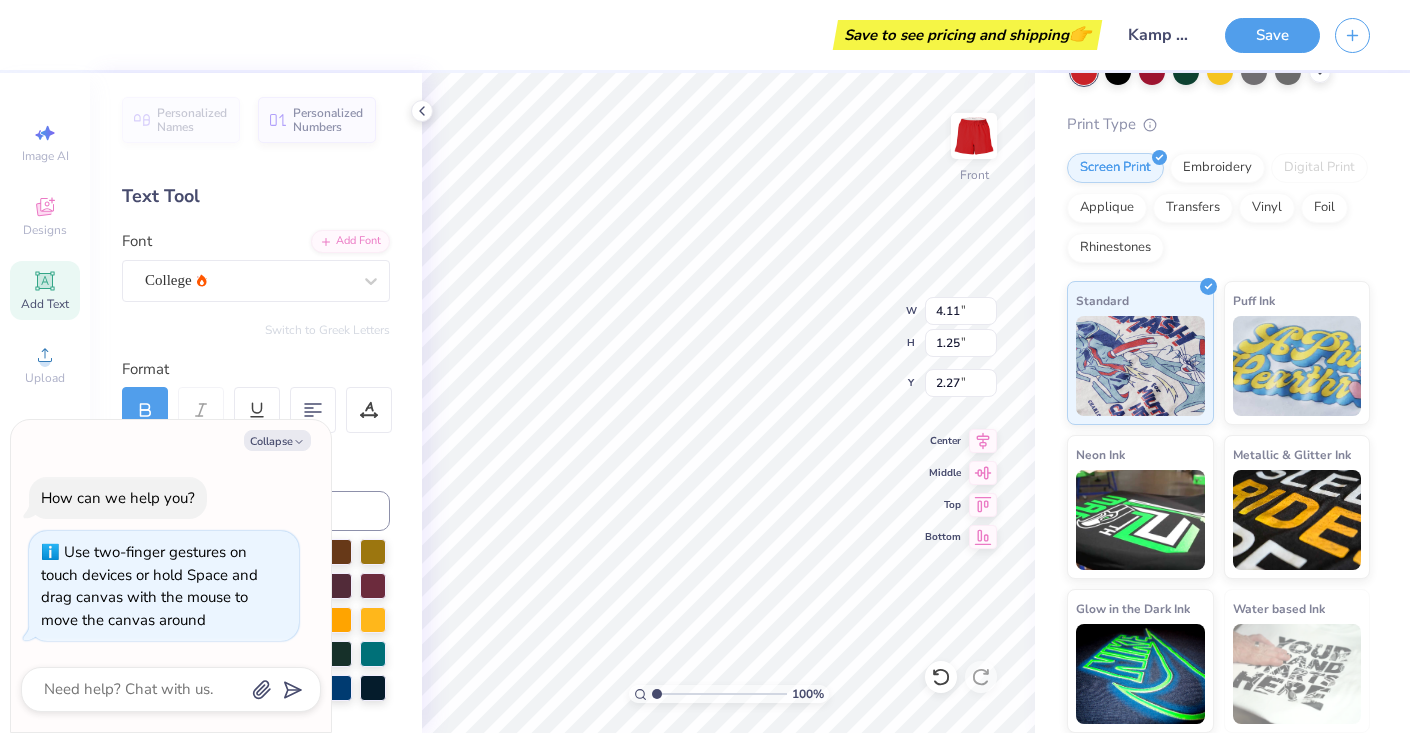 click on "Save to see pricing and shipping  👉" at bounding box center (576, 35) 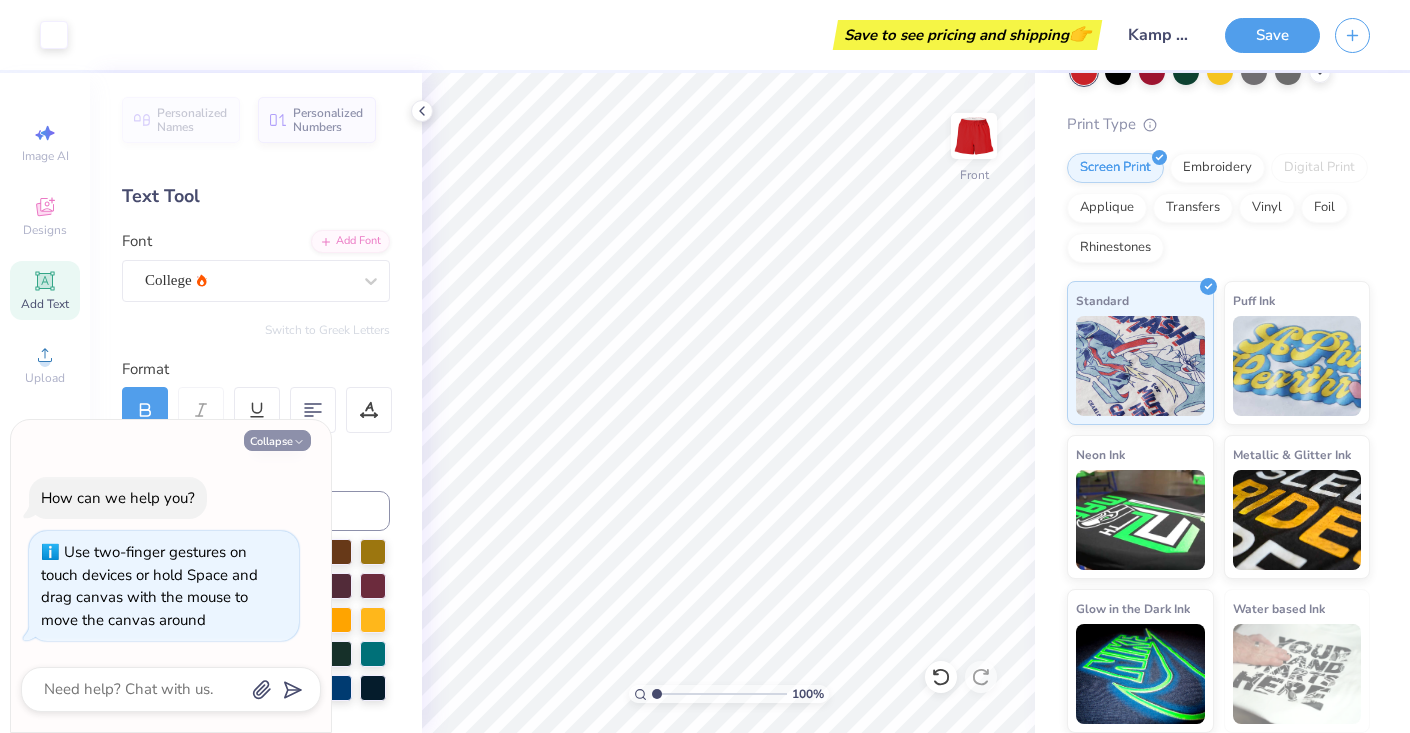 click on "Collapse" at bounding box center [277, 440] 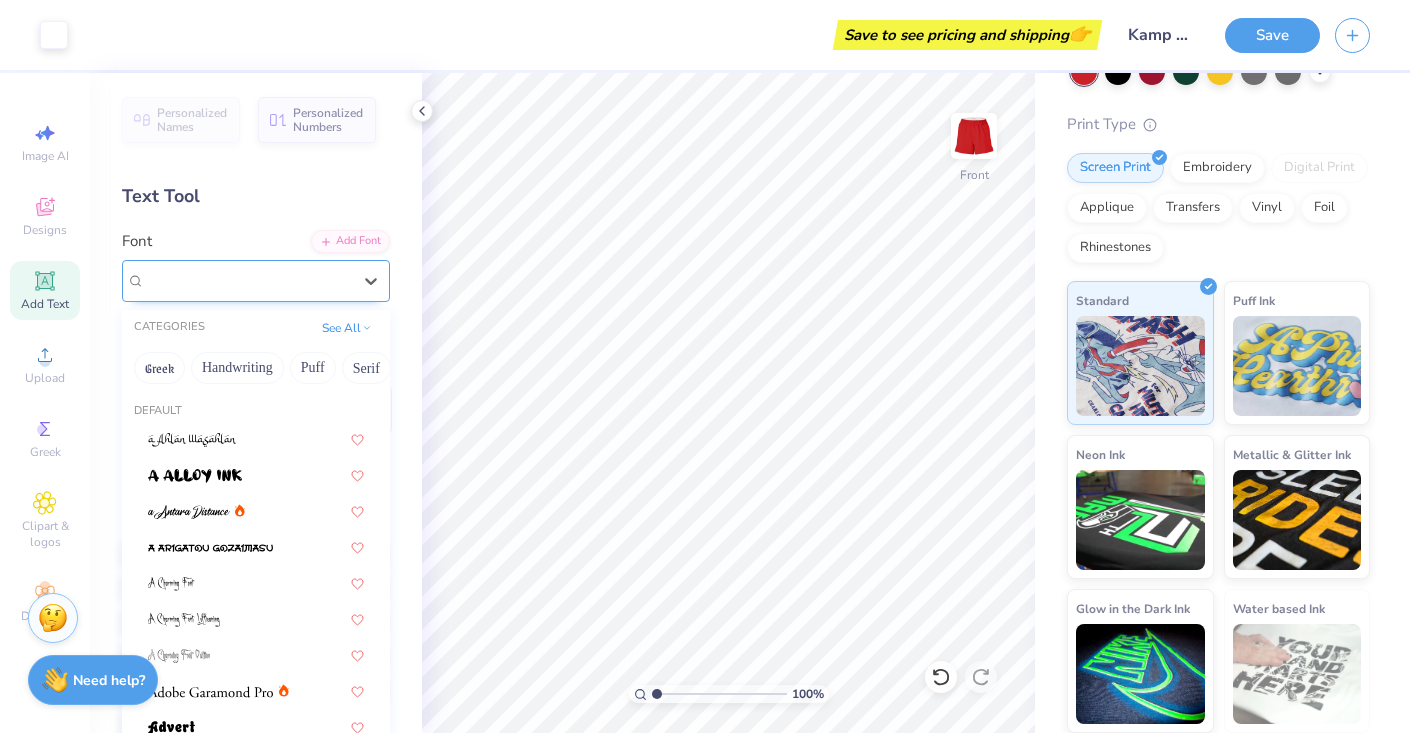 click on "College" at bounding box center [248, 280] 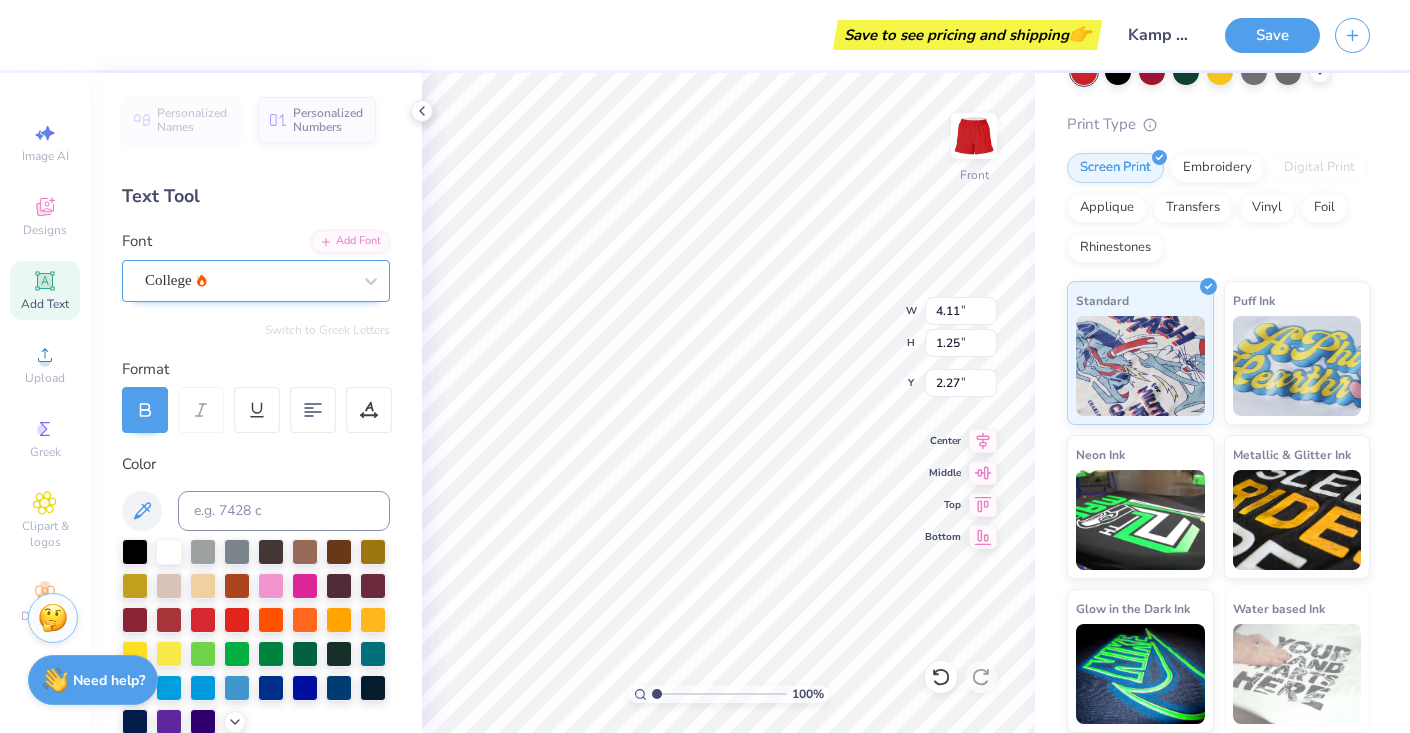 click on "College" at bounding box center [248, 280] 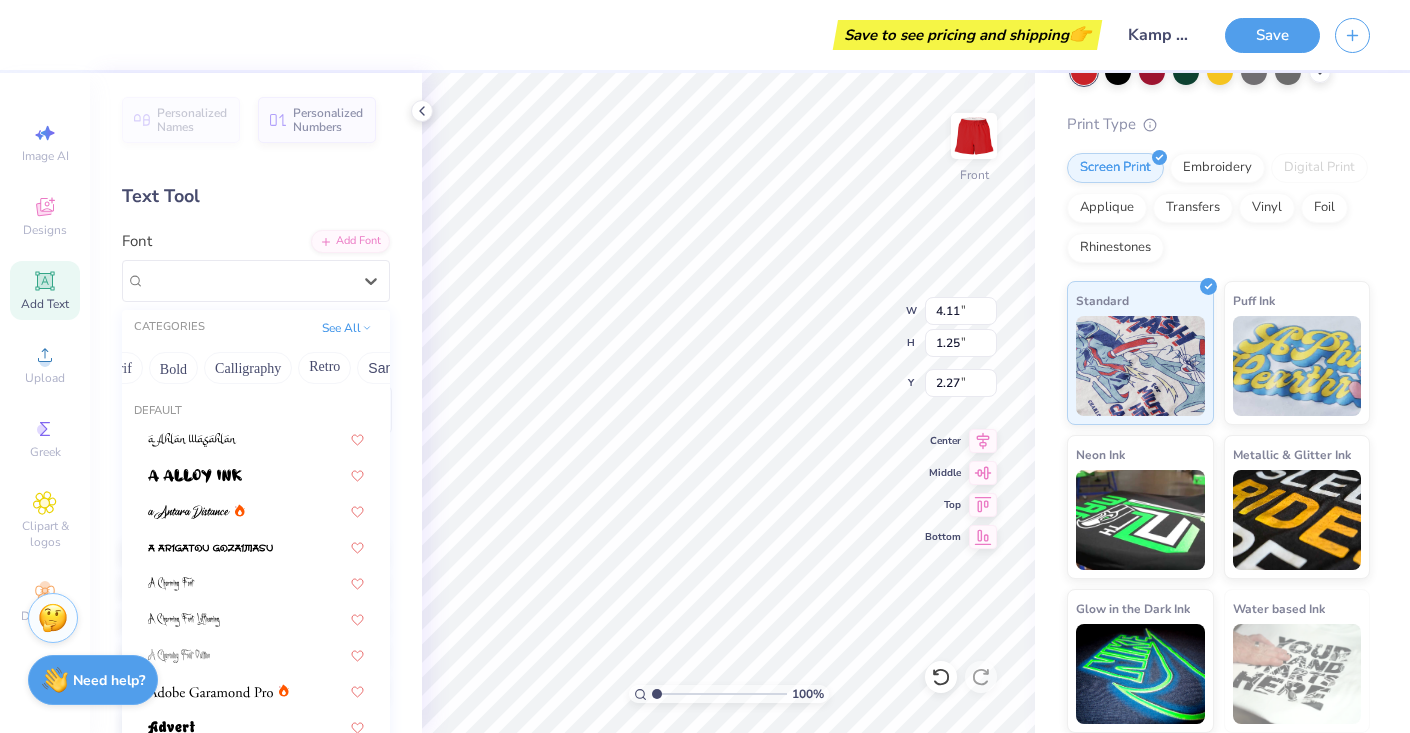 scroll, scrollTop: 0, scrollLeft: 222, axis: horizontal 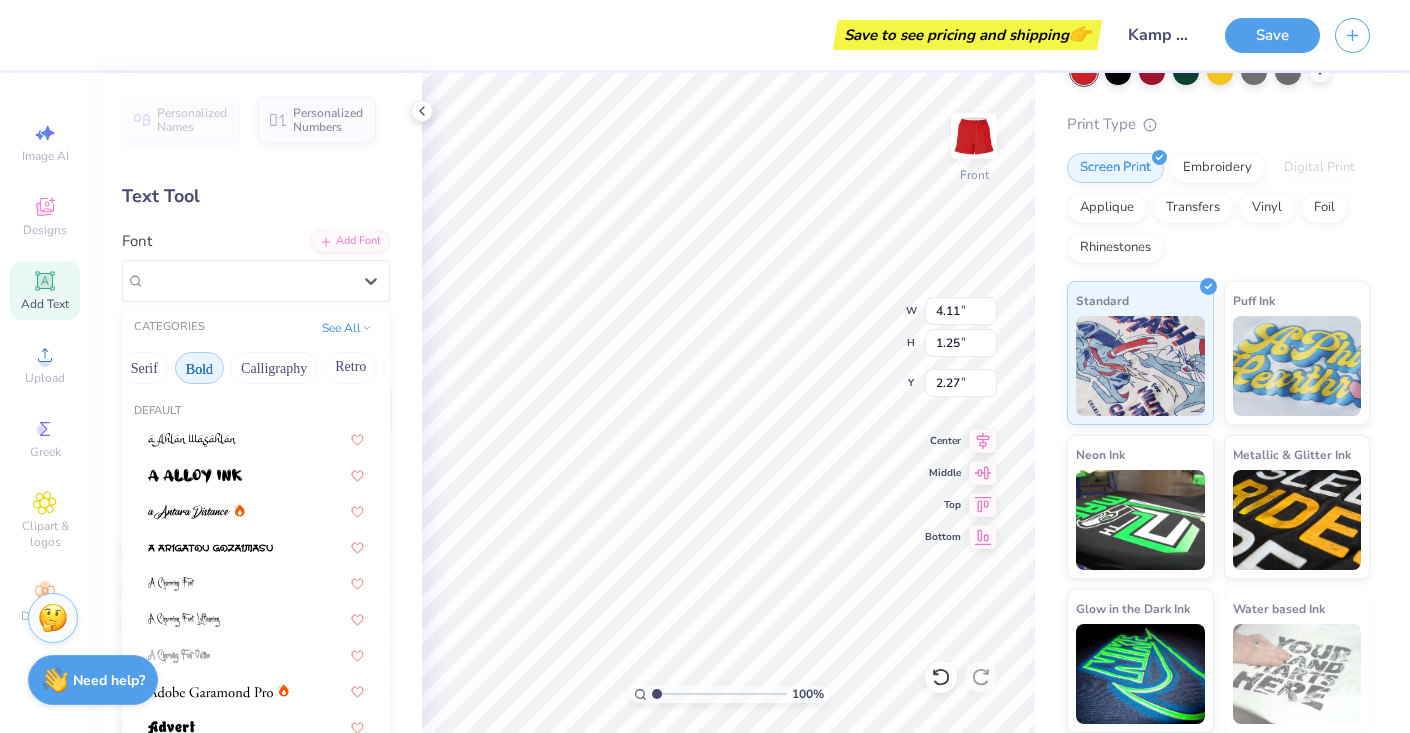 click on "Bold" at bounding box center (199, 368) 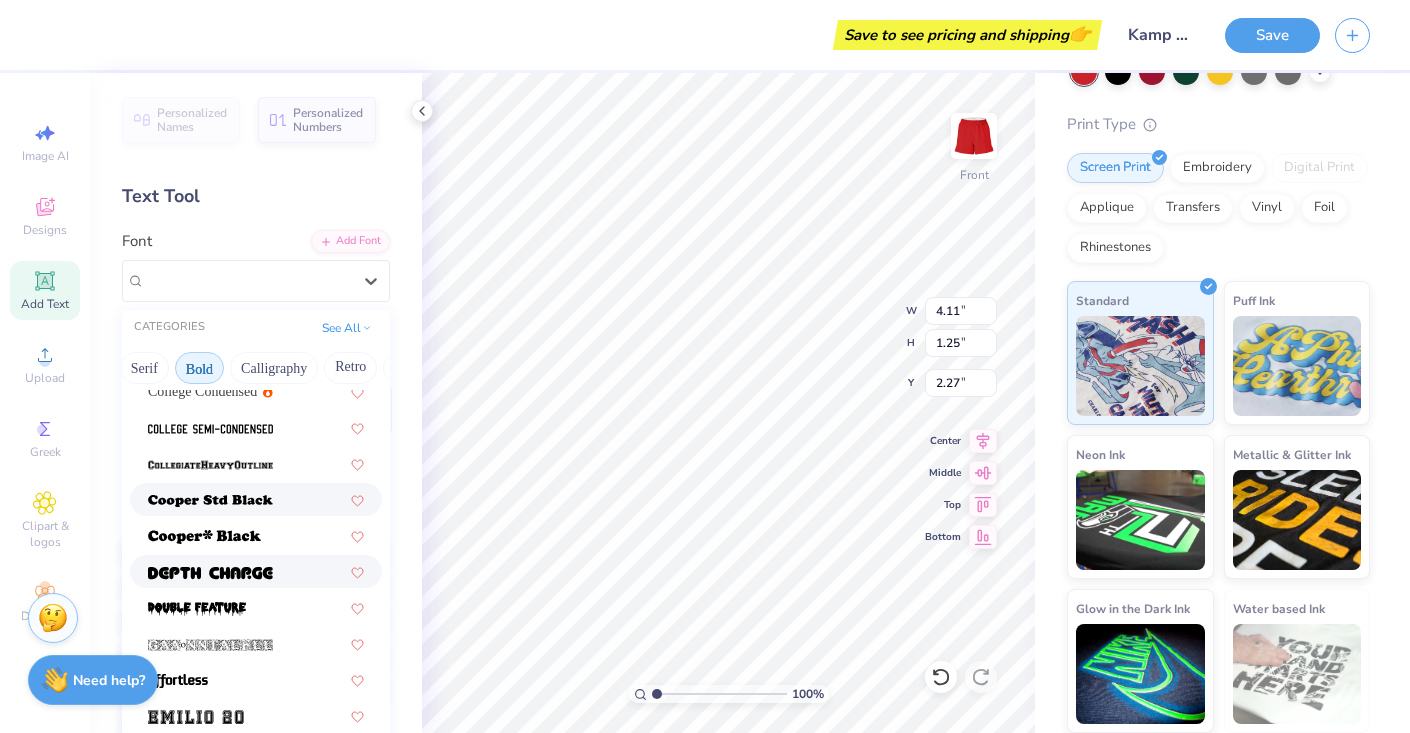 scroll, scrollTop: 267, scrollLeft: 0, axis: vertical 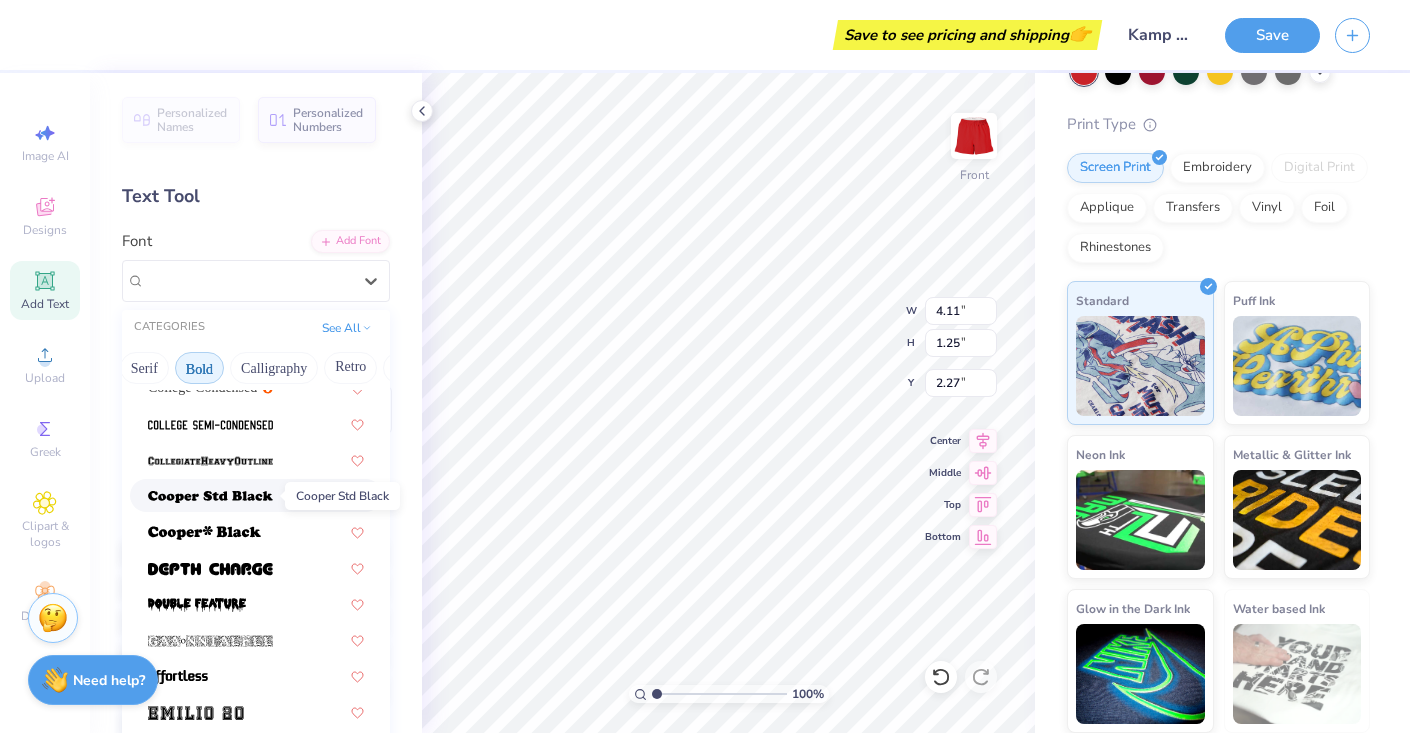 click at bounding box center (210, 497) 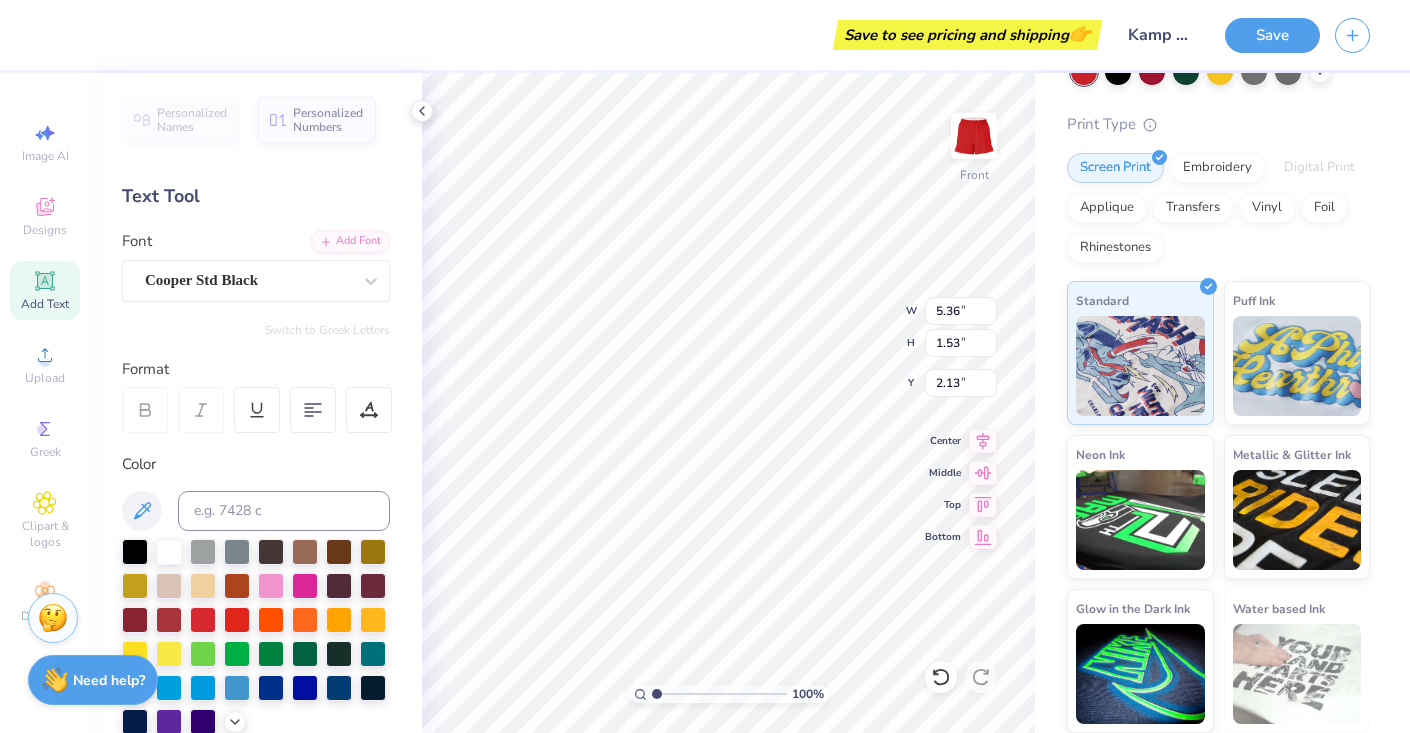 type on "5.36" 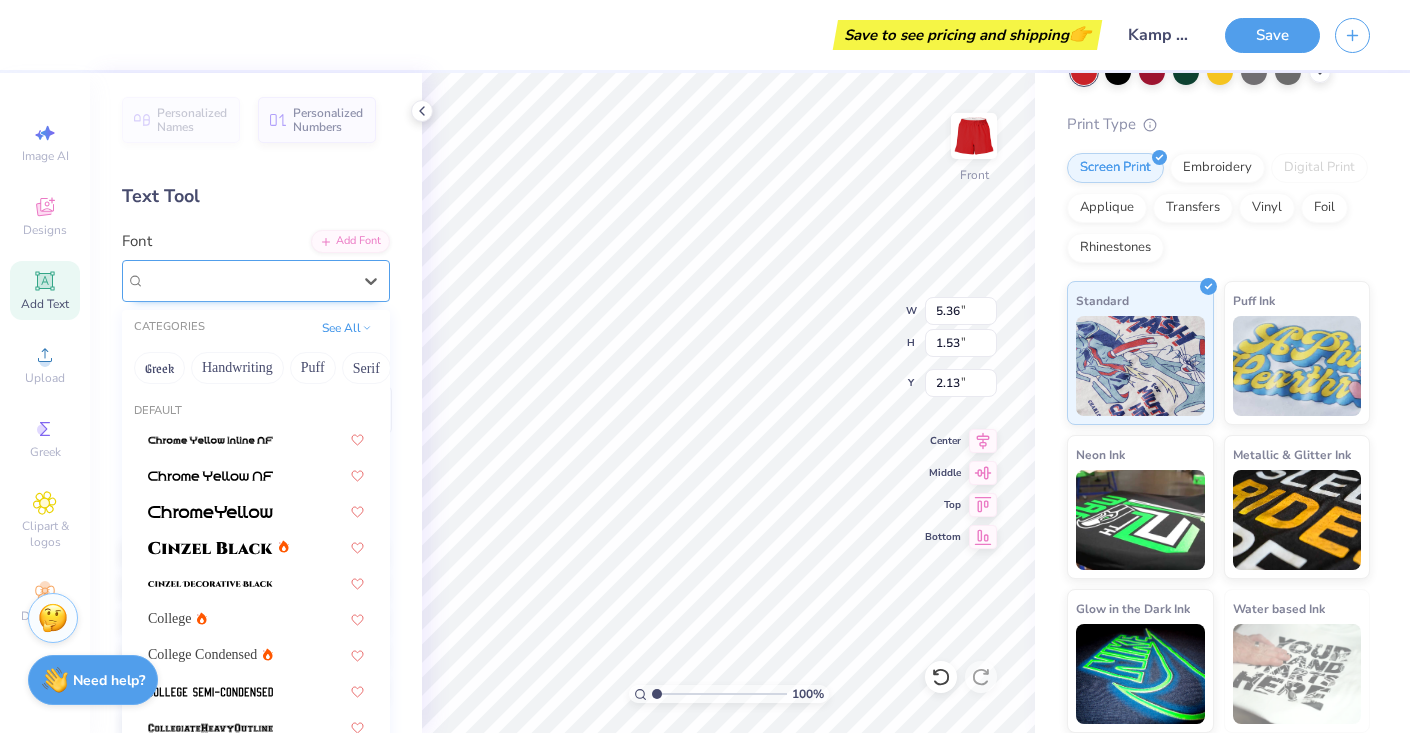 click on "Cooper Std Black" at bounding box center (248, 280) 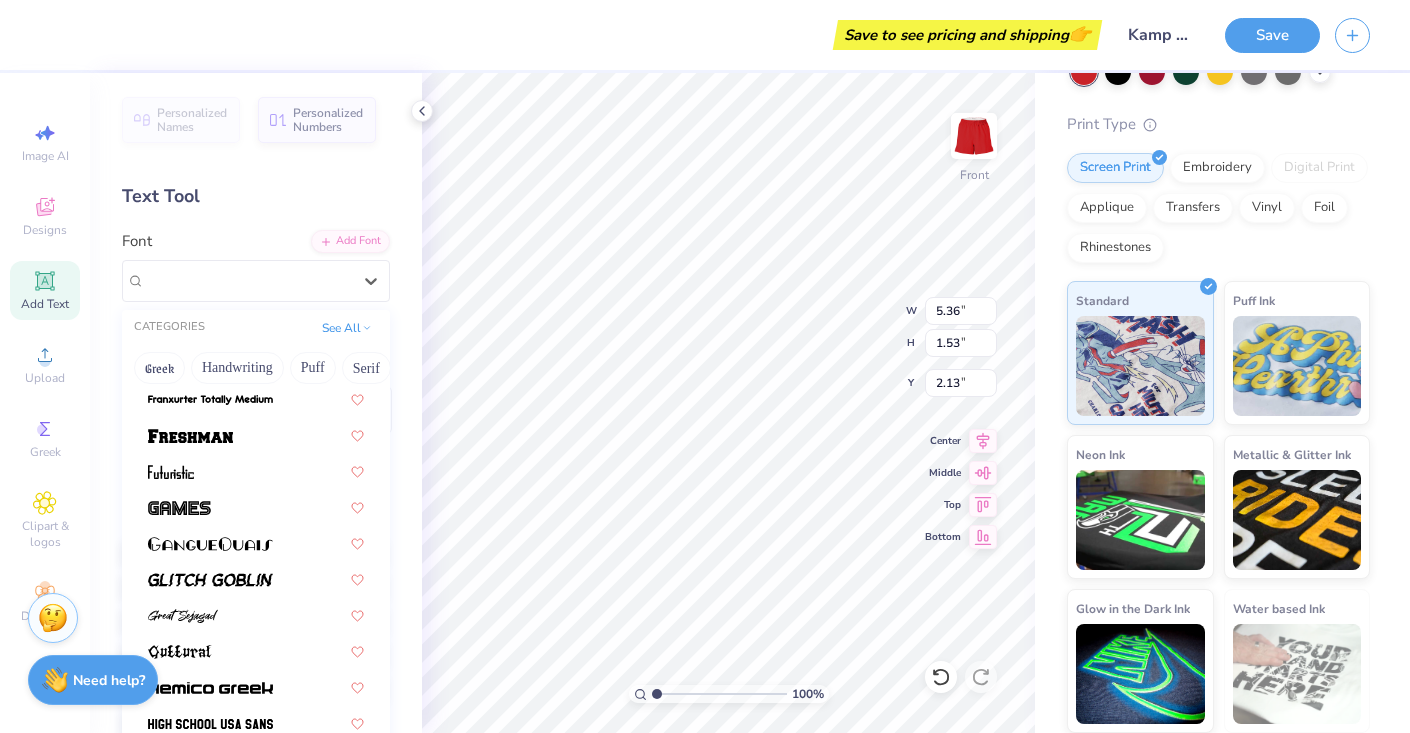 scroll, scrollTop: 728, scrollLeft: 0, axis: vertical 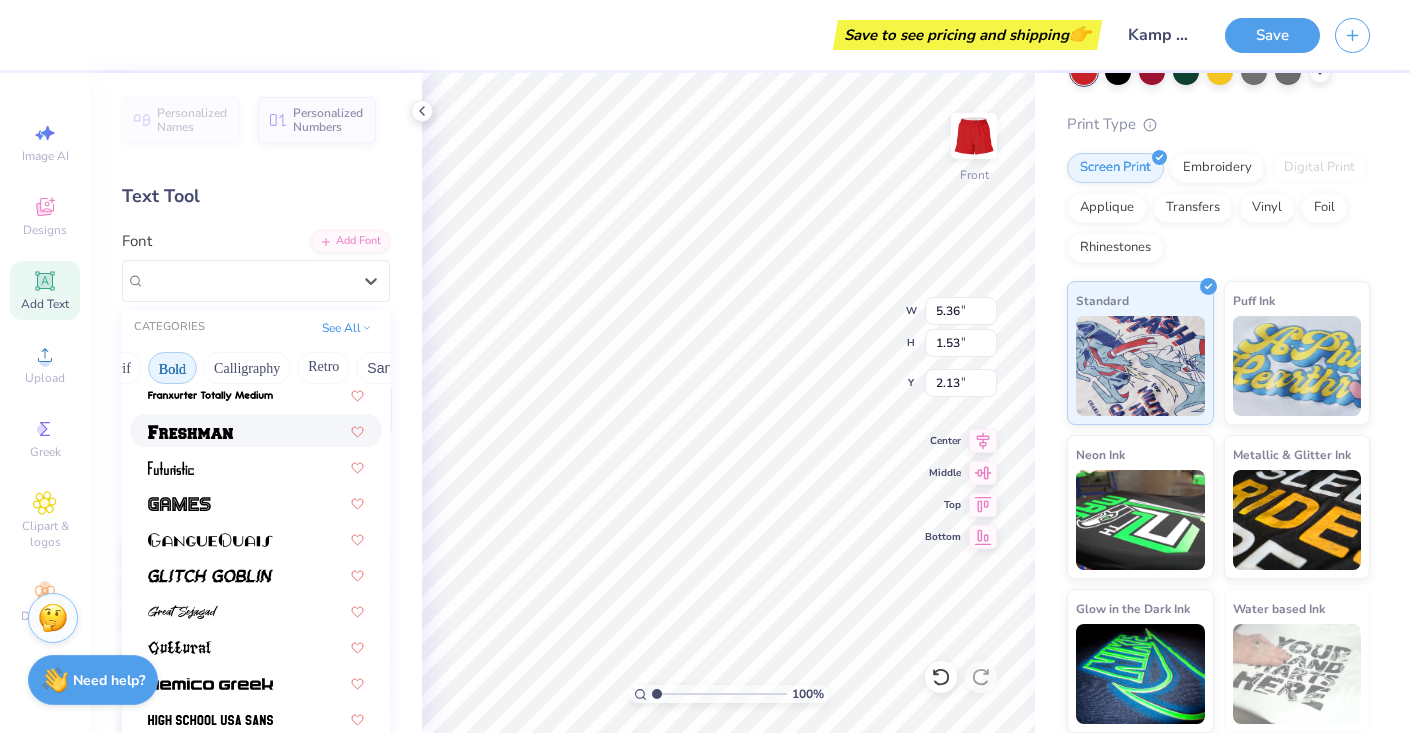 click at bounding box center (190, 432) 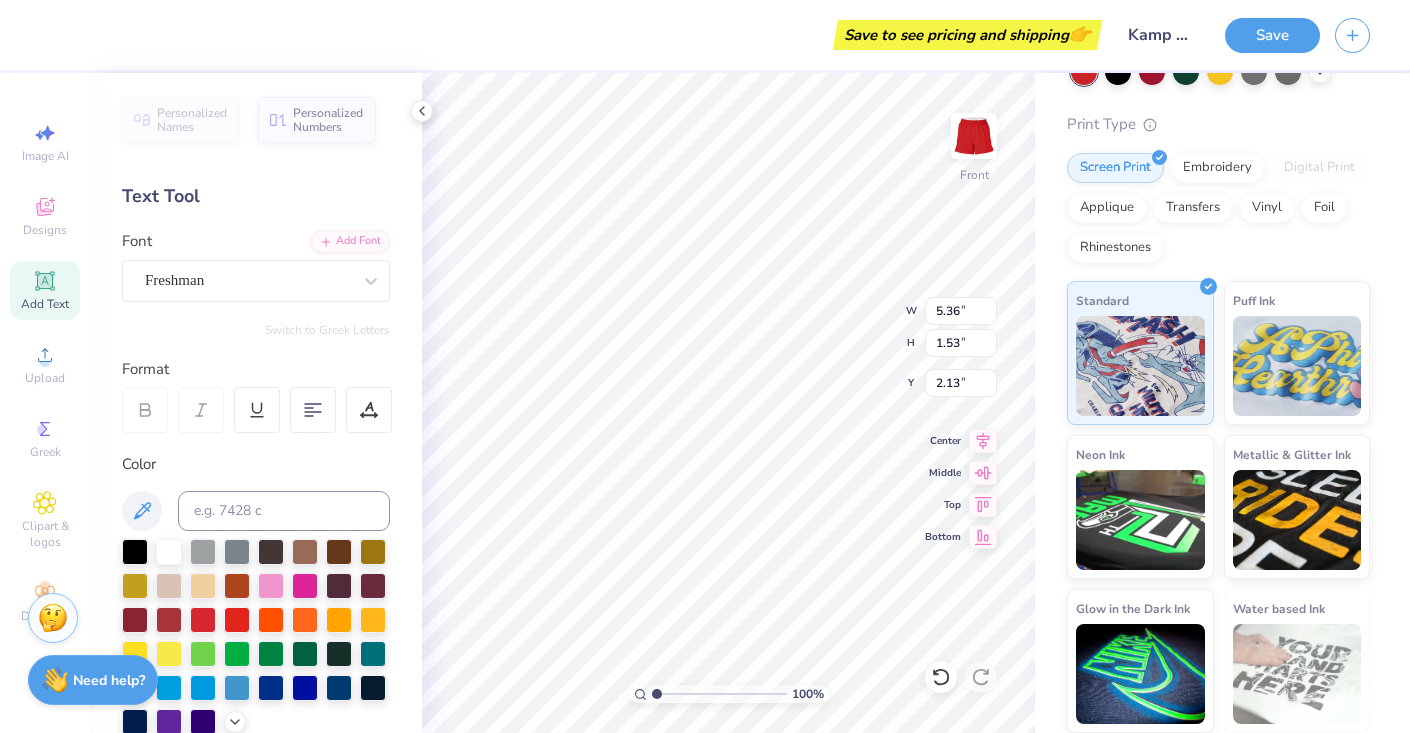 type on "4.83" 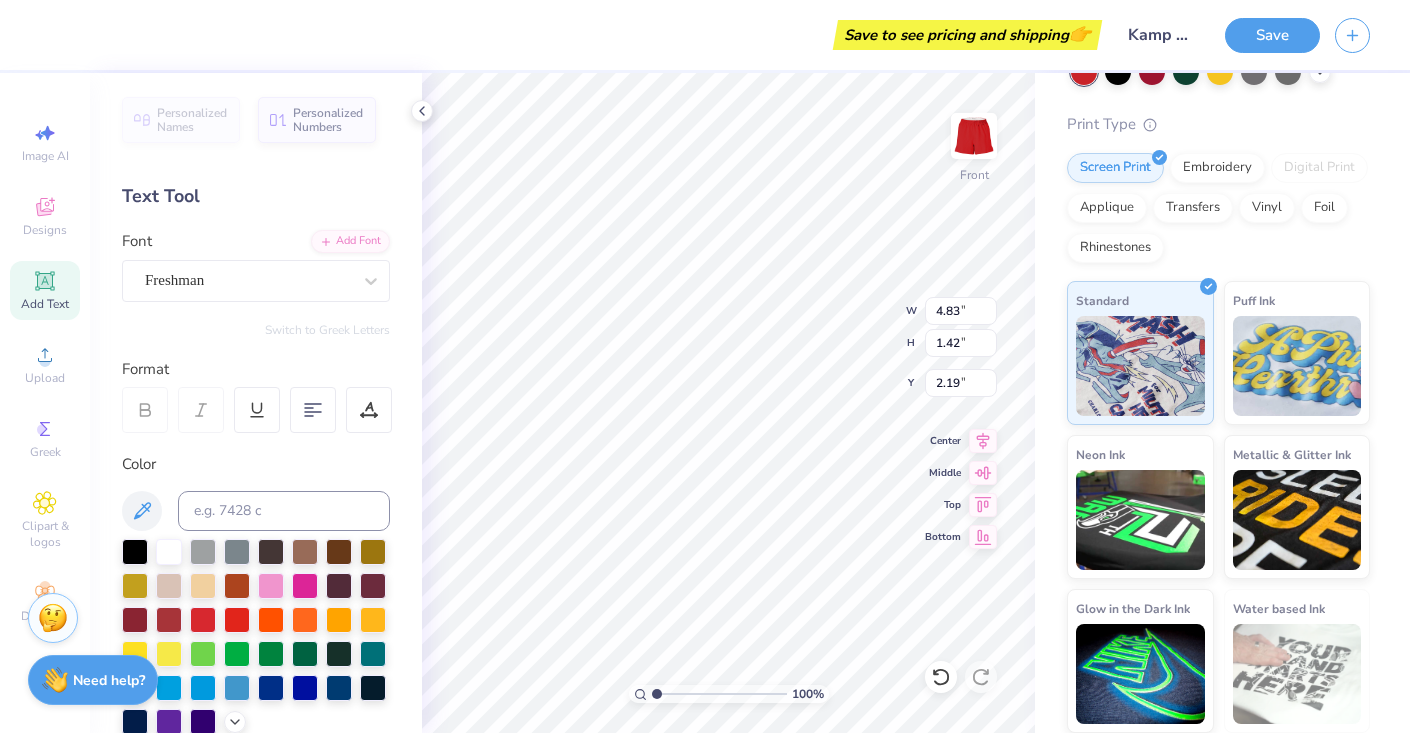 type on "kamp" 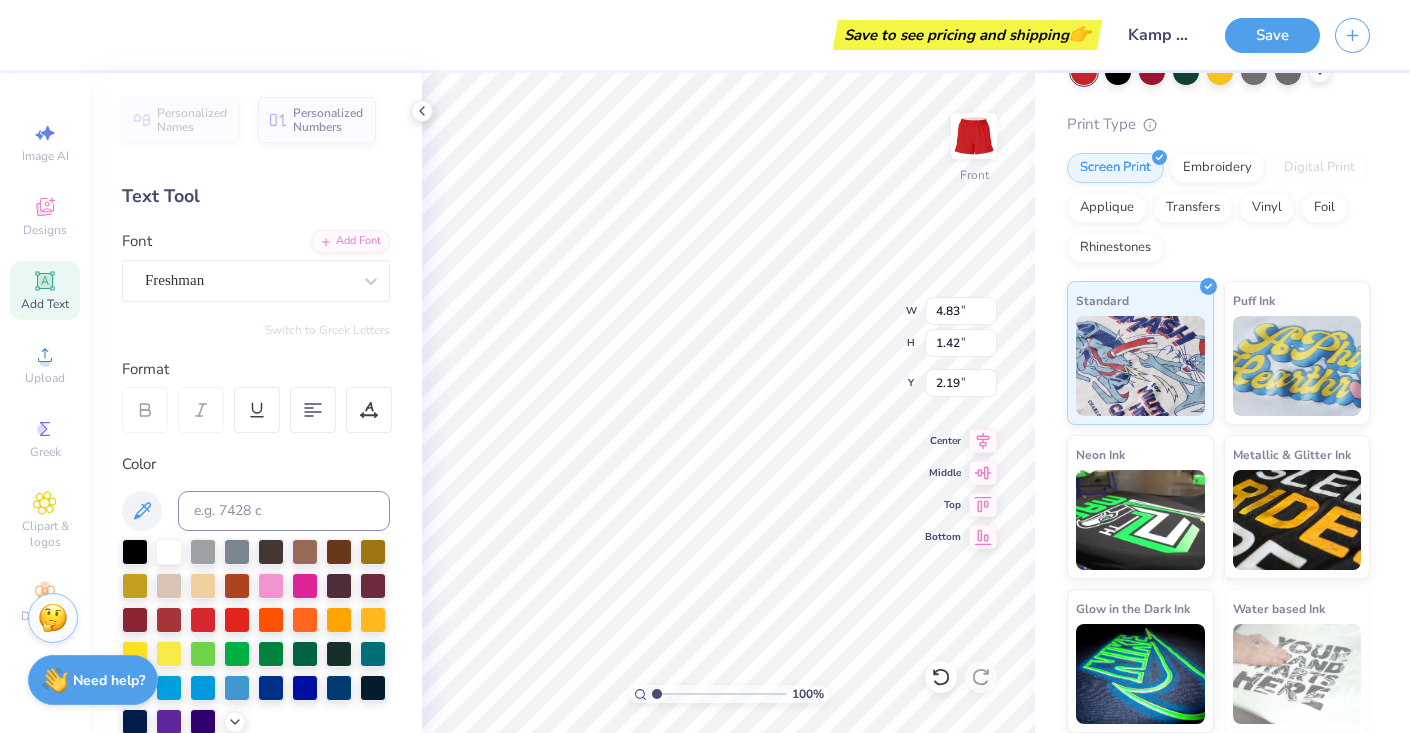 type on "4.58" 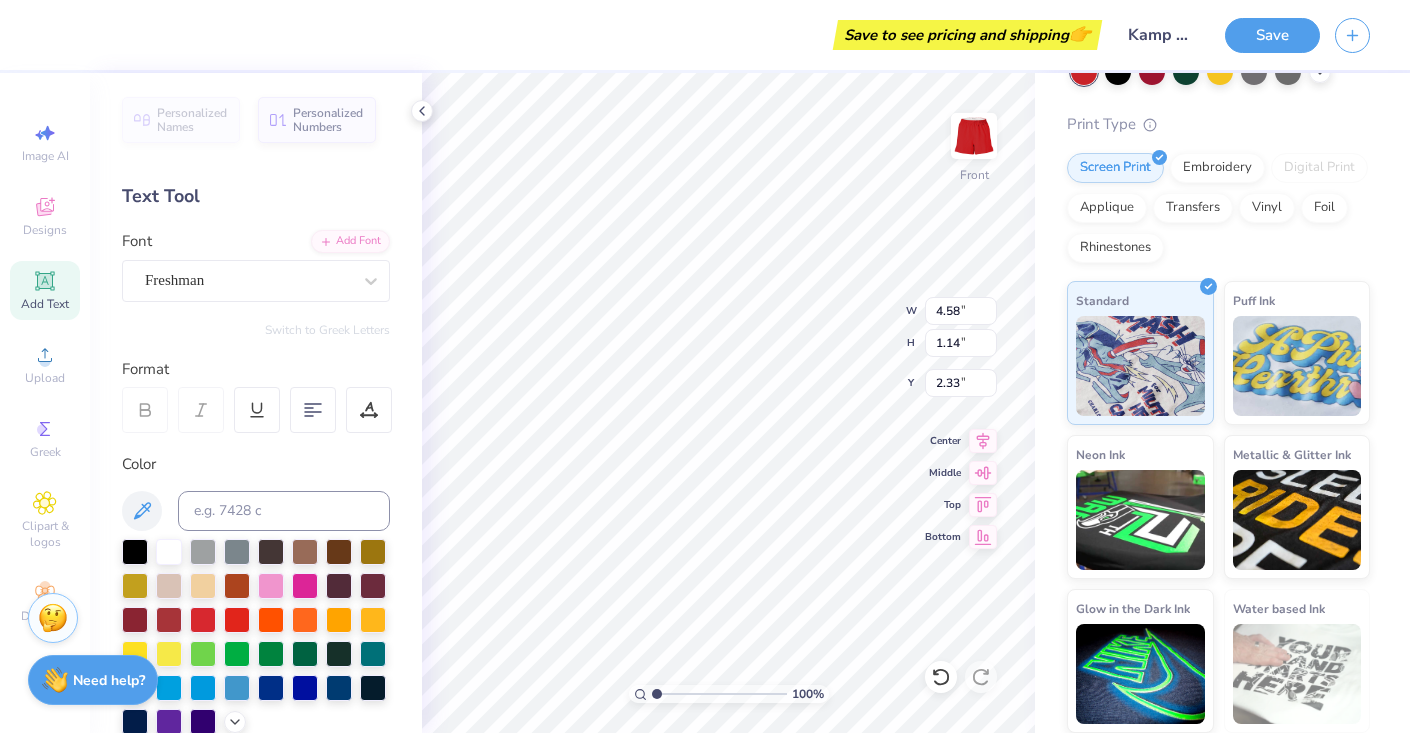 type on "3.64" 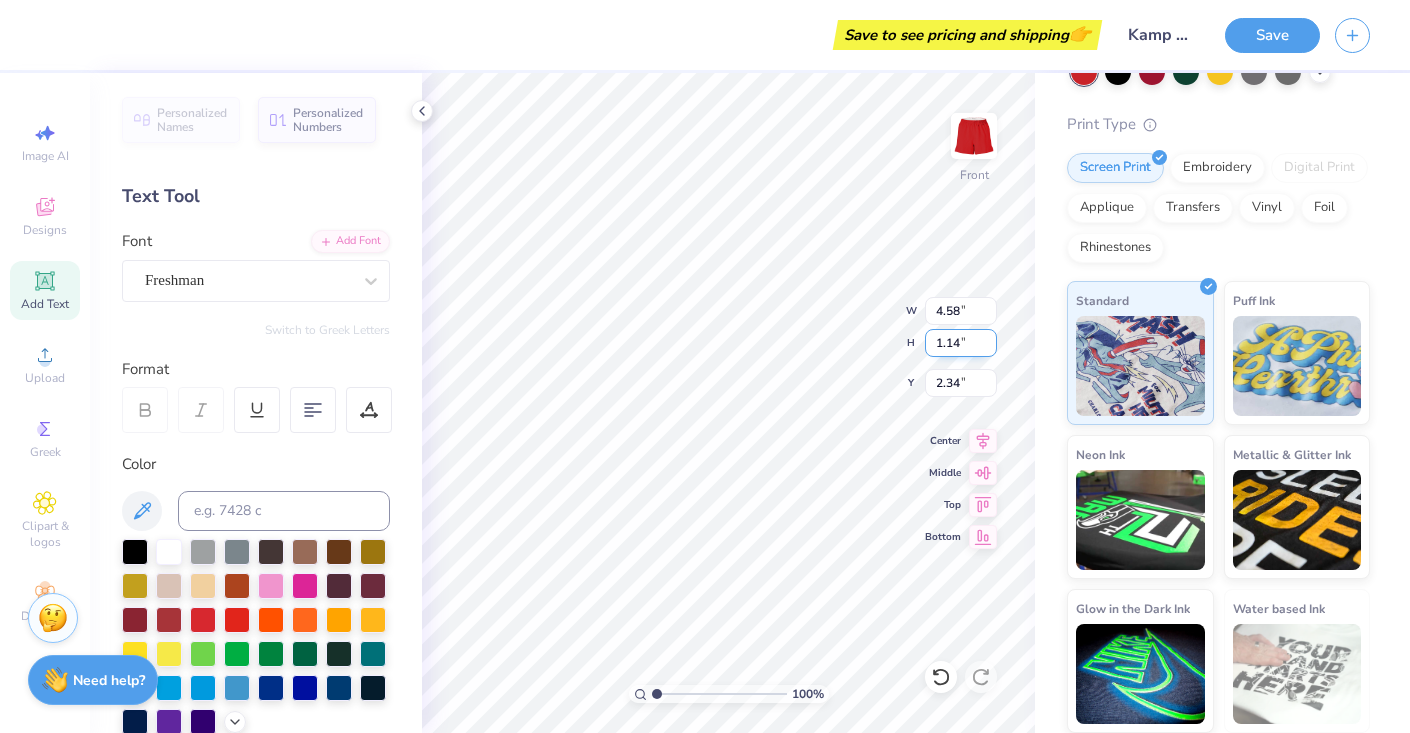 scroll, scrollTop: 0, scrollLeft: 2, axis: horizontal 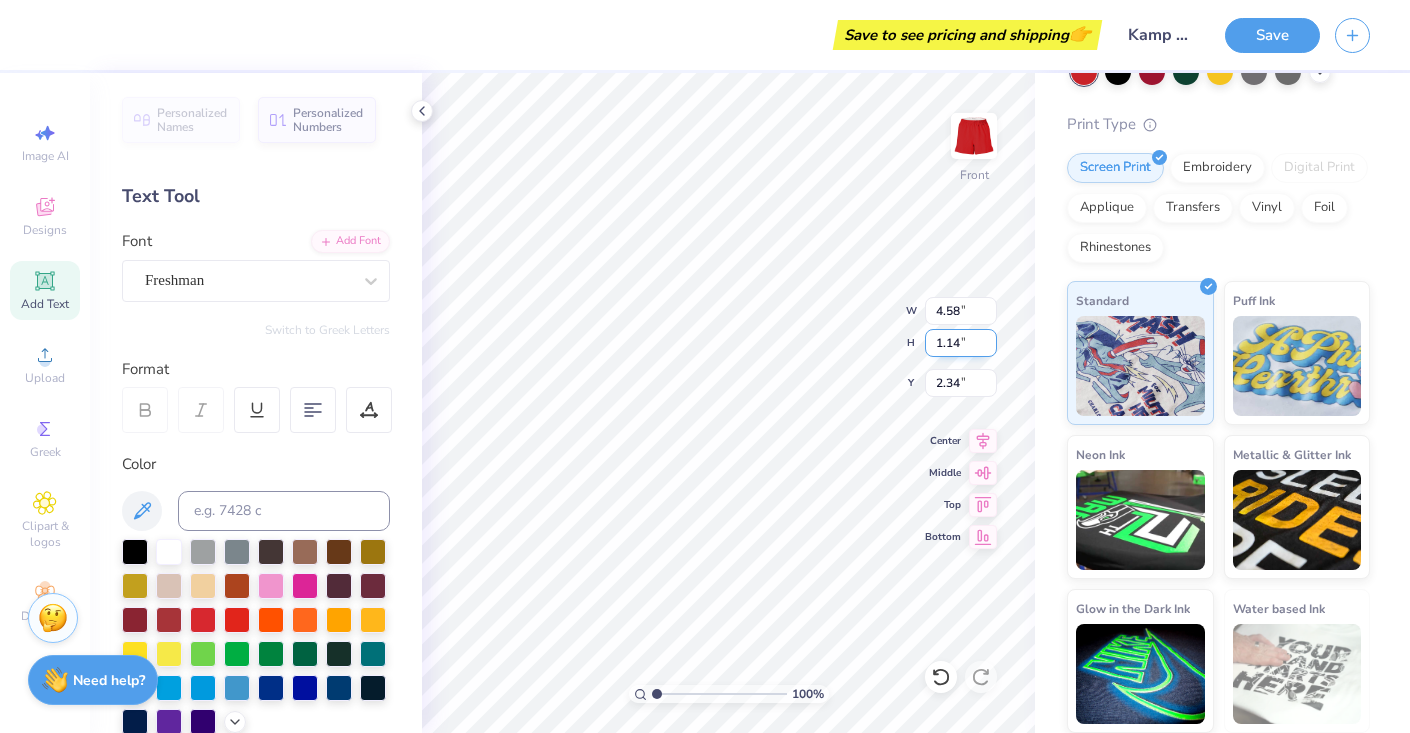 type on "KAMP" 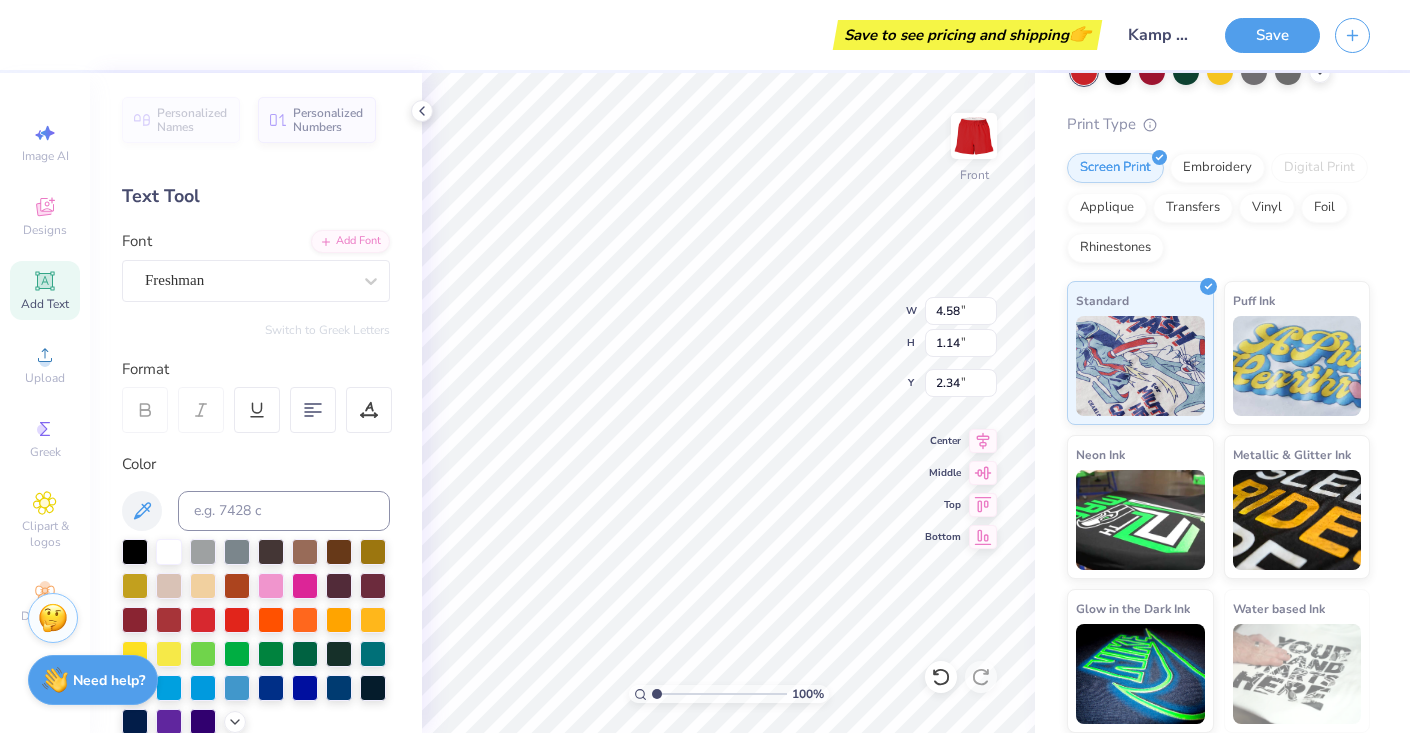 click on "Save to see pricing and shipping  👉" at bounding box center (576, 35) 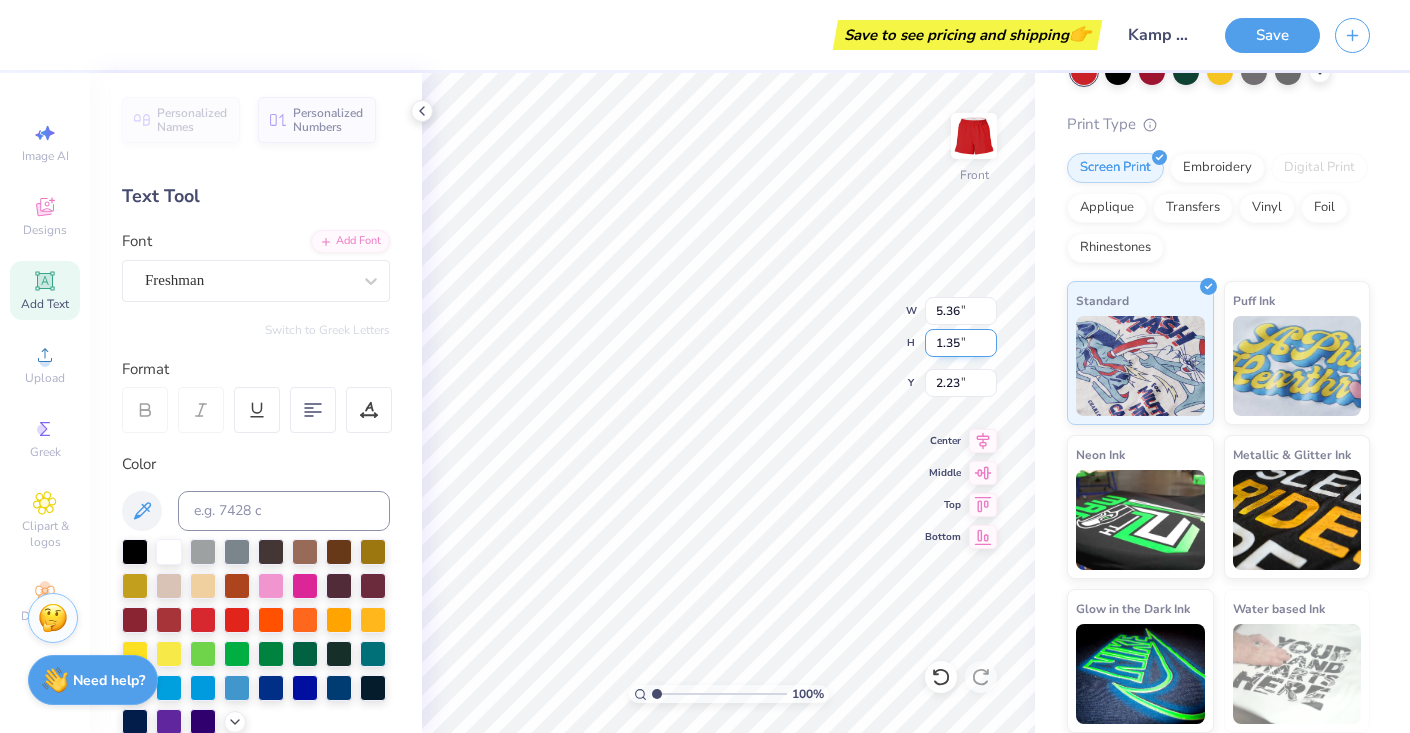 click on "1.35" at bounding box center [961, 343] 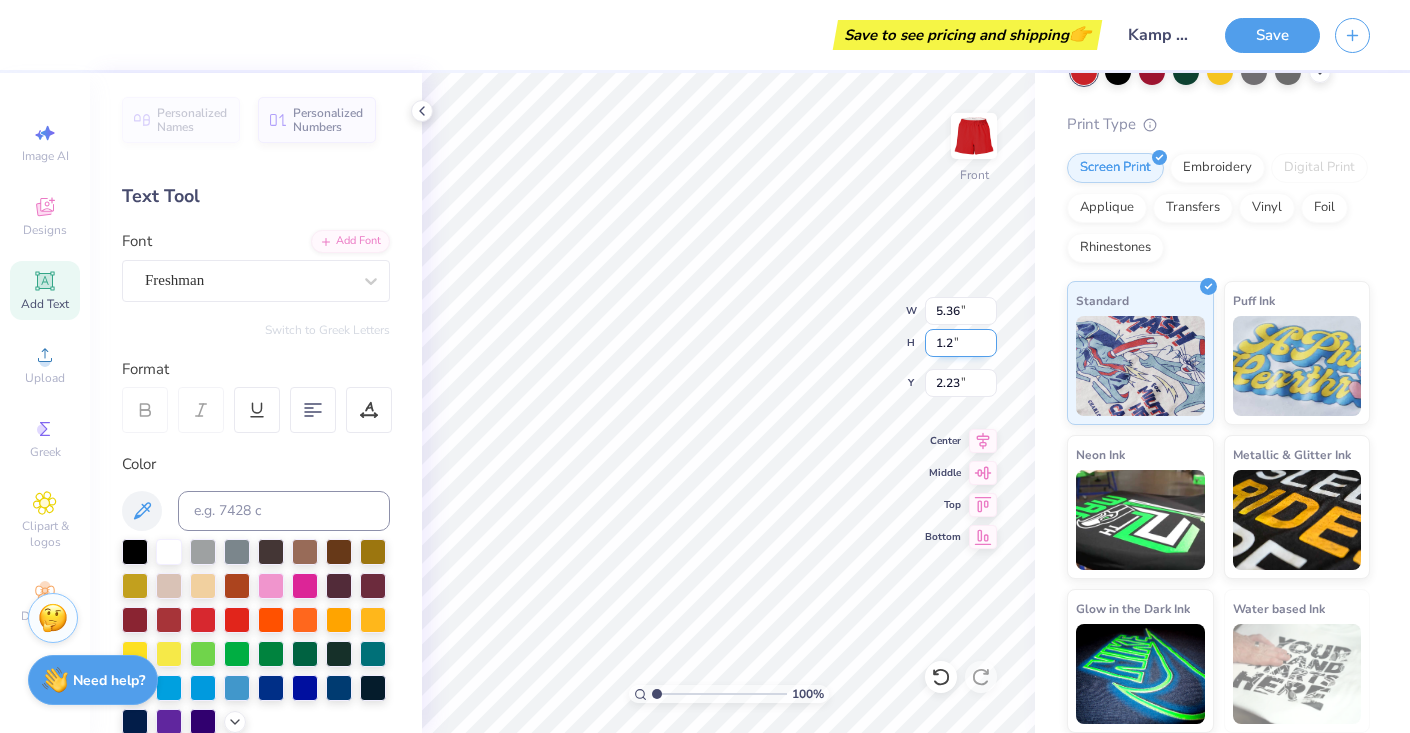type on "1.2" 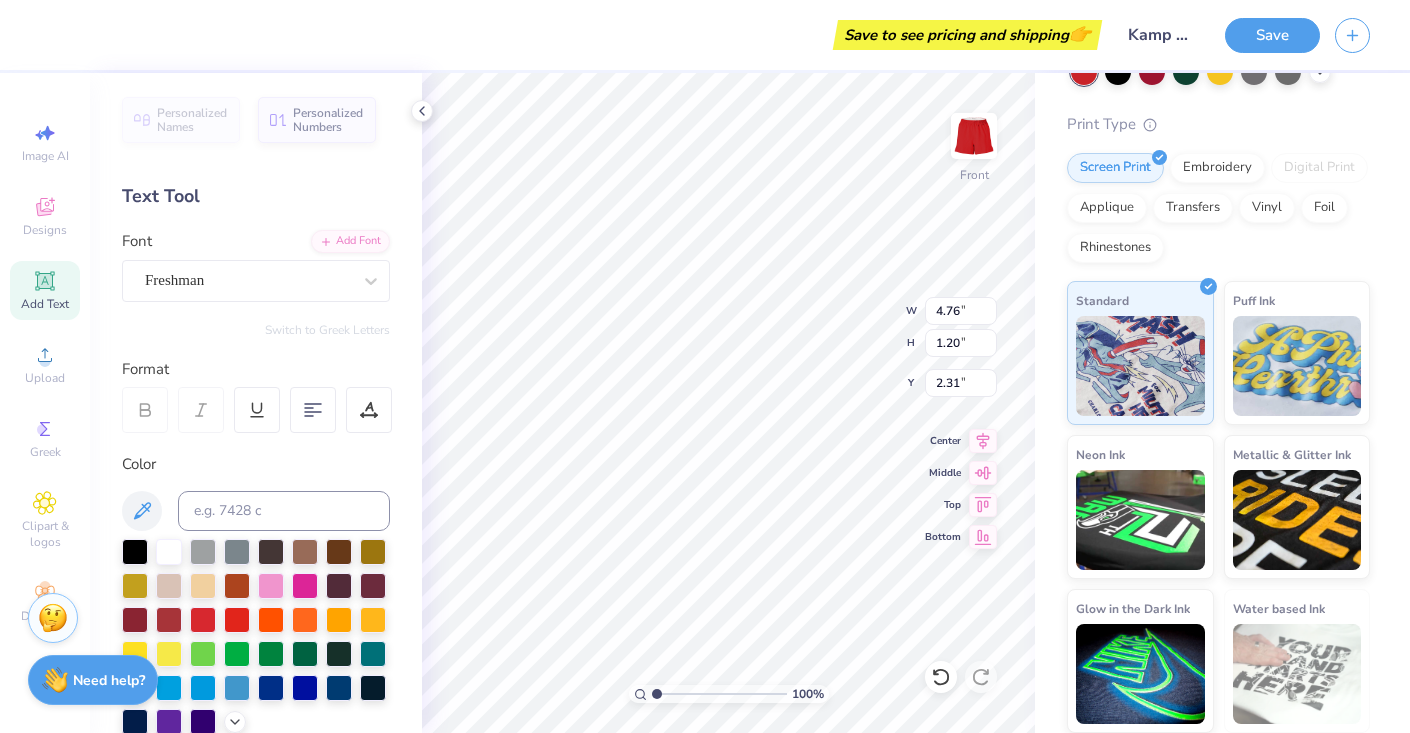 click on "Save to see pricing and shipping  👉" at bounding box center (576, 35) 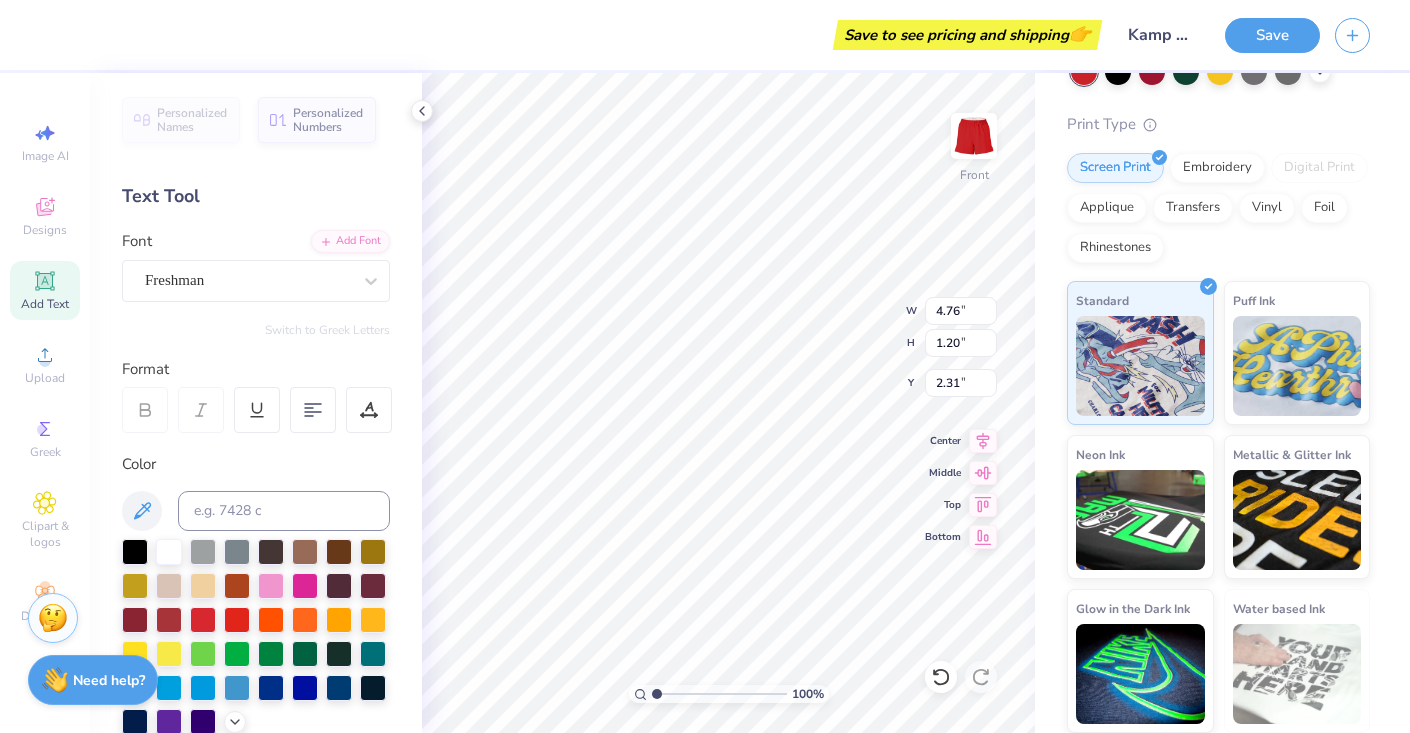 type on "2.42" 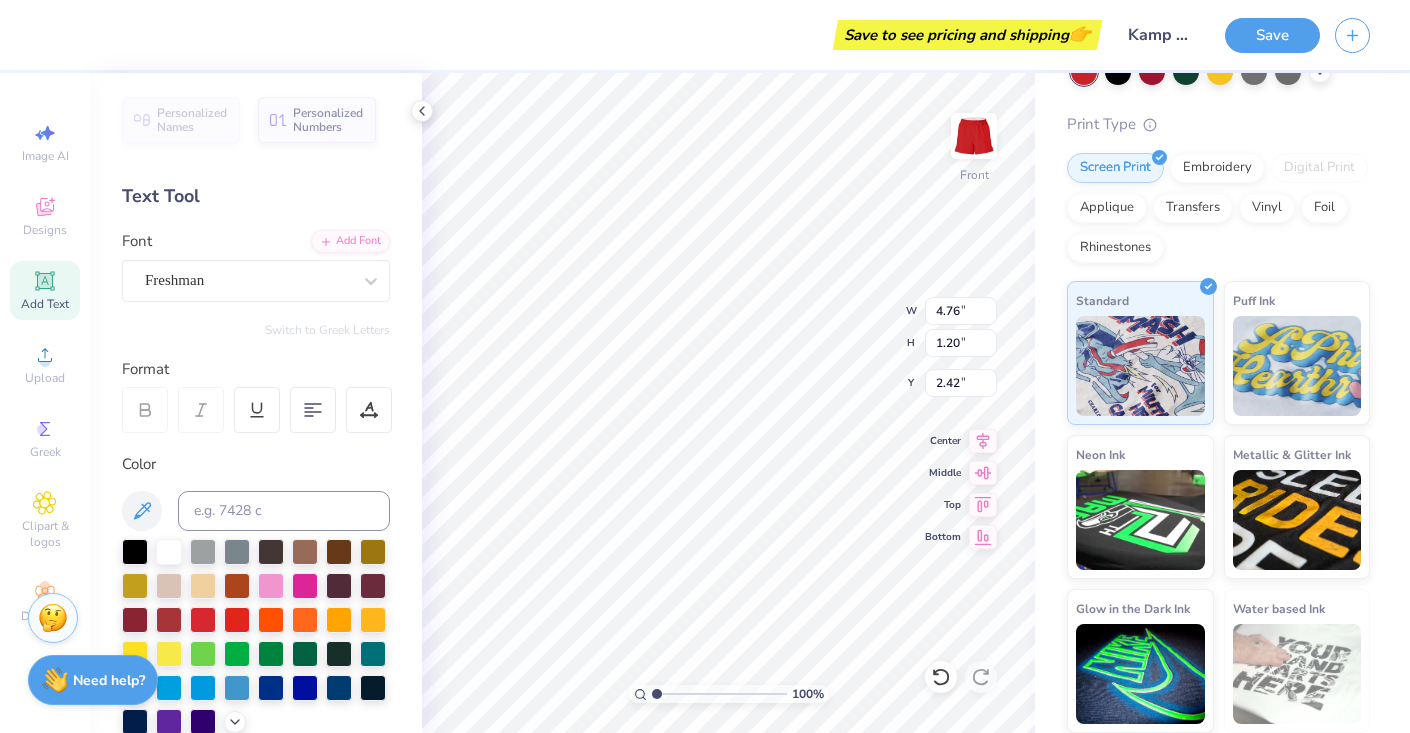 click on "Save to see pricing and shipping  👉" at bounding box center [576, 35] 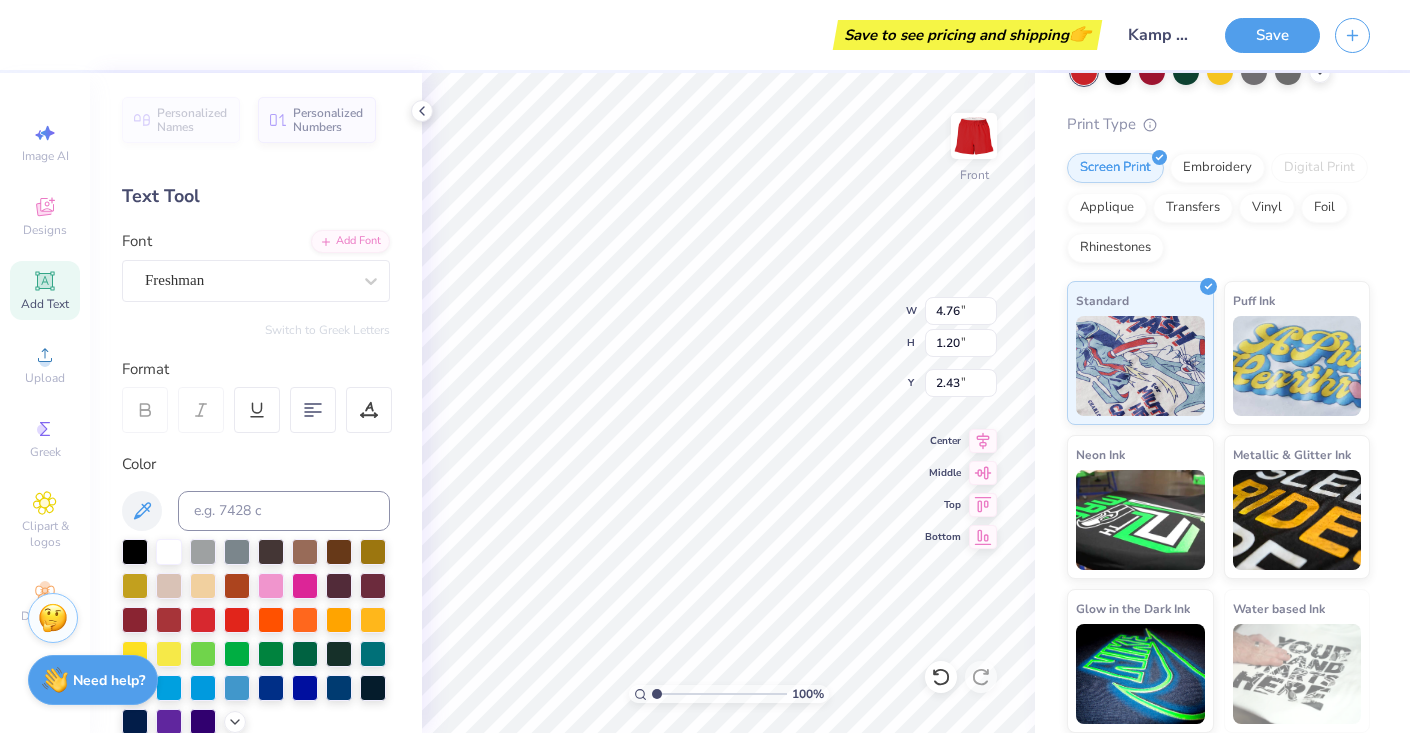 scroll, scrollTop: 1, scrollLeft: 0, axis: vertical 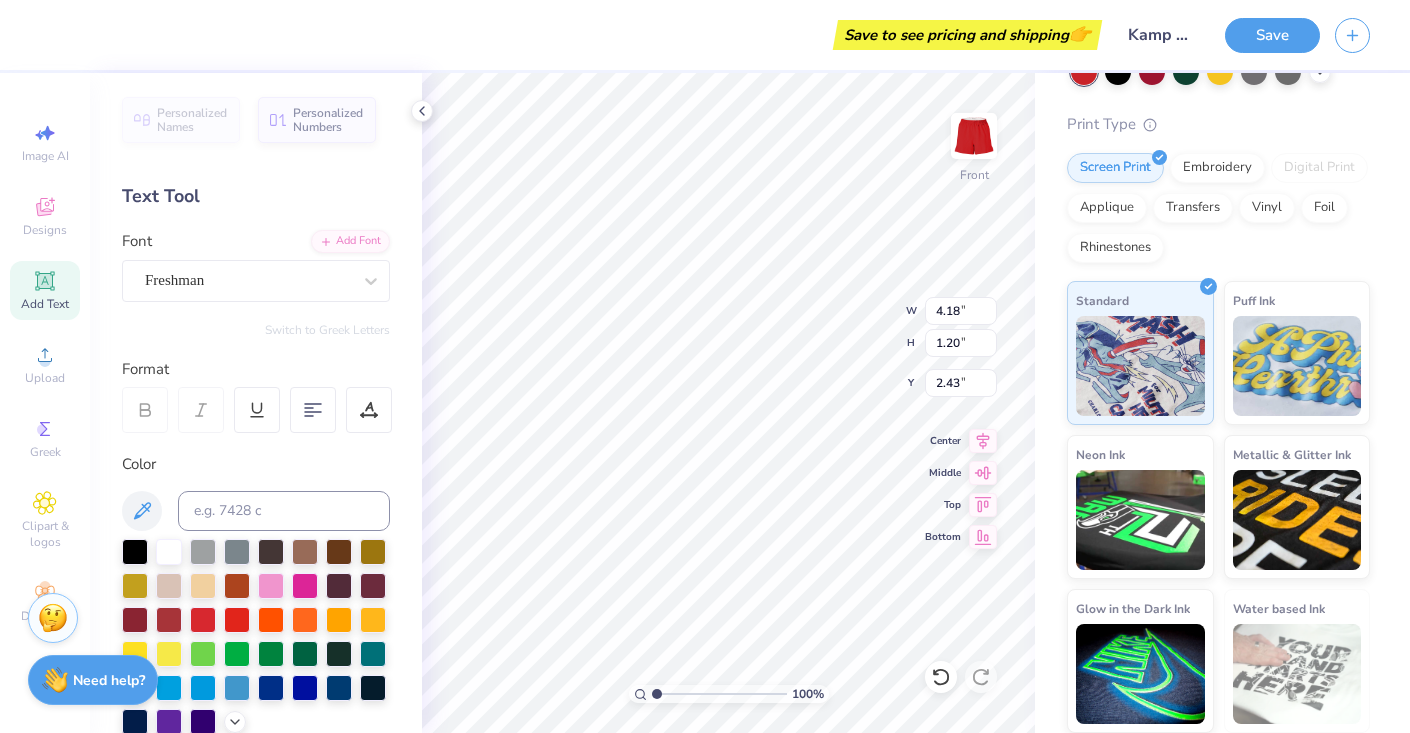 click on "Save to see pricing and shipping  👉" at bounding box center [576, 35] 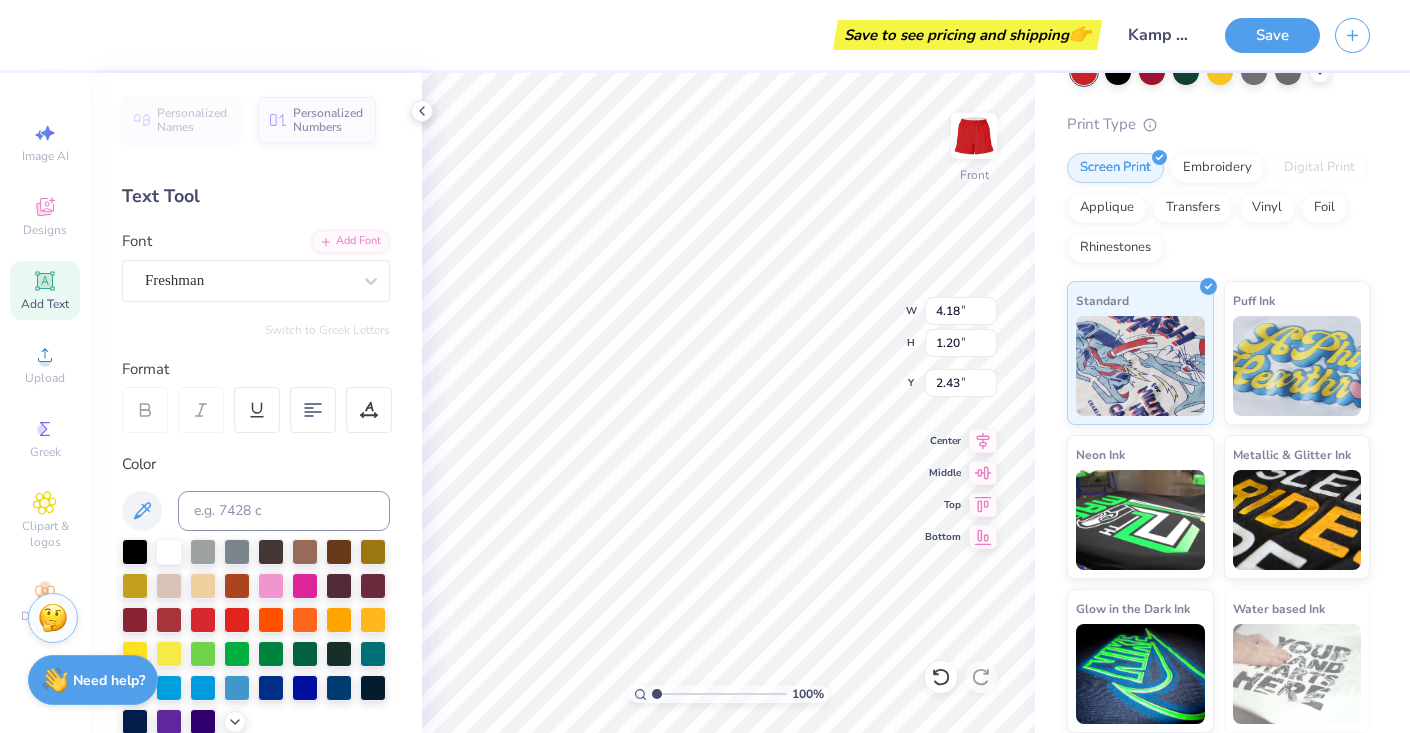 click on "Screen Print Embroidery Digital Print Applique Transfers Vinyl Foil Rhinestones" at bounding box center [1218, 208] 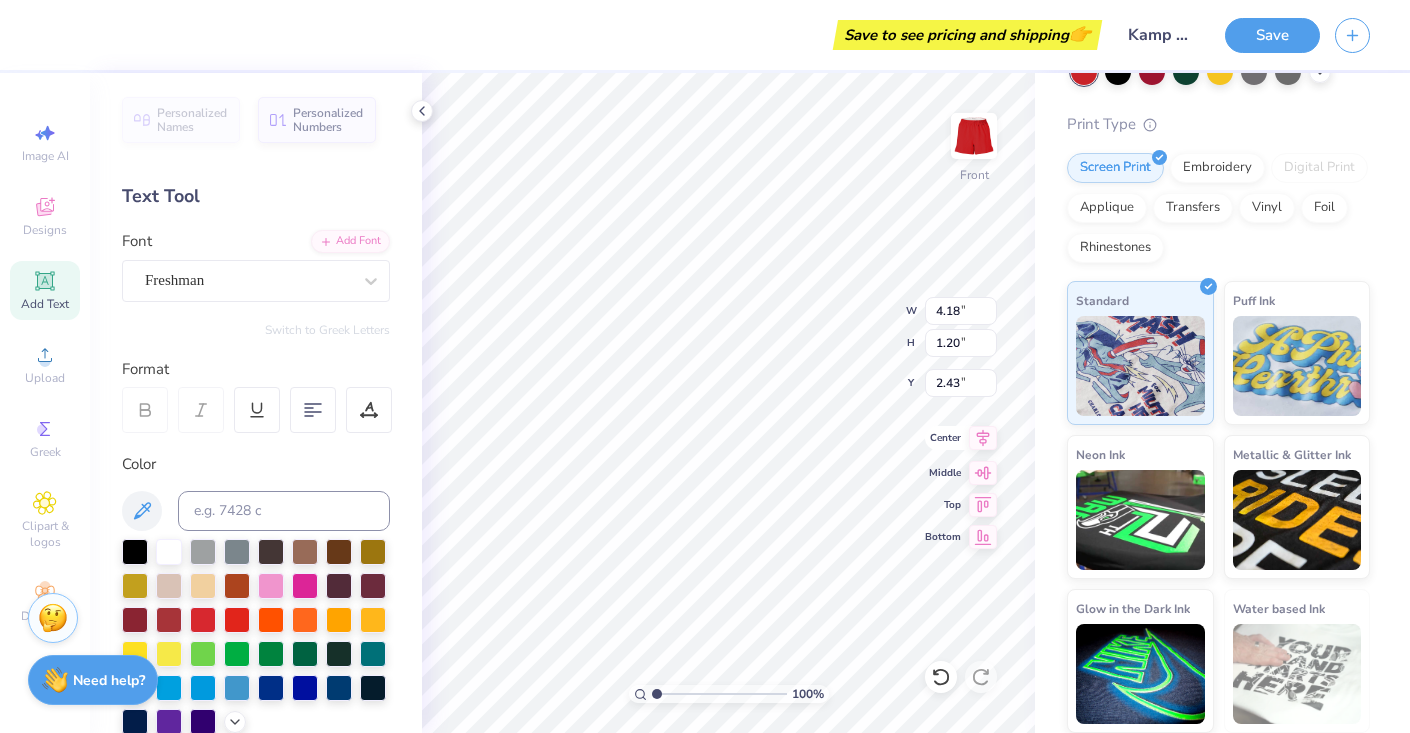 click 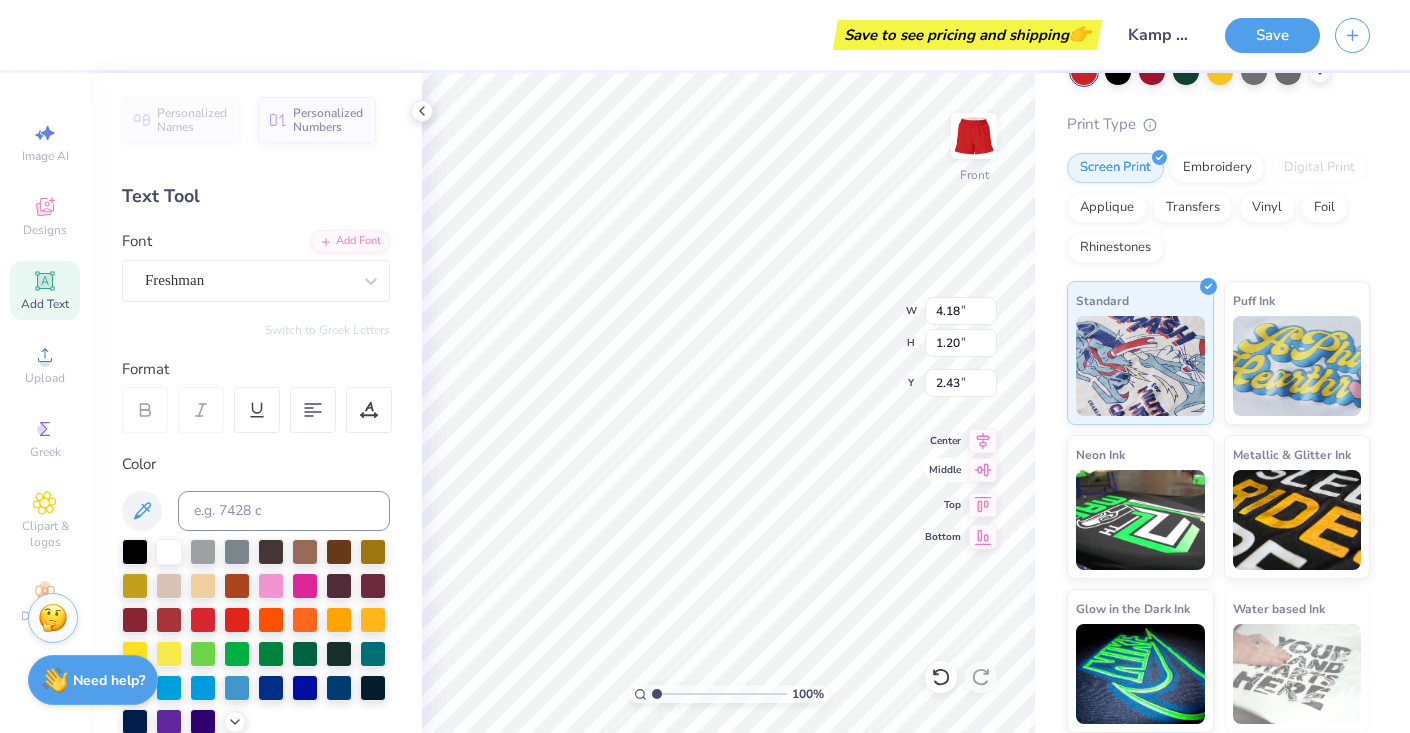 click 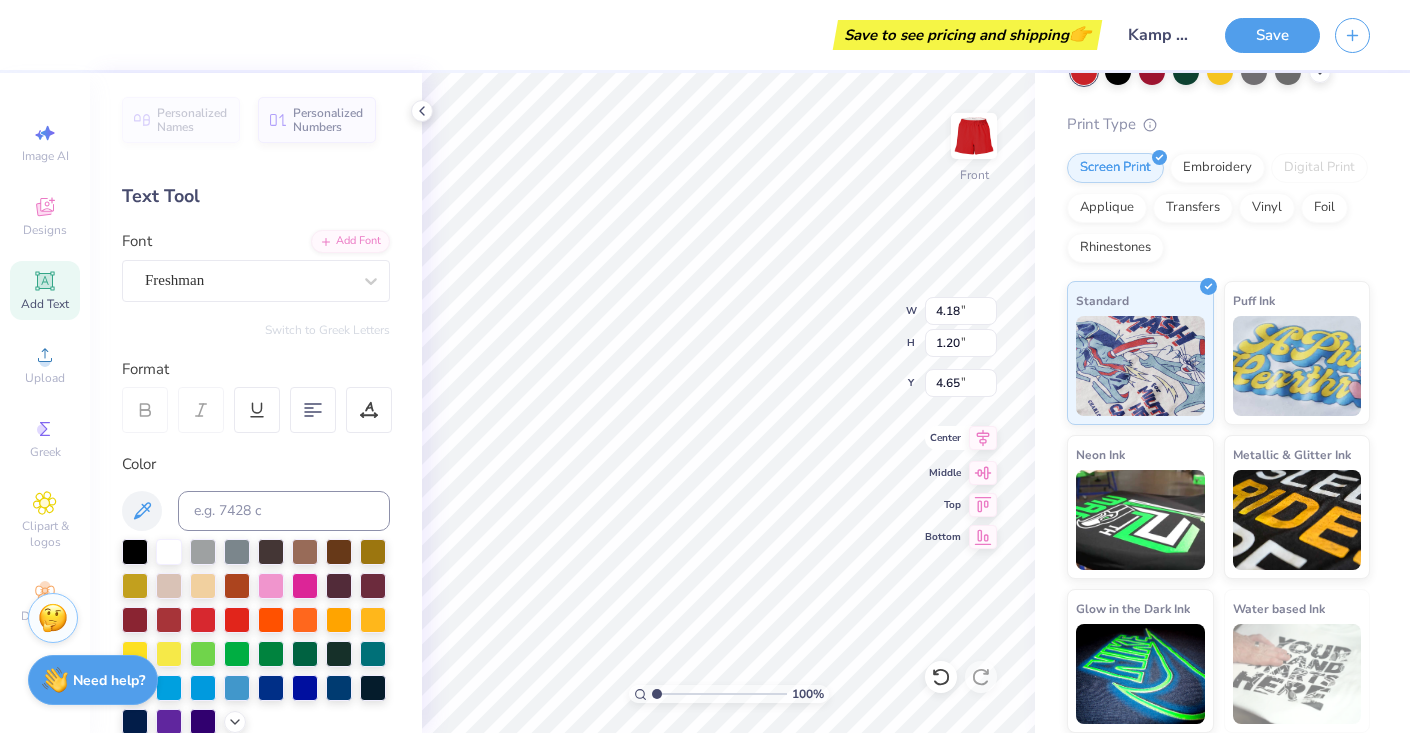 click 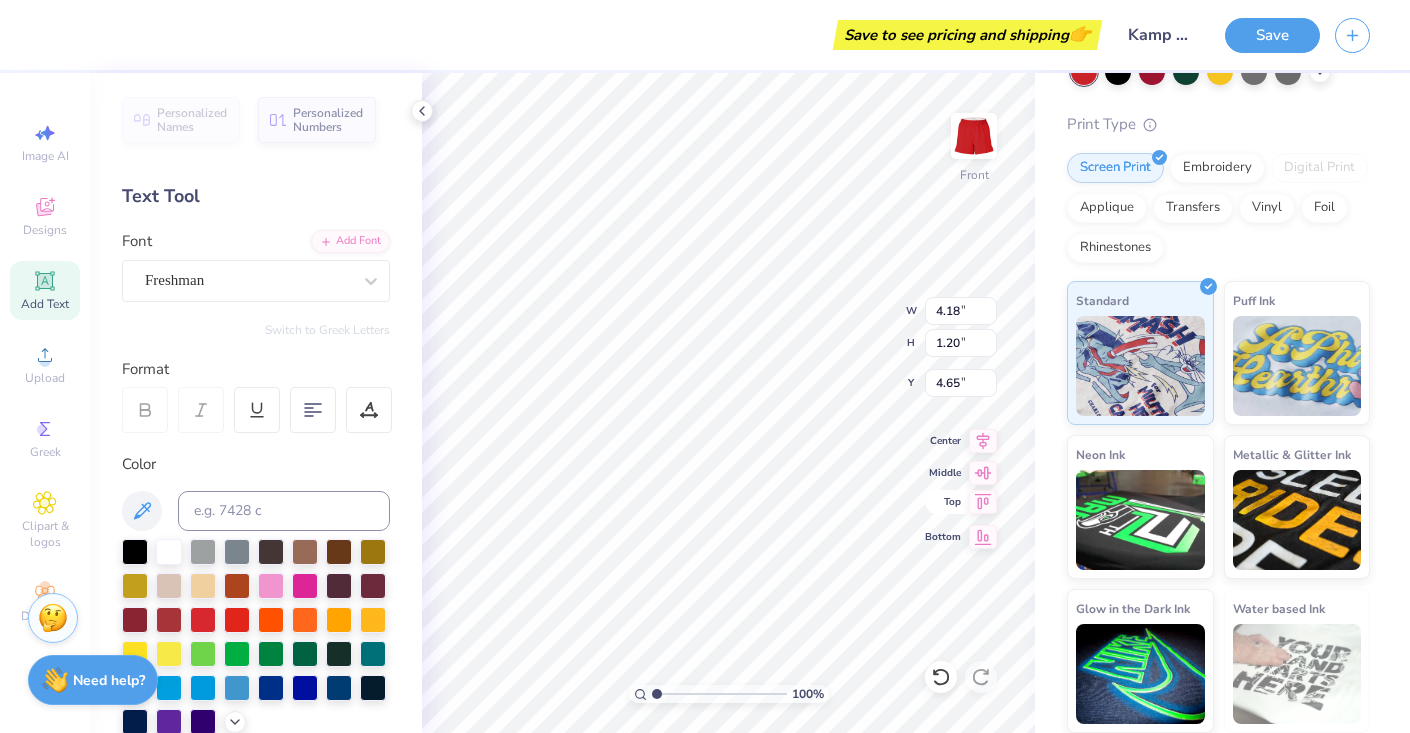 click 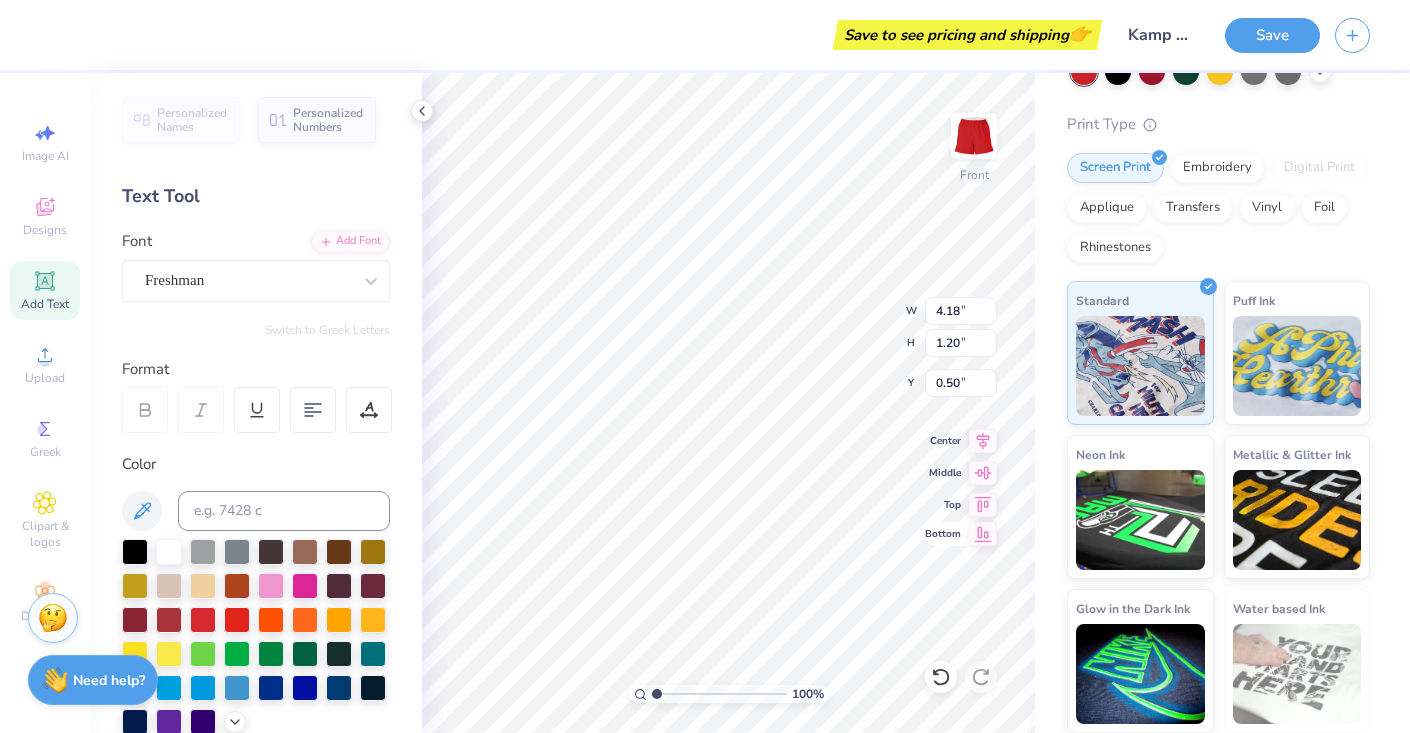 click 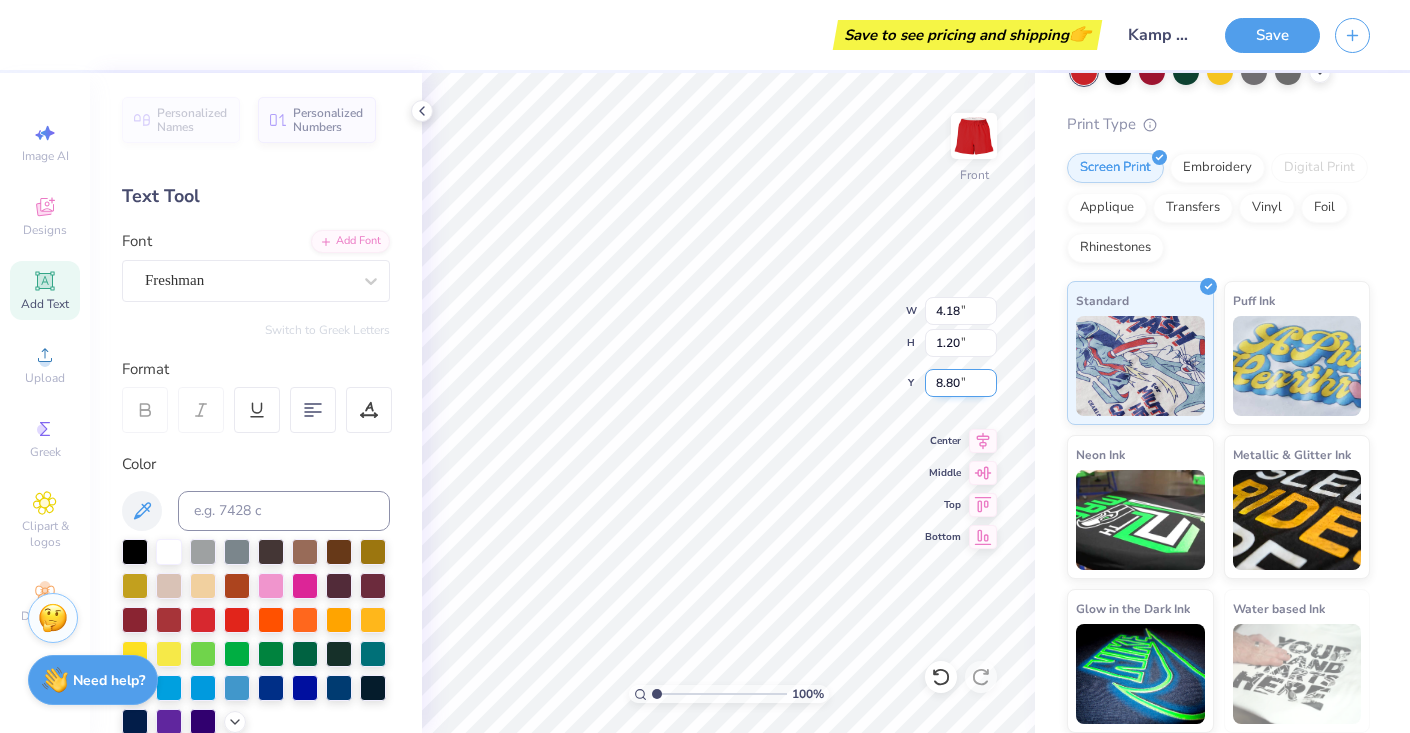 type on "2.43" 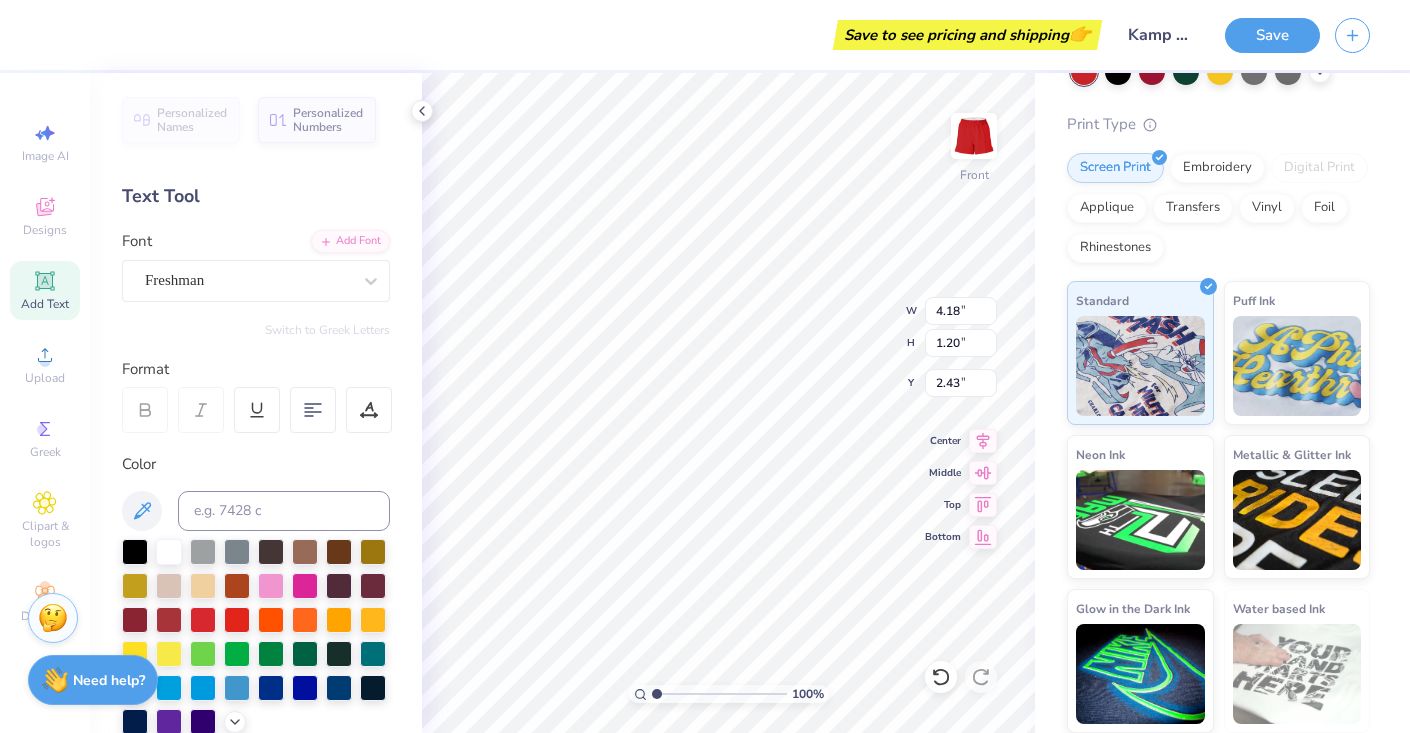 click on "Save to see pricing and shipping  👉" at bounding box center [576, 35] 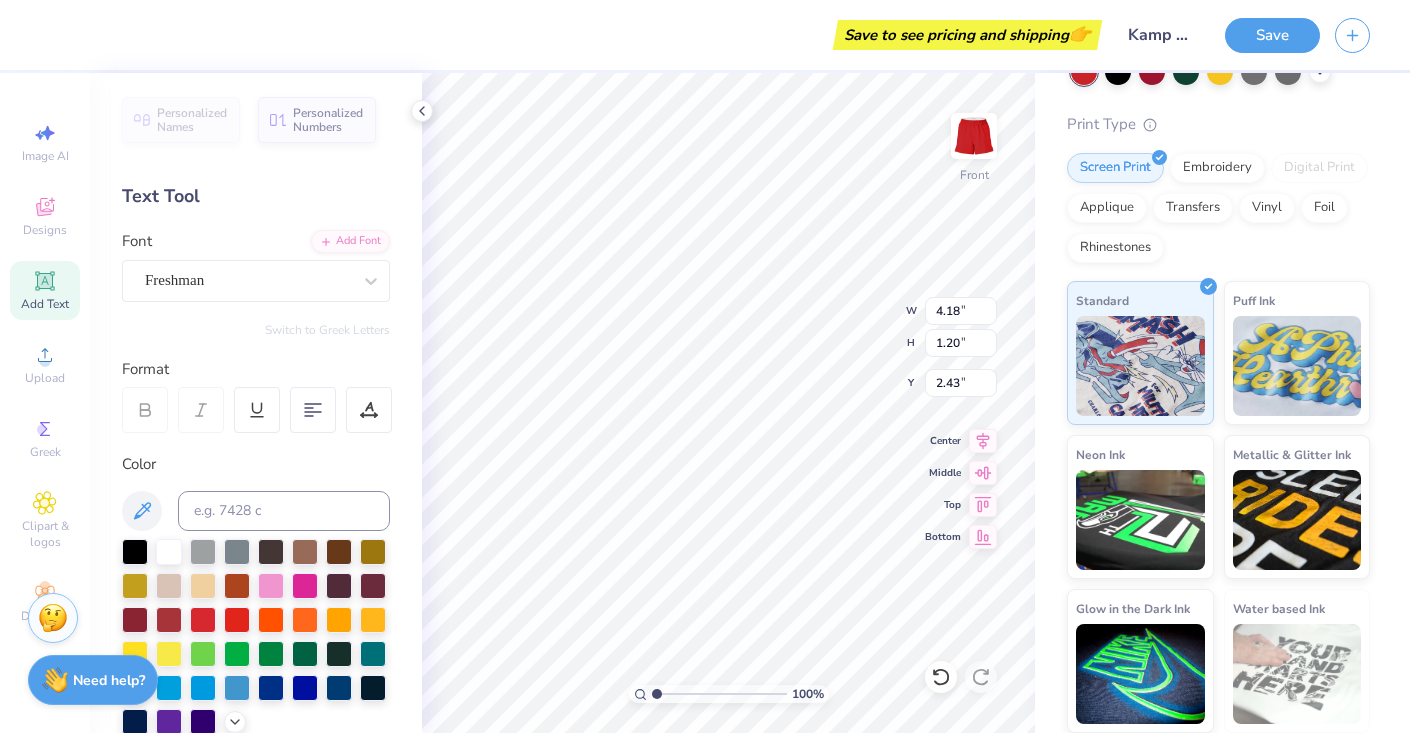click on "Soffe Authentic Short Soffe # M037 Minimum Order:  12 +   Print Type Screen Print Embroidery Digital Print Applique Transfers Vinyl Foil Rhinestones Standard Puff Ink Neon Ink Metallic & Glitter Ink Glow in the Dark Ink Water based Ink" at bounding box center [1222, 351] 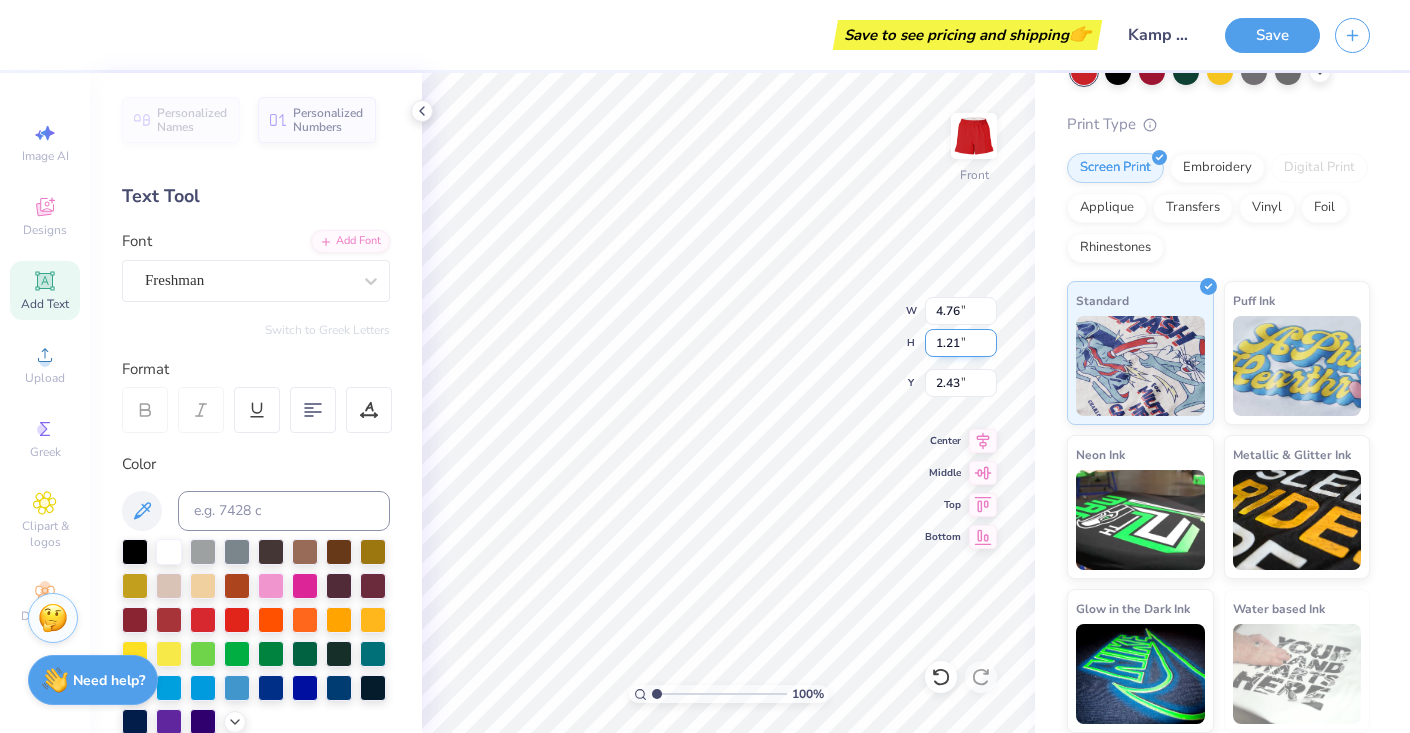 click on "1.21" at bounding box center [961, 343] 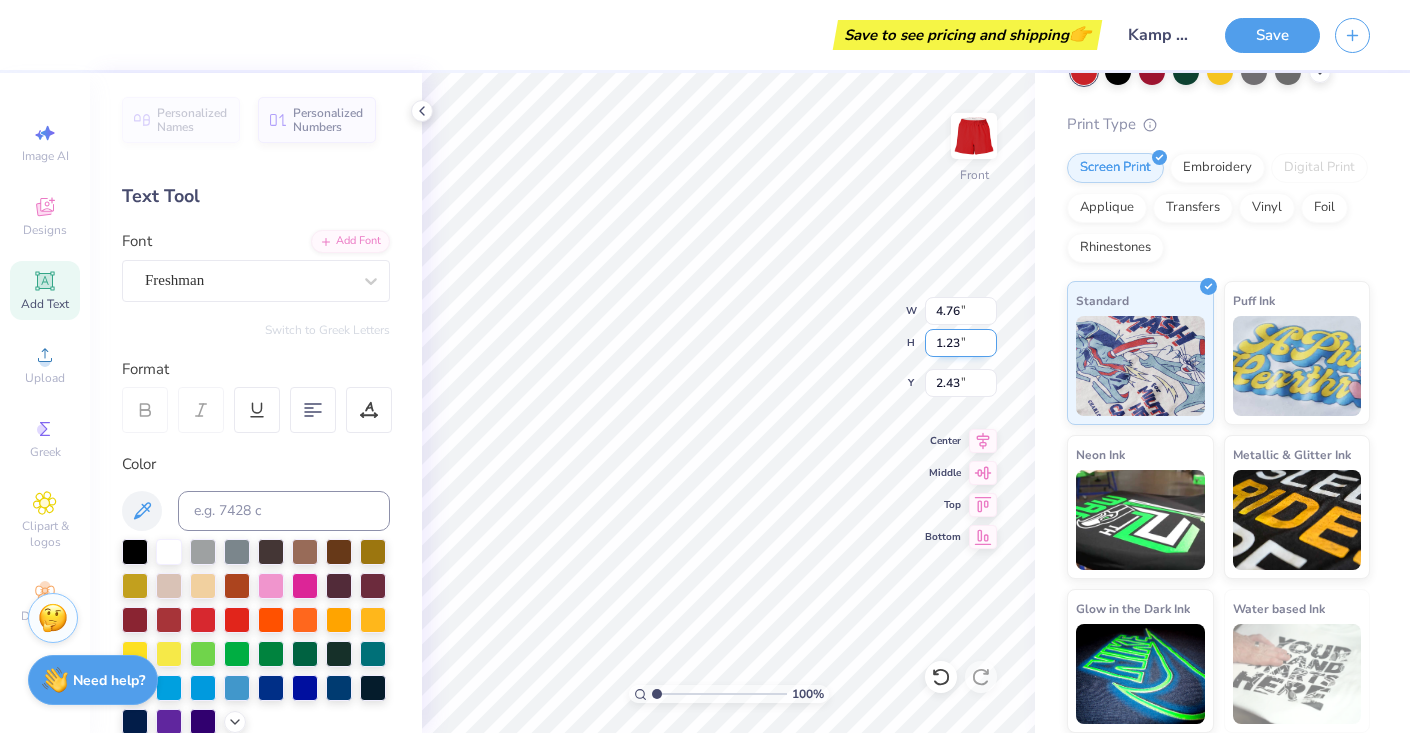 click on "1.23" at bounding box center [961, 343] 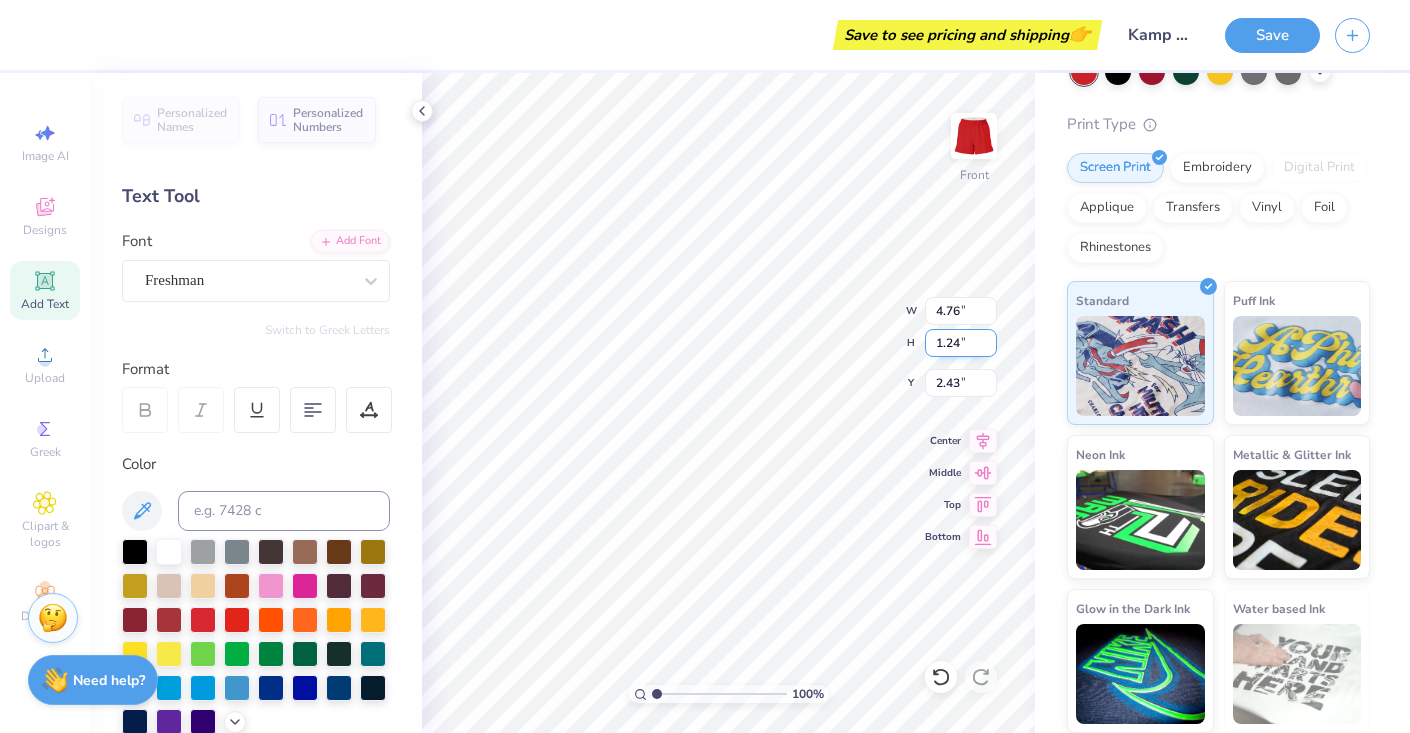 click on "1.24" at bounding box center (961, 343) 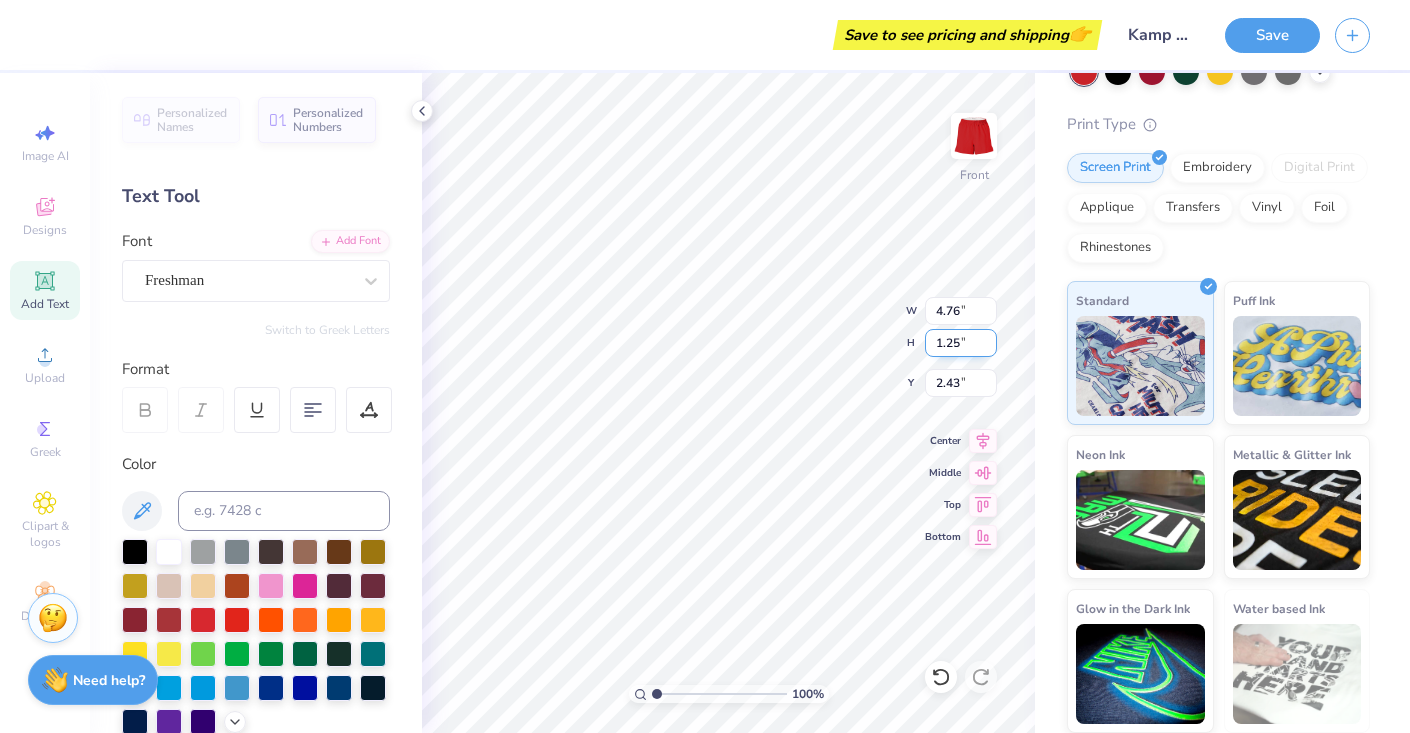 type on "1.25" 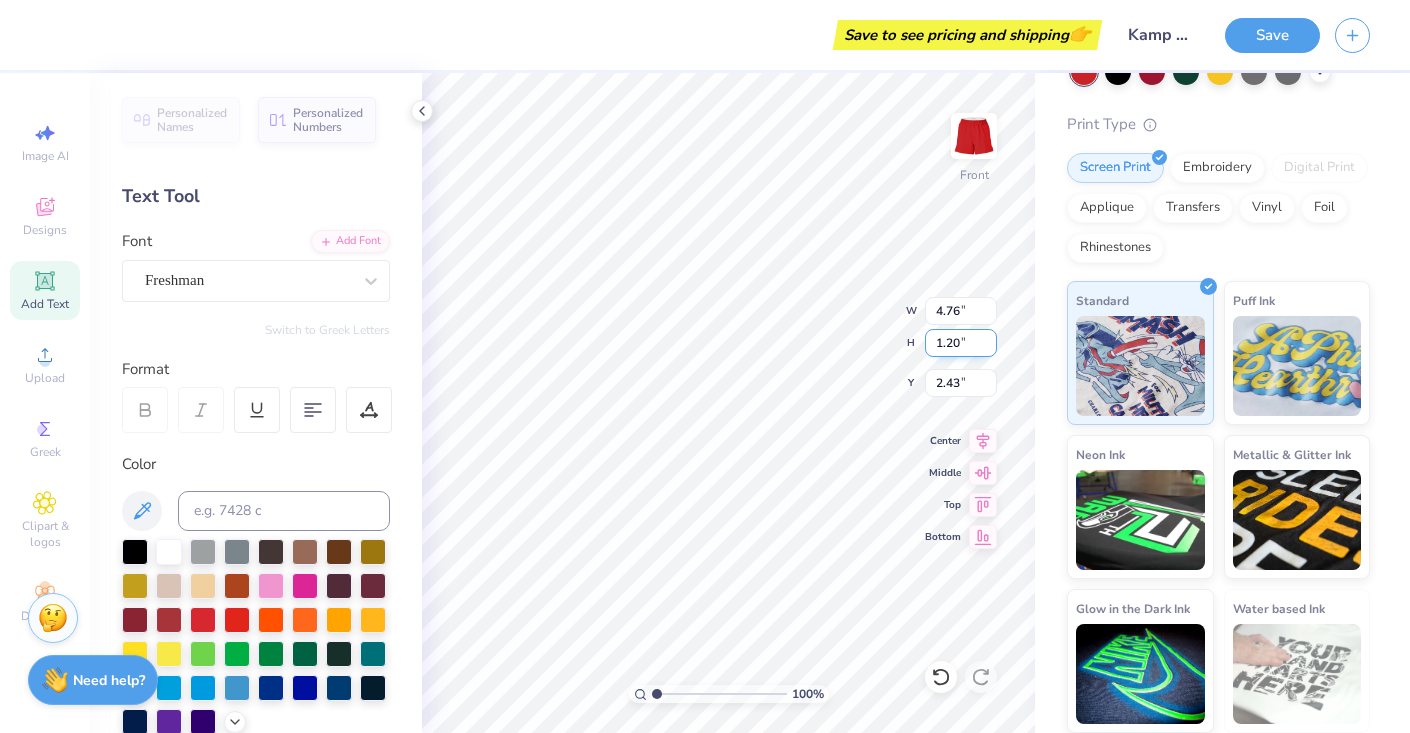 click on "1.20" at bounding box center (961, 343) 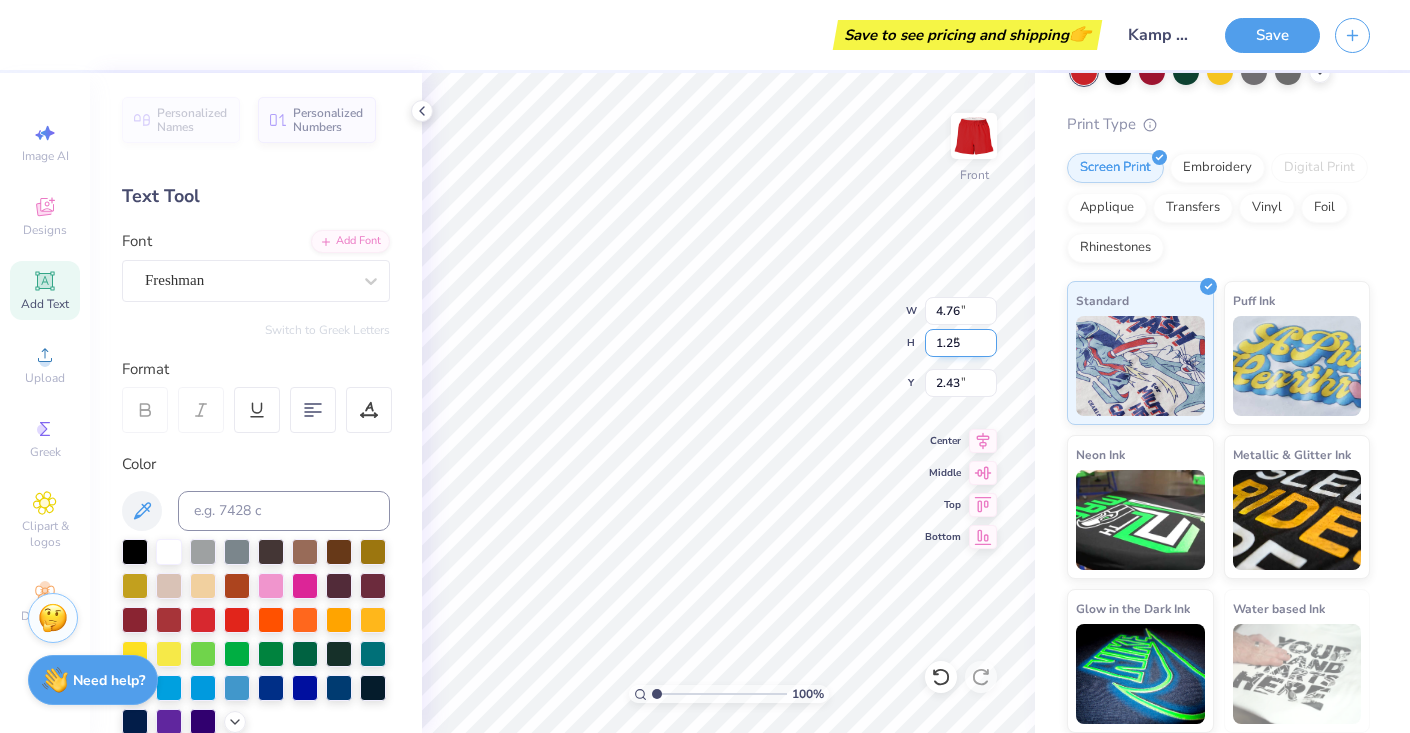 type on "1.25" 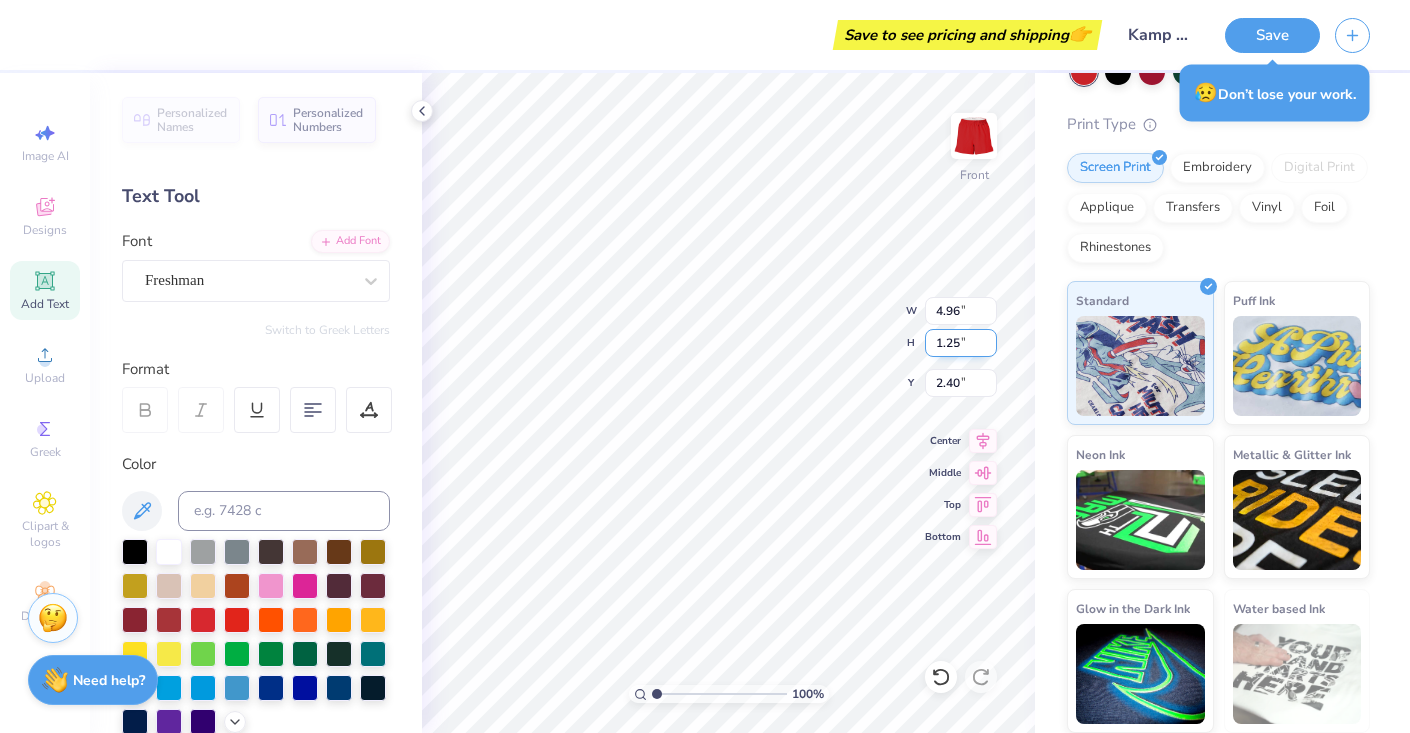 click on "1.25" at bounding box center [961, 343] 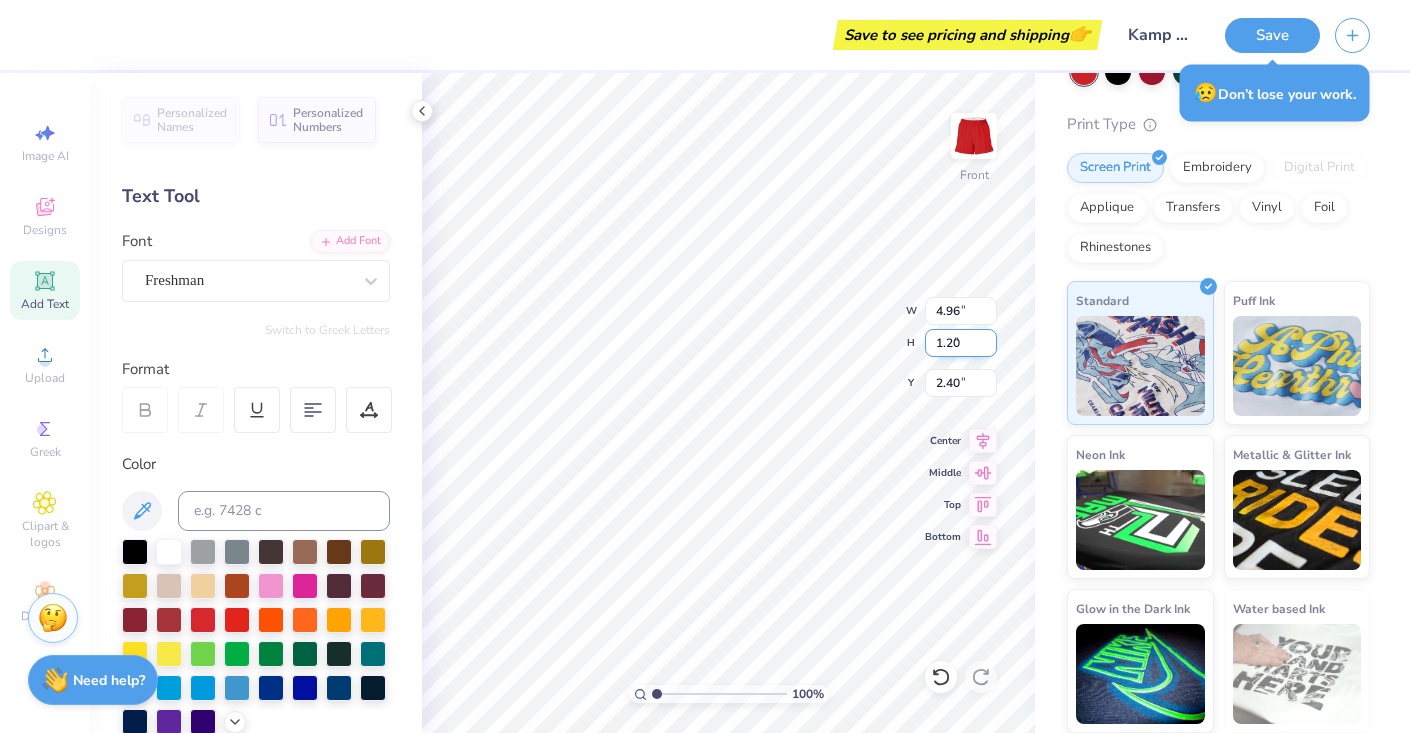 type on "1.20" 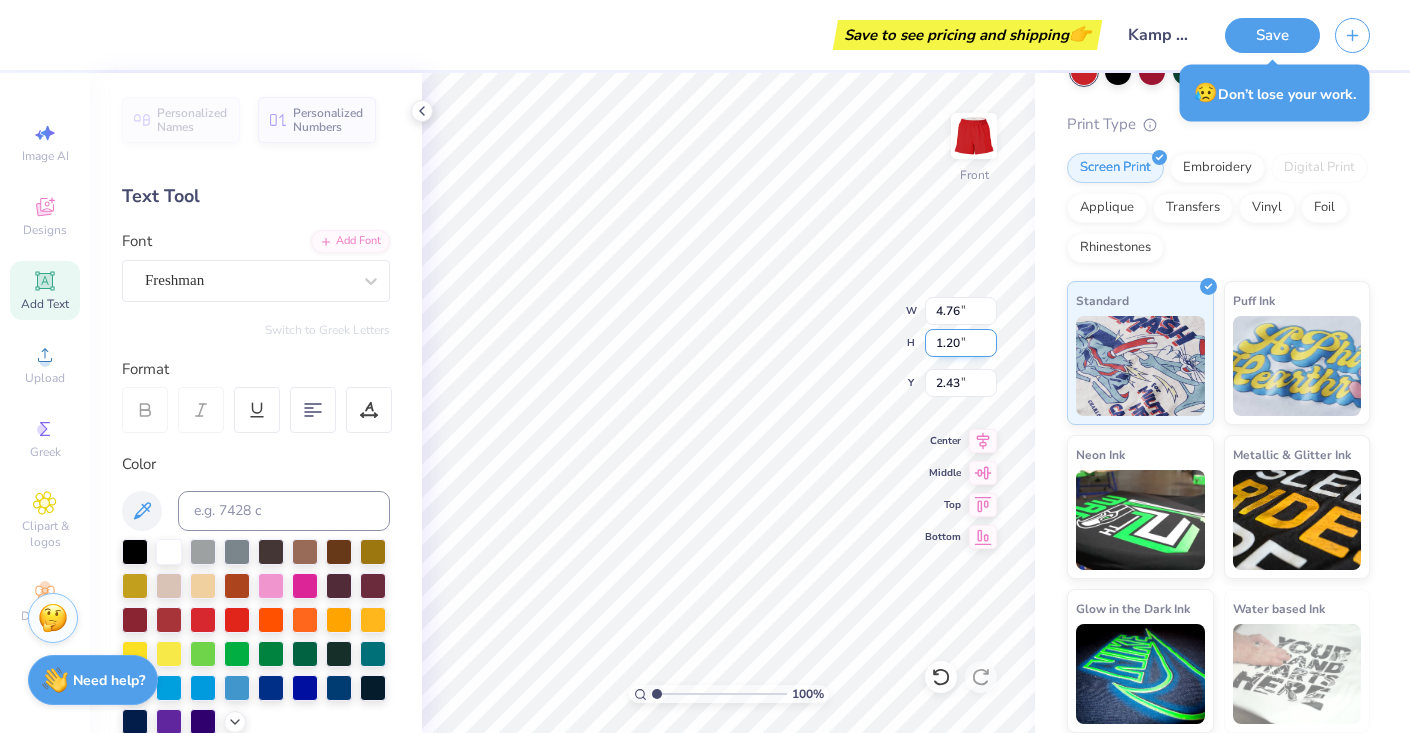 type on "4.76" 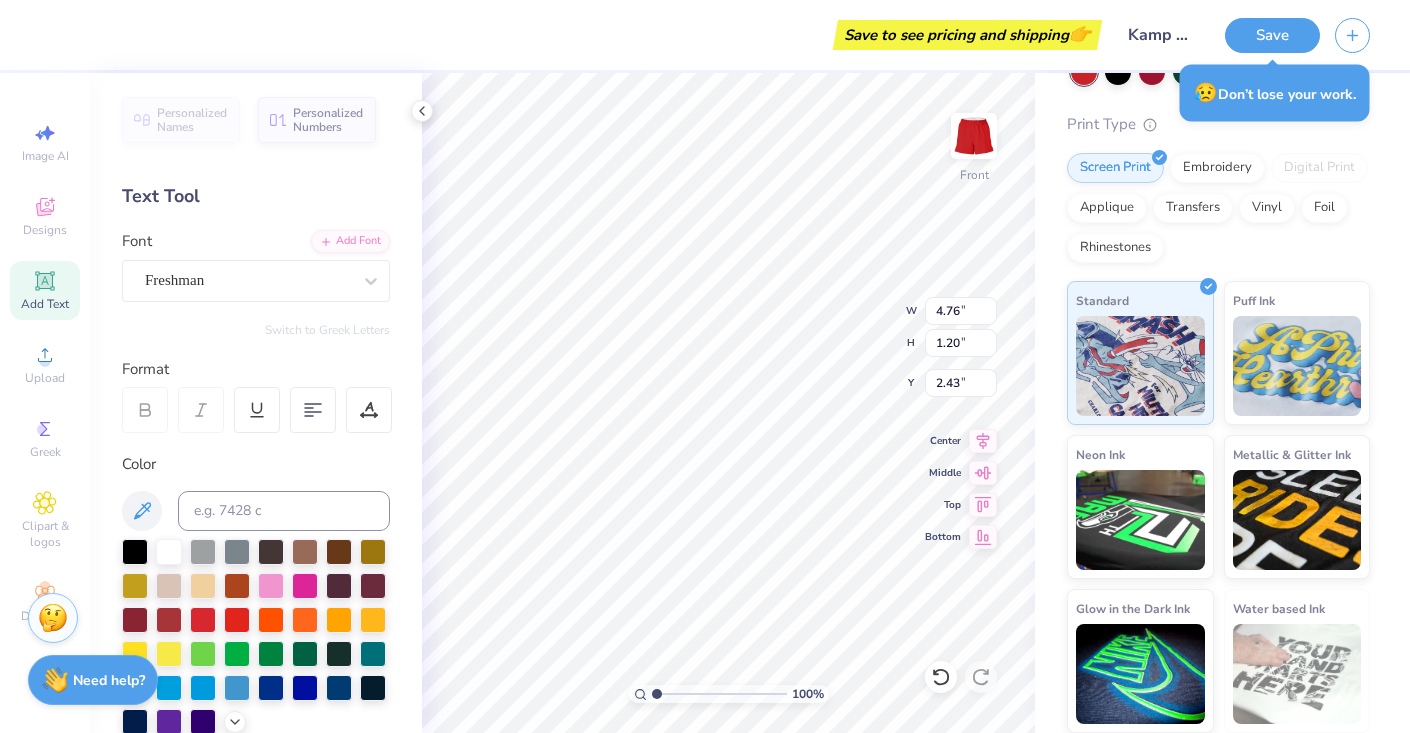 click on "Soffe Authentic Short Soffe # M037 Minimum Order:  12 +   Print Type Screen Print Embroidery Digital Print Applique Transfers Vinyl Foil Rhinestones Standard Puff Ink Neon Ink Metallic & Glitter Ink Glow in the Dark Ink Water based Ink" at bounding box center [1222, 351] 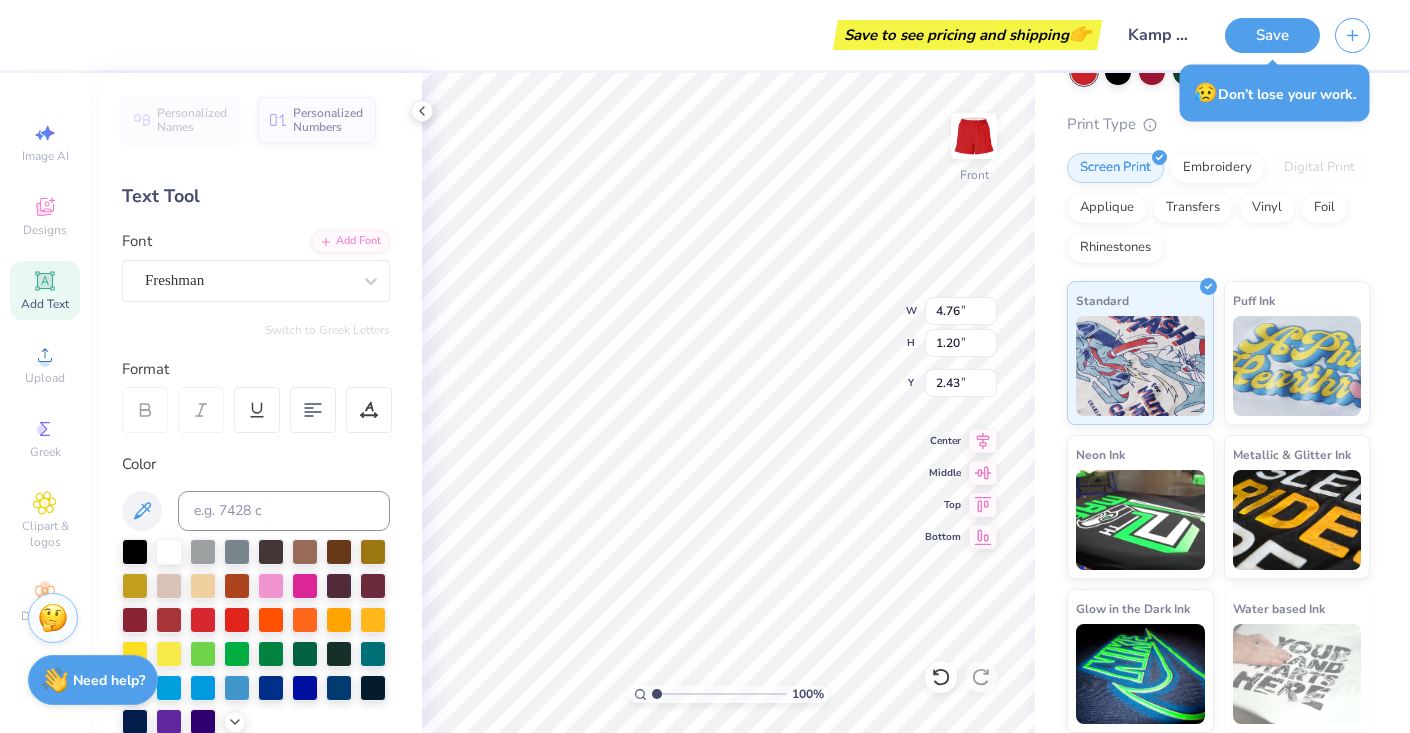 click on "Soffe Authentic Short Soffe # M037 Minimum Order:  12 +   Print Type Screen Print Embroidery Digital Print Applique Transfers Vinyl Foil Rhinestones Standard Puff Ink Neon Ink Metallic & Glitter Ink Glow in the Dark Ink Water based Ink" at bounding box center [1222, 351] 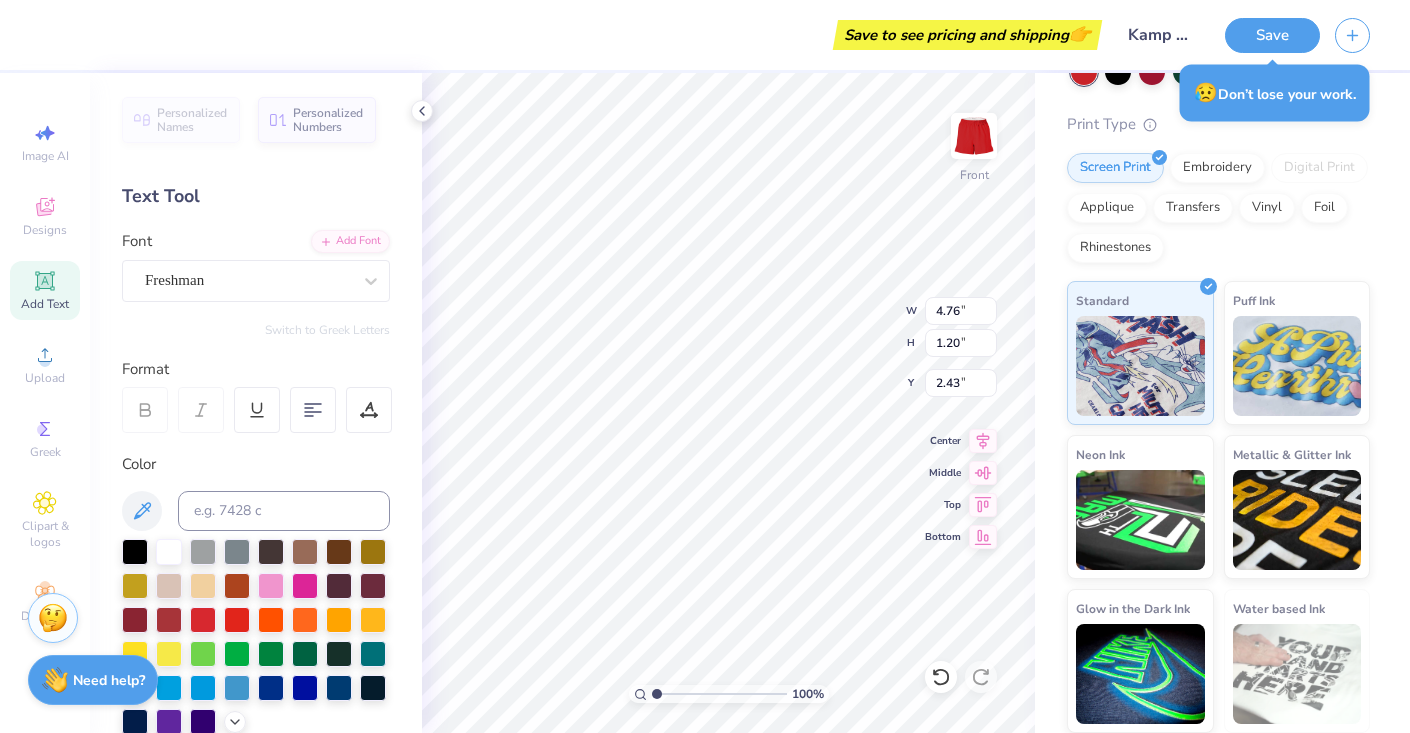 click on "Save to see pricing and shipping  👉" at bounding box center (576, 35) 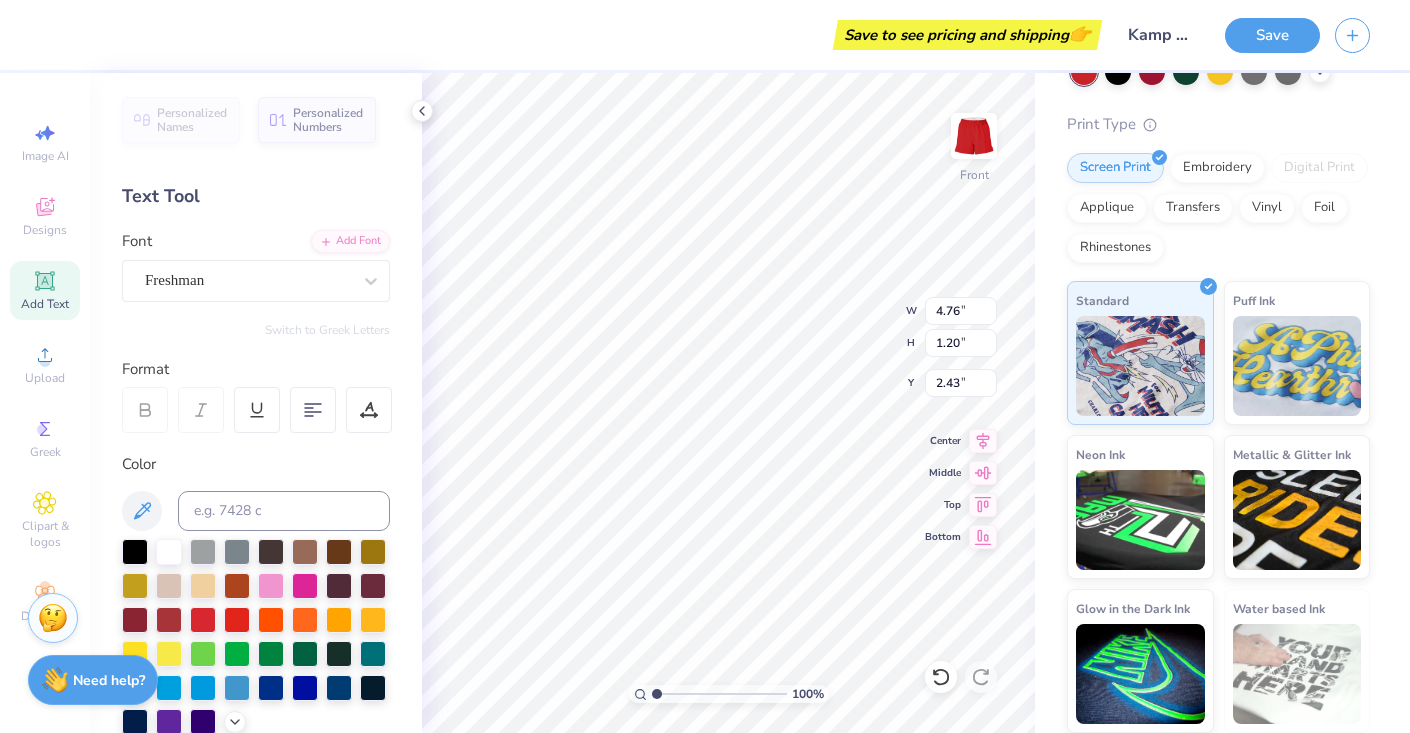 click on "Screen Print Embroidery Digital Print Applique Transfers Vinyl Foil Rhinestones" at bounding box center [1218, 208] 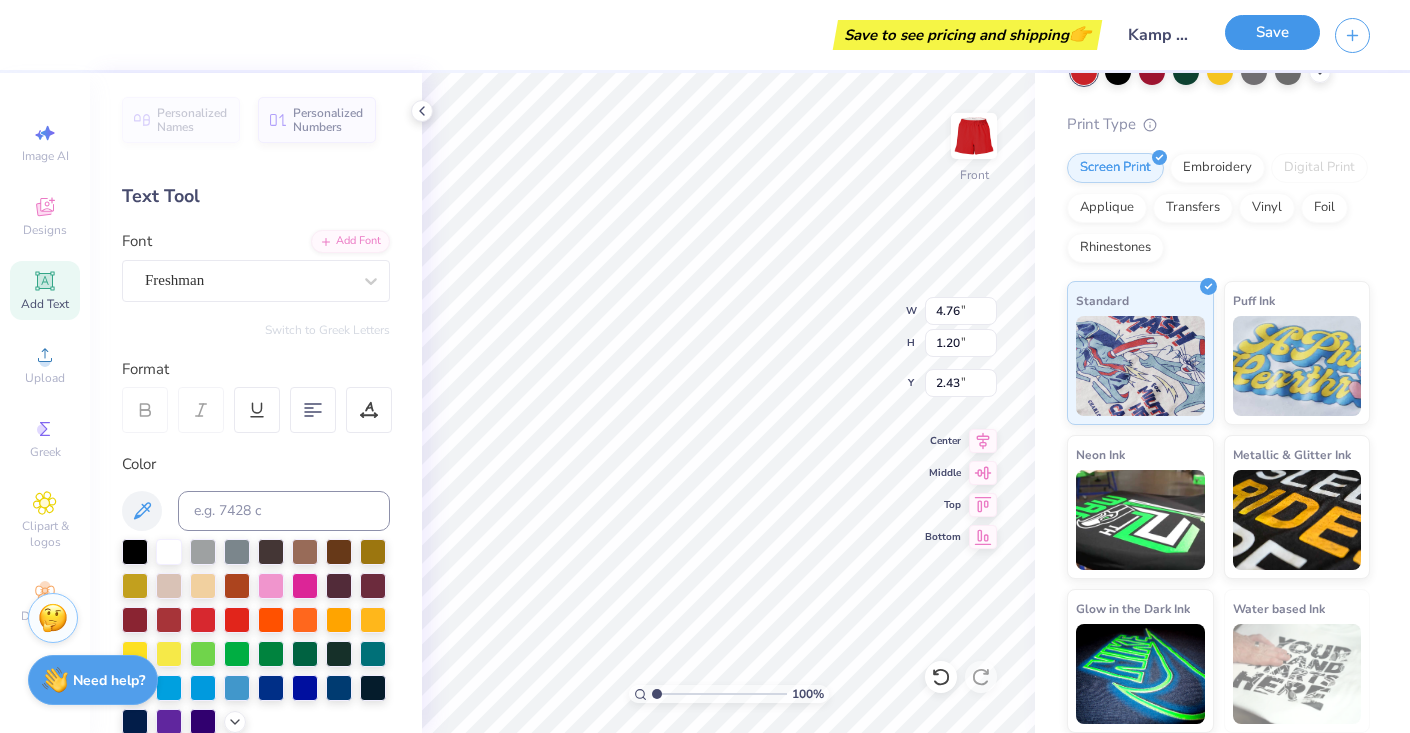 click on "Save" at bounding box center [1272, 32] 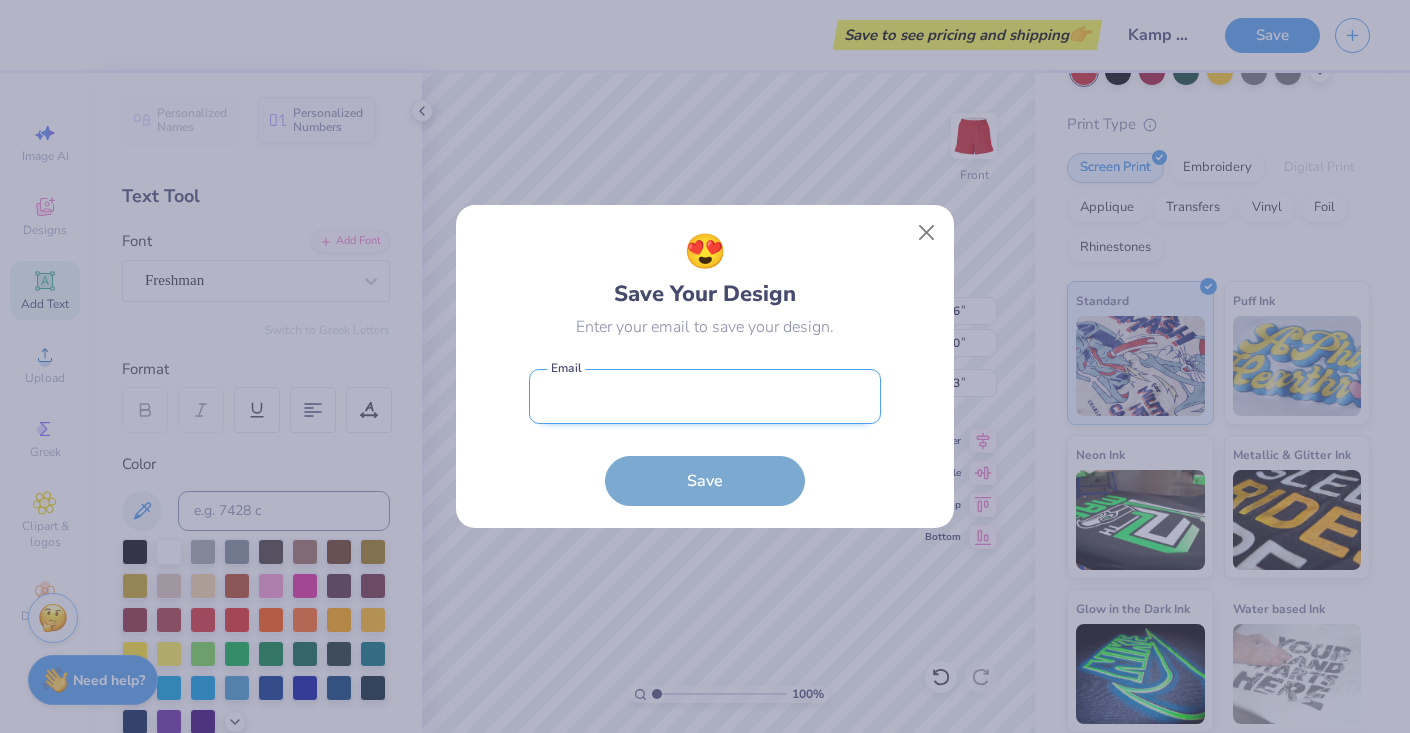click at bounding box center [705, 396] 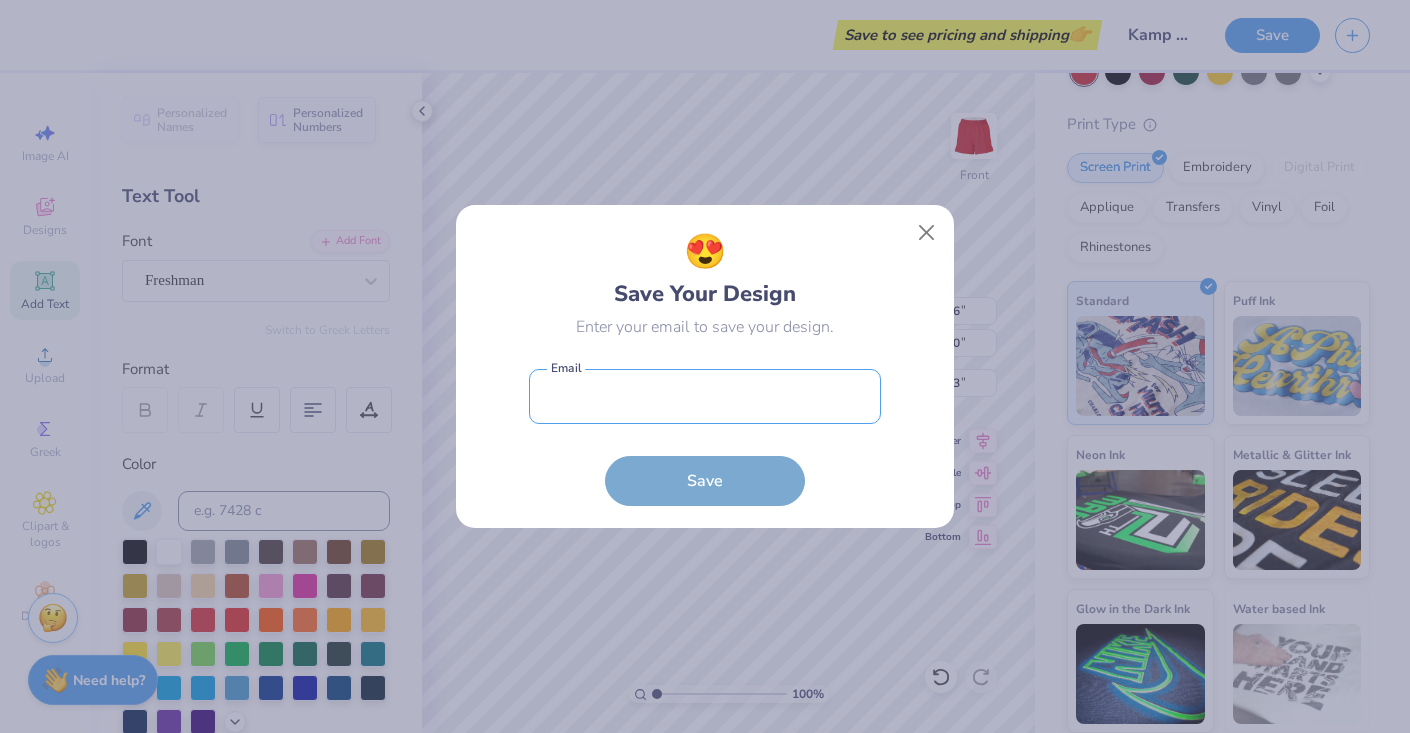 type on "[EMAIL]" 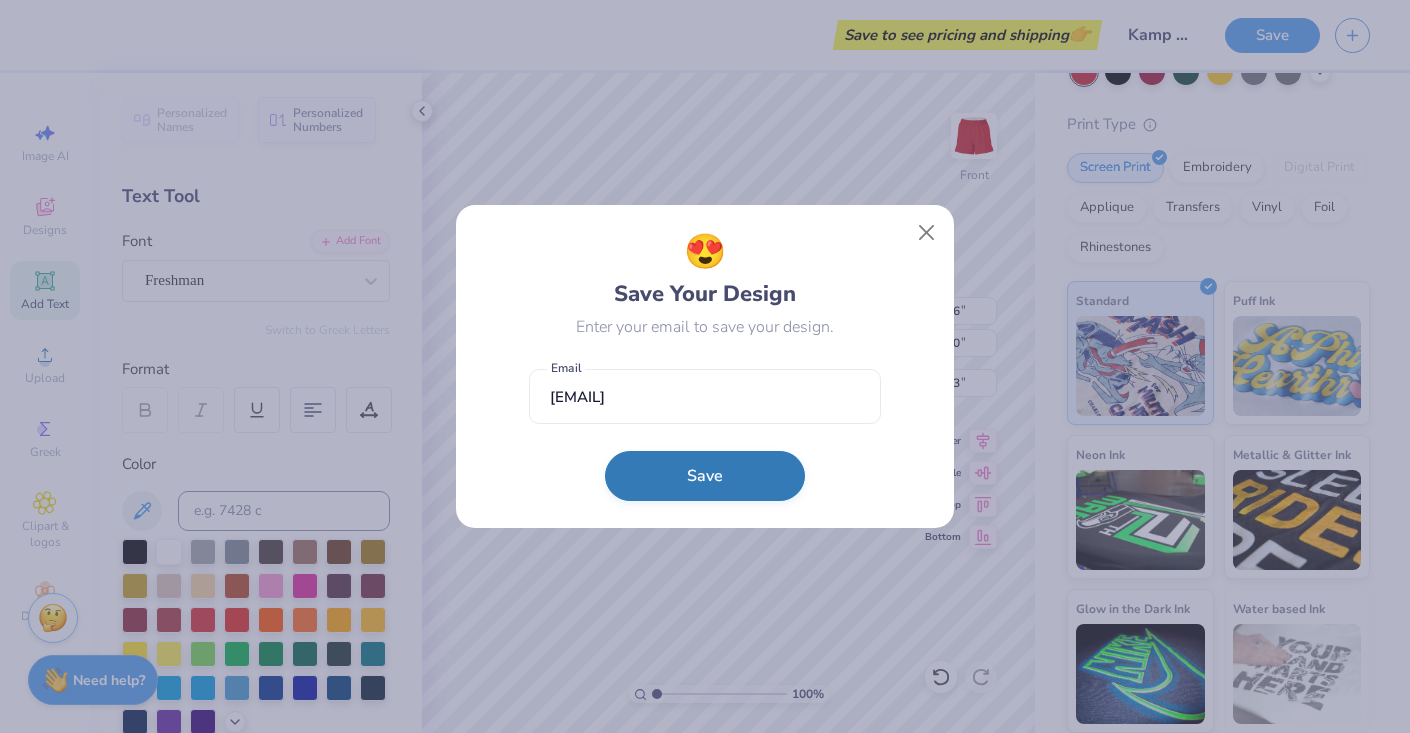 click on "Save" at bounding box center [705, 476] 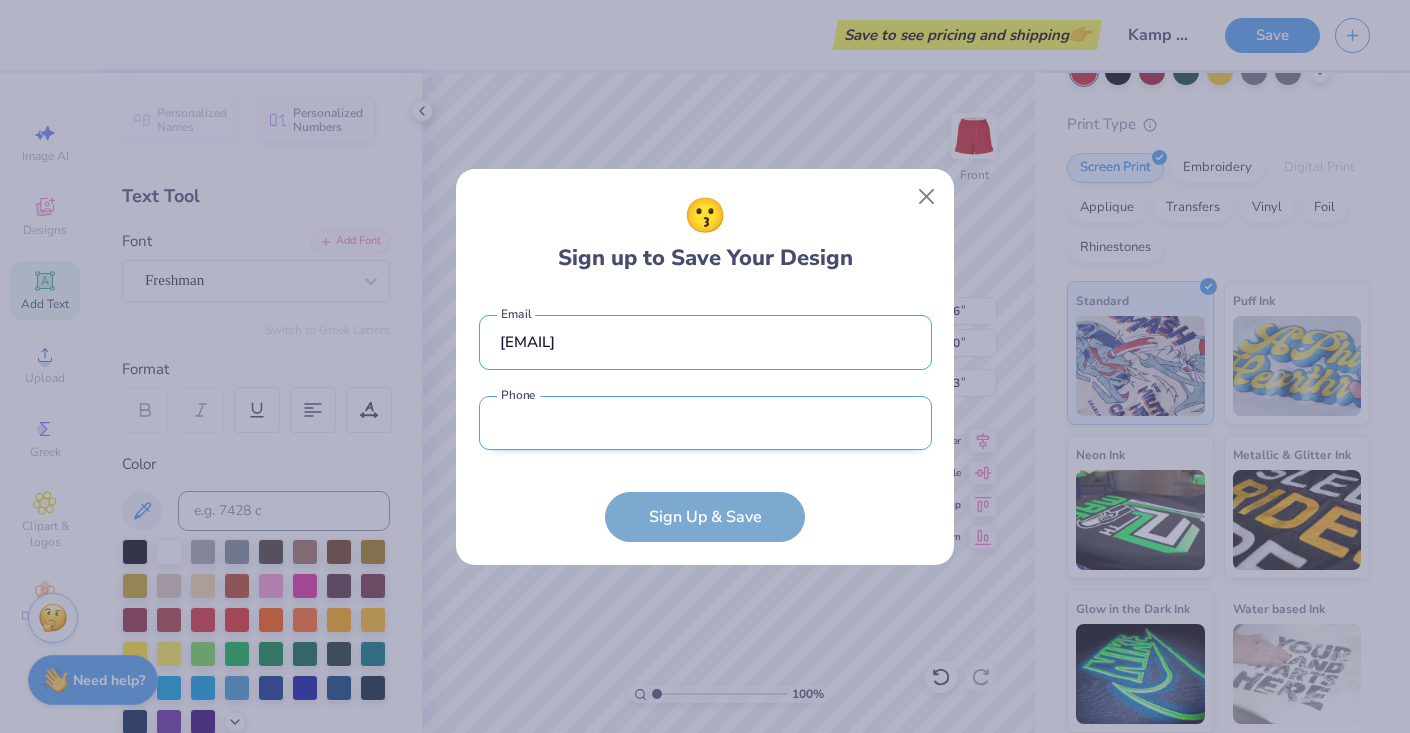 click at bounding box center [705, 423] 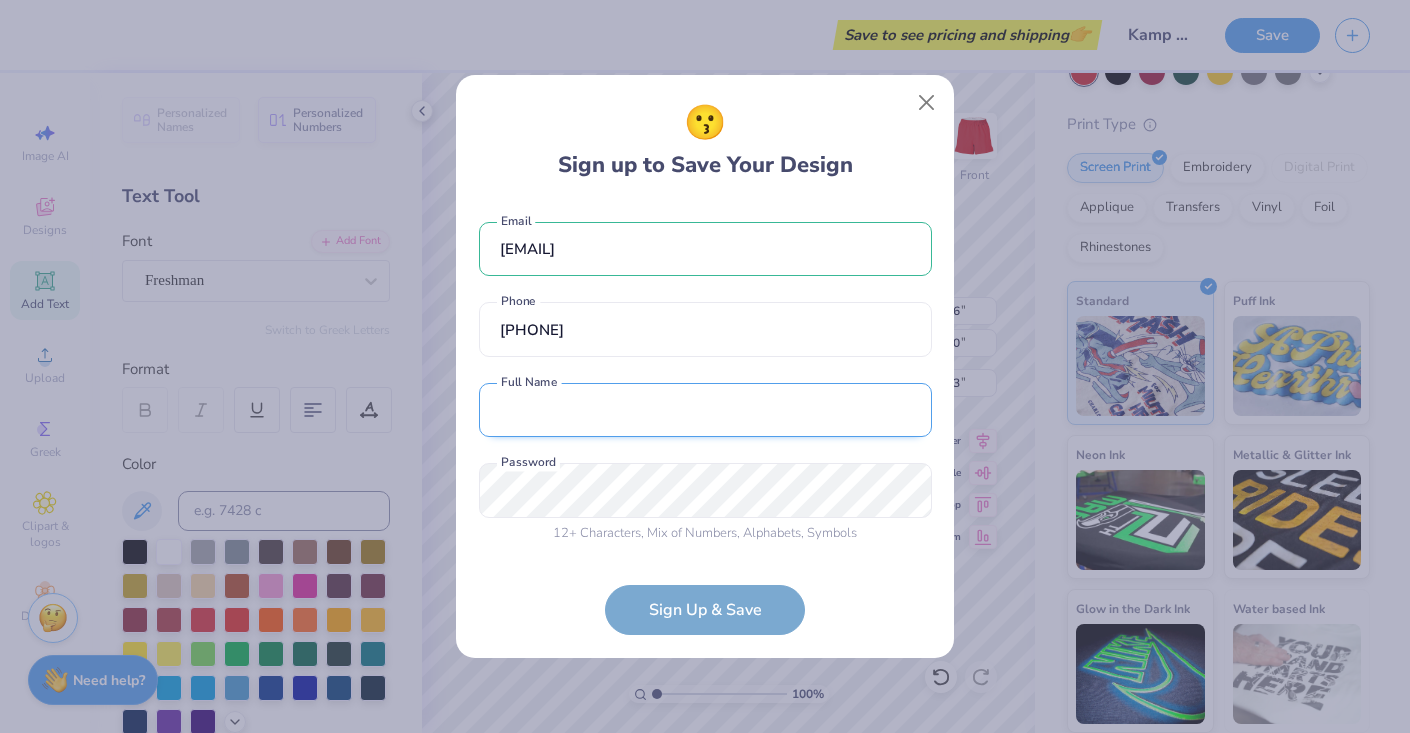 click at bounding box center [705, 410] 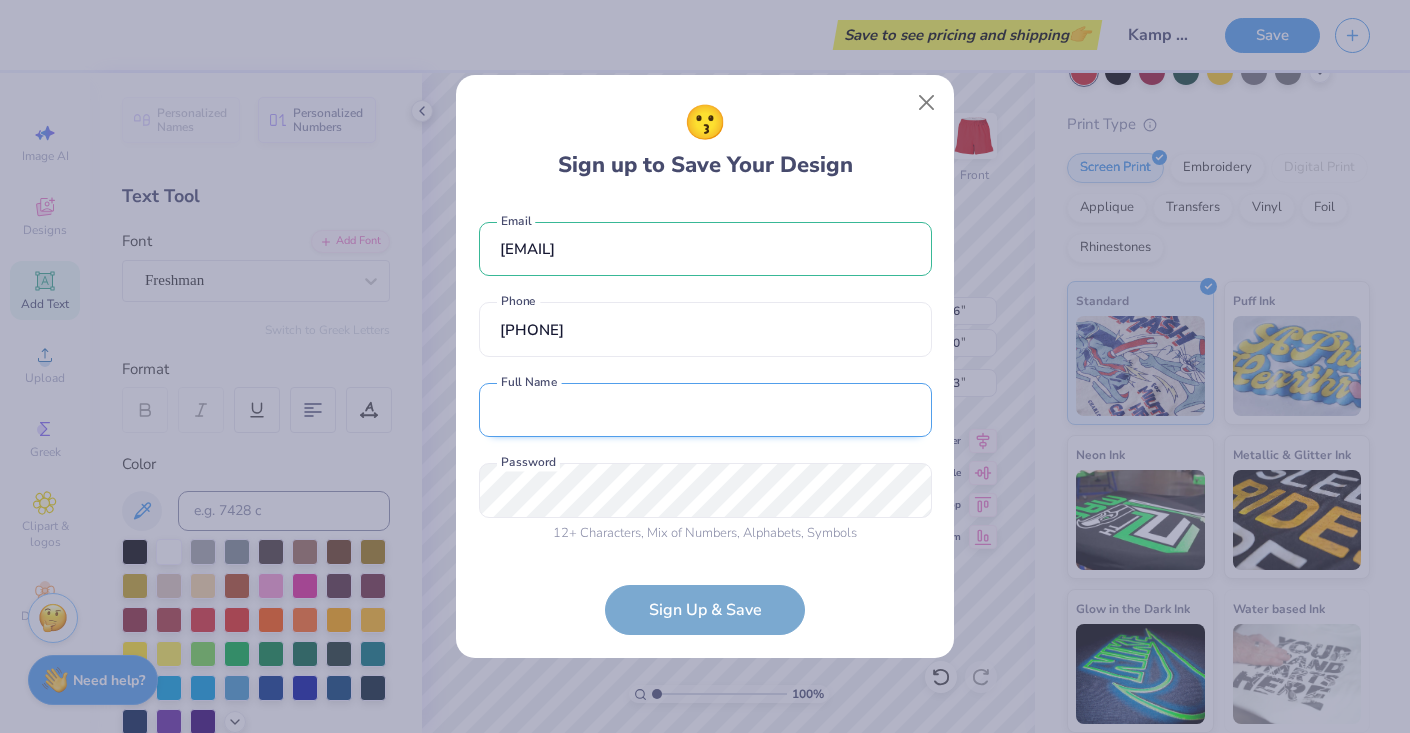 type on "[FIRST] [LAST]" 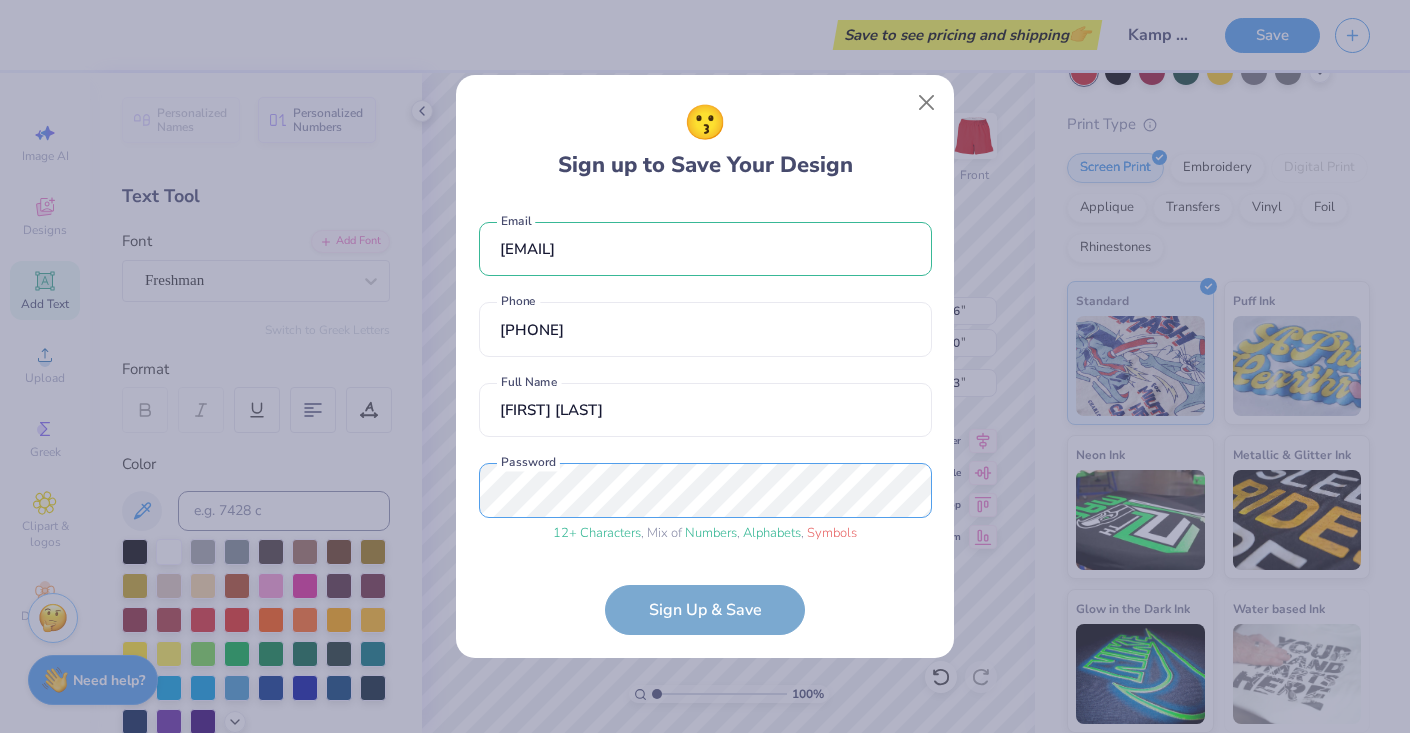 scroll, scrollTop: 61, scrollLeft: 0, axis: vertical 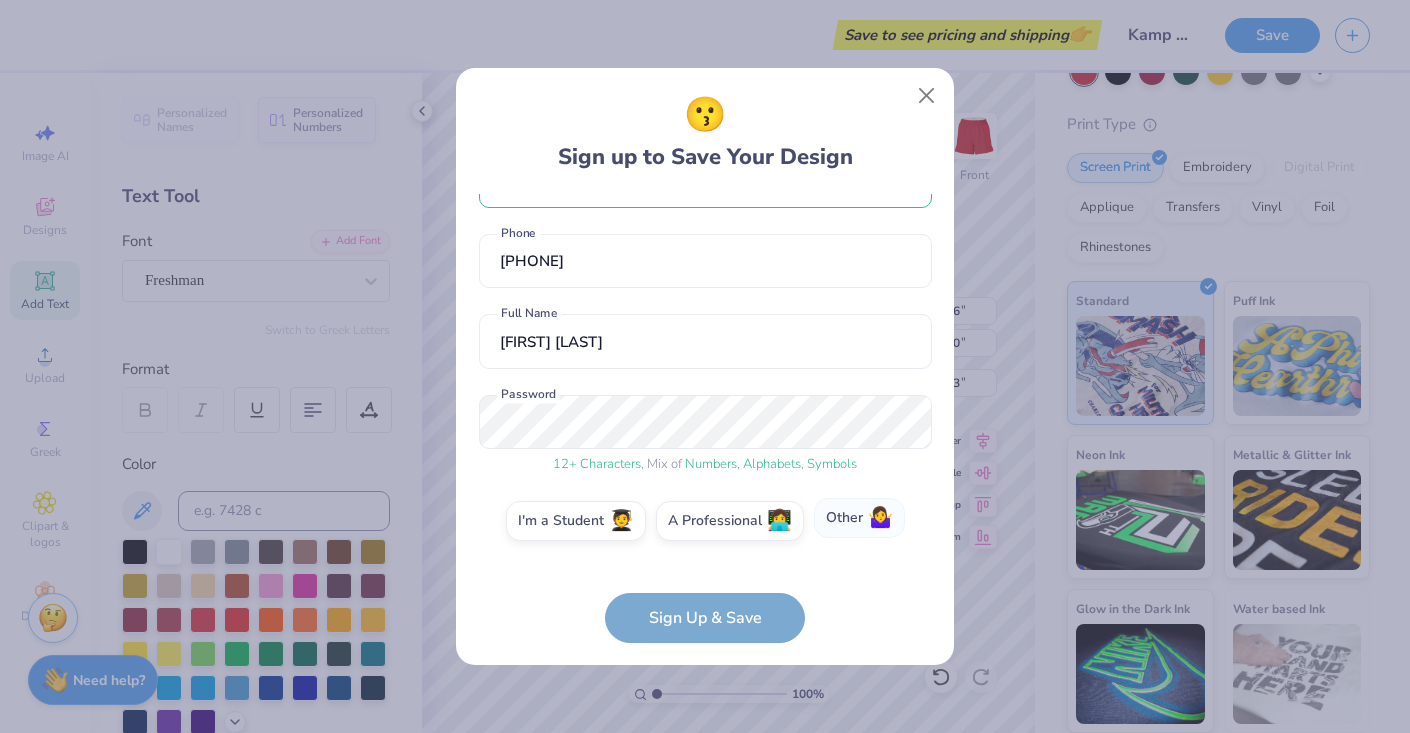 click on "Other 🤷‍♀️" at bounding box center [859, 518] 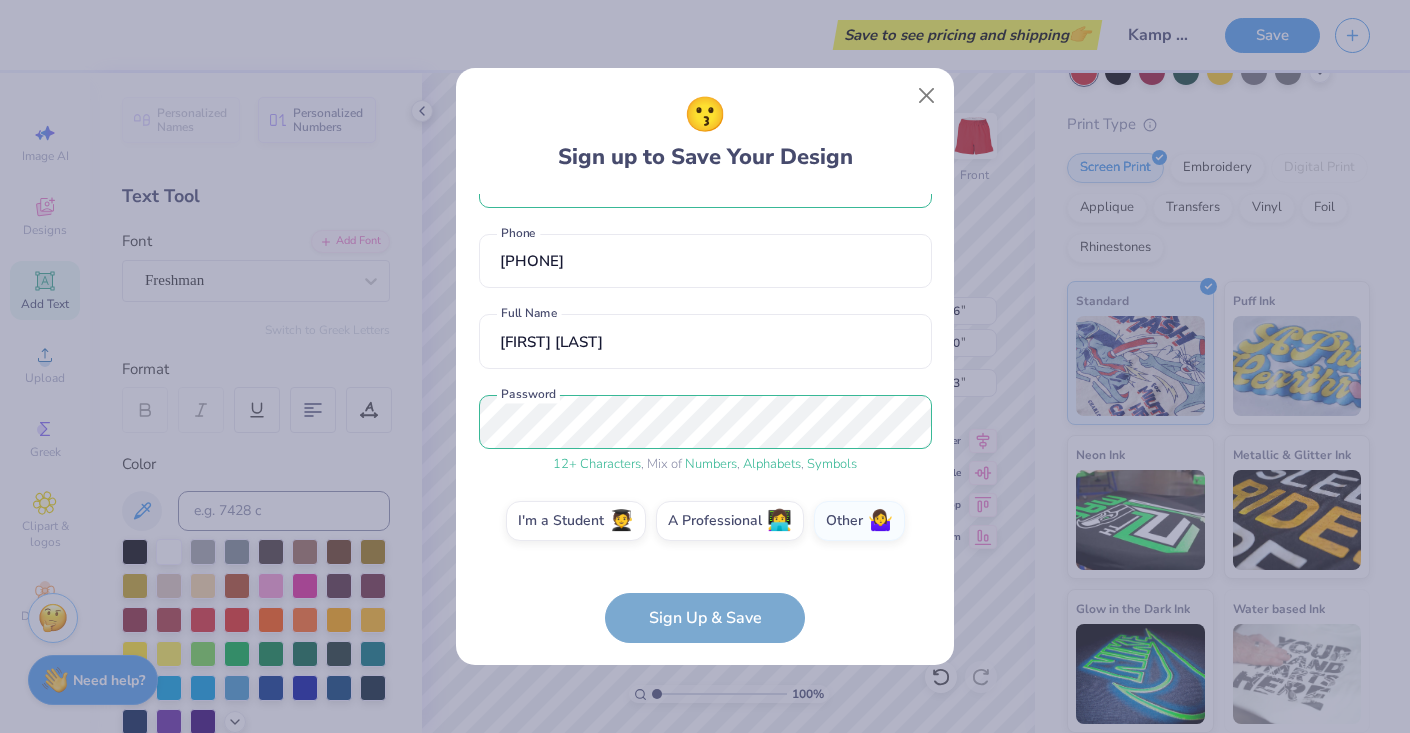 scroll, scrollTop: 141, scrollLeft: 0, axis: vertical 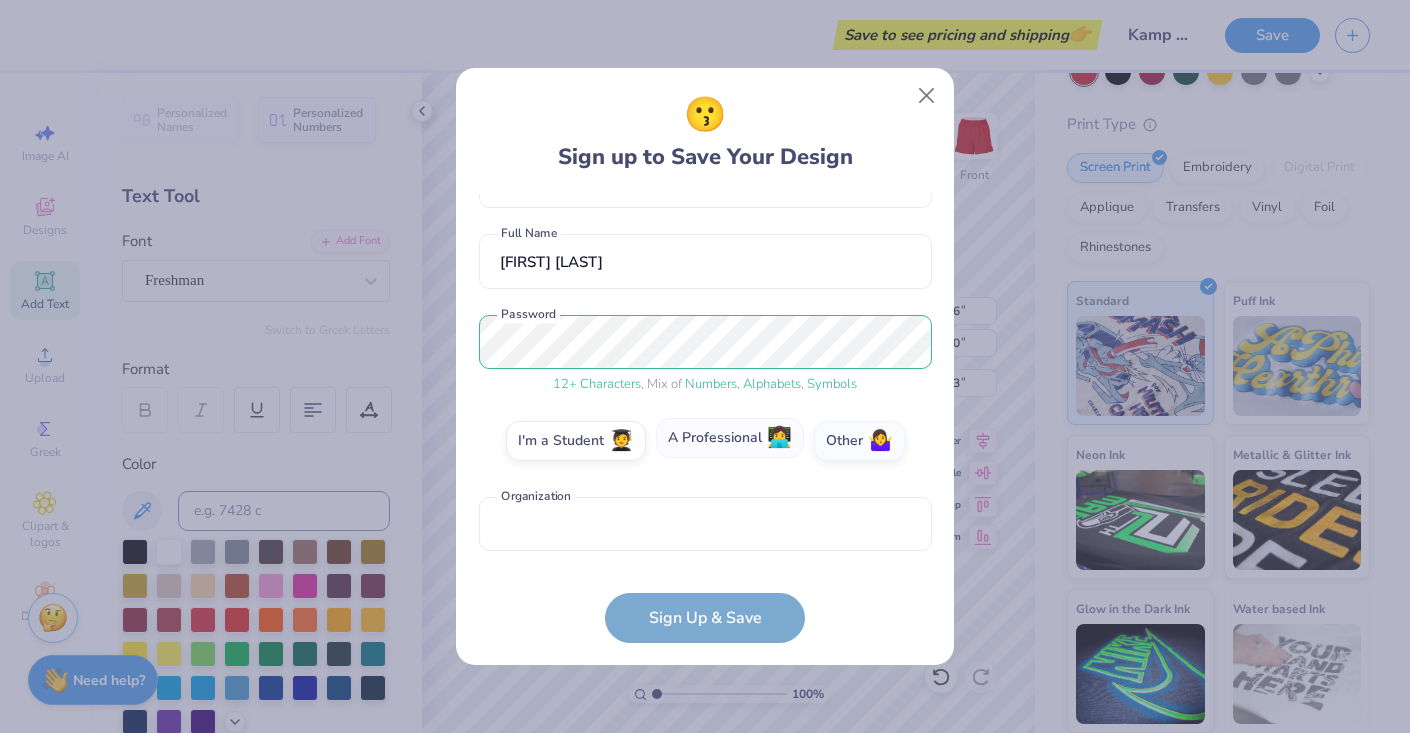 click on "👩‍💻" at bounding box center [779, 438] 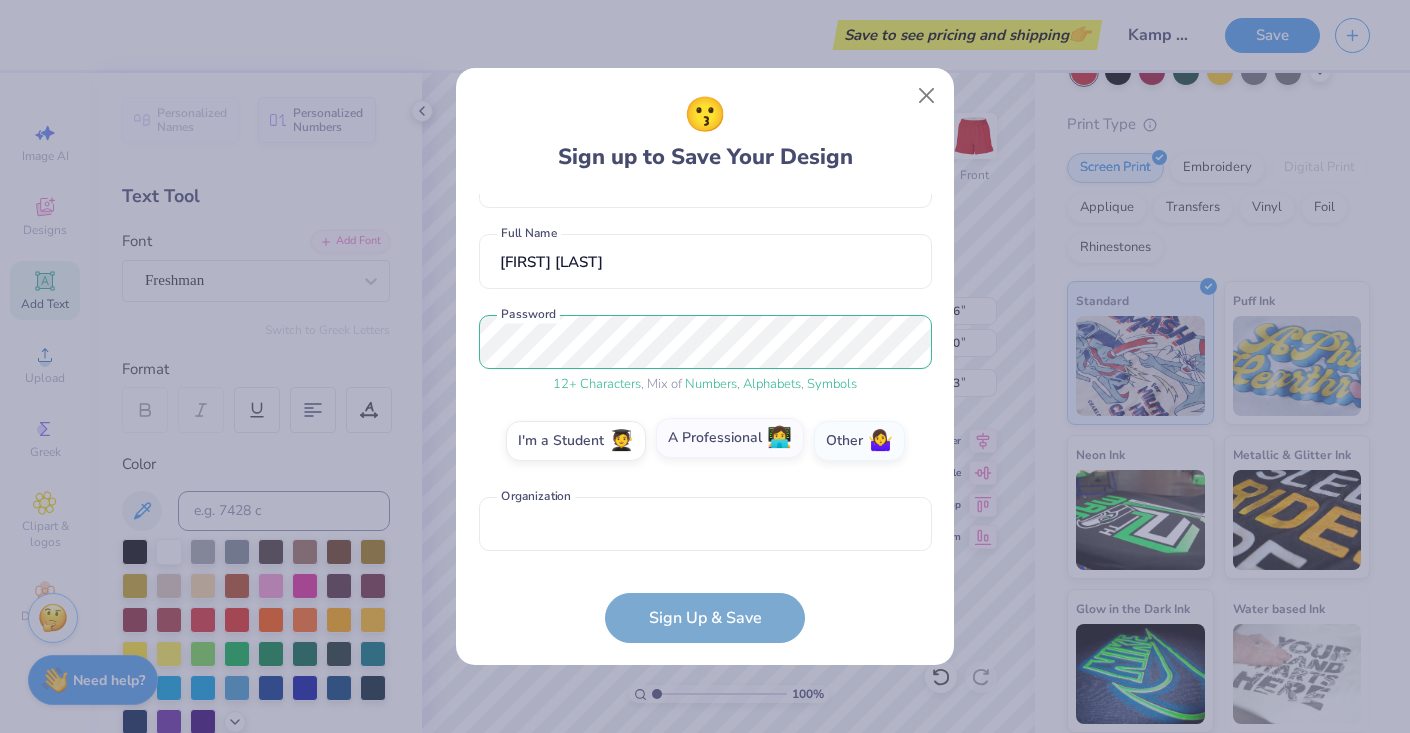 click on "A Professional 👩‍💻" at bounding box center (705, 586) 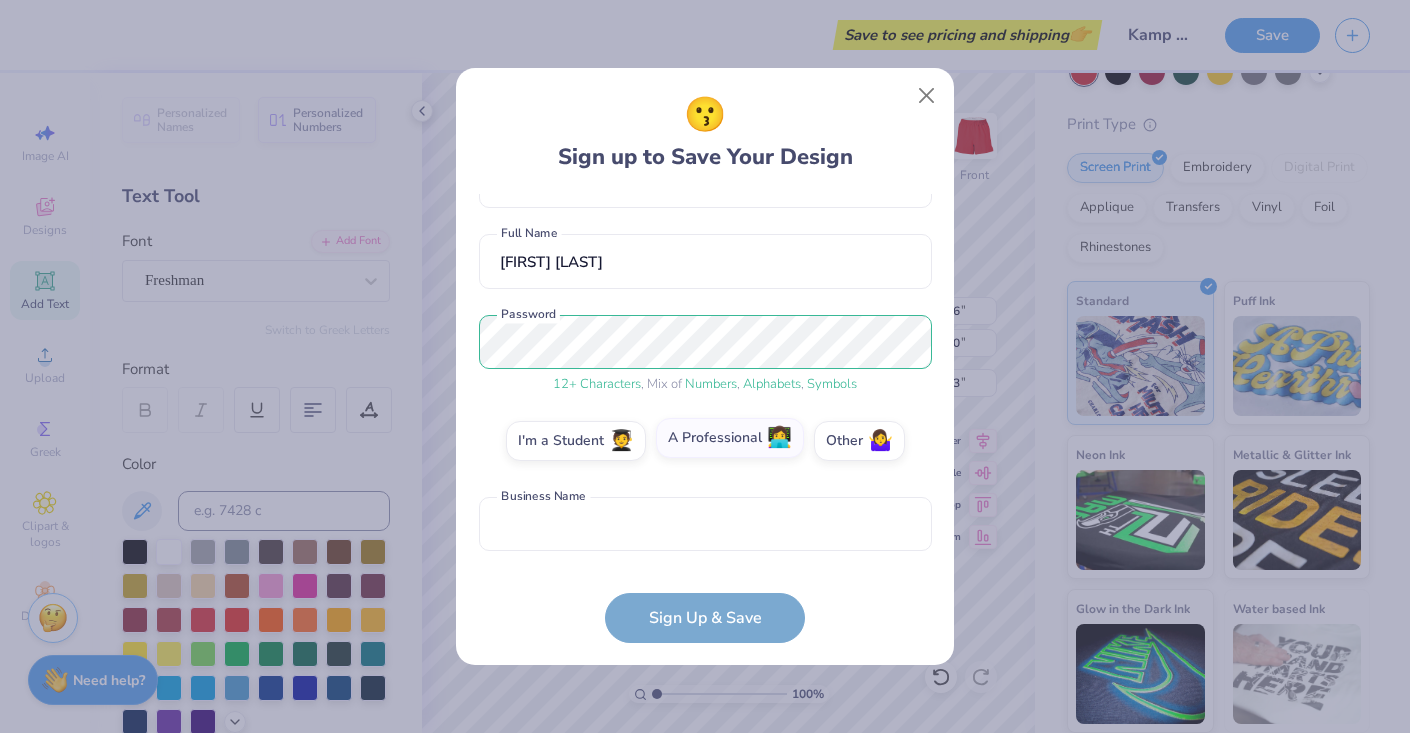 scroll, scrollTop: 222, scrollLeft: 0, axis: vertical 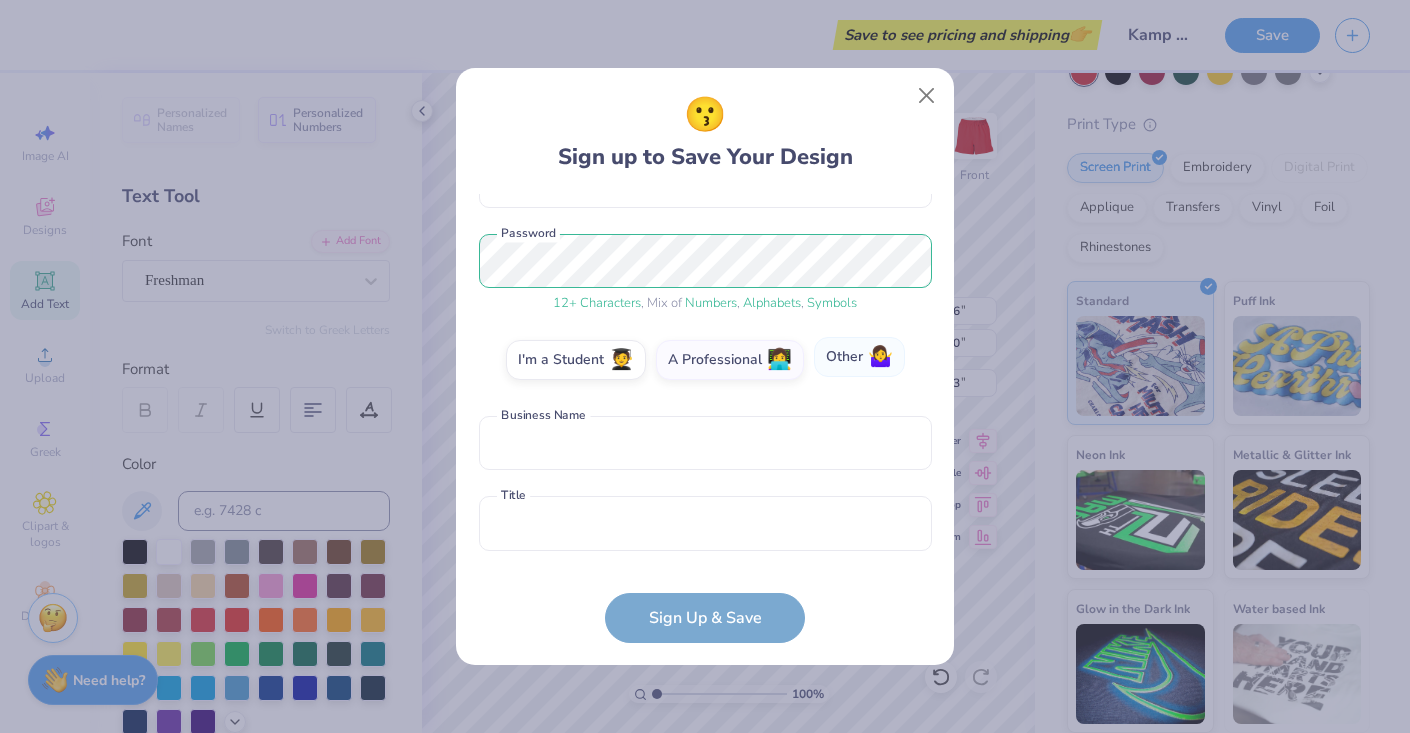 click on "Other 🤷‍♀️" at bounding box center [859, 357] 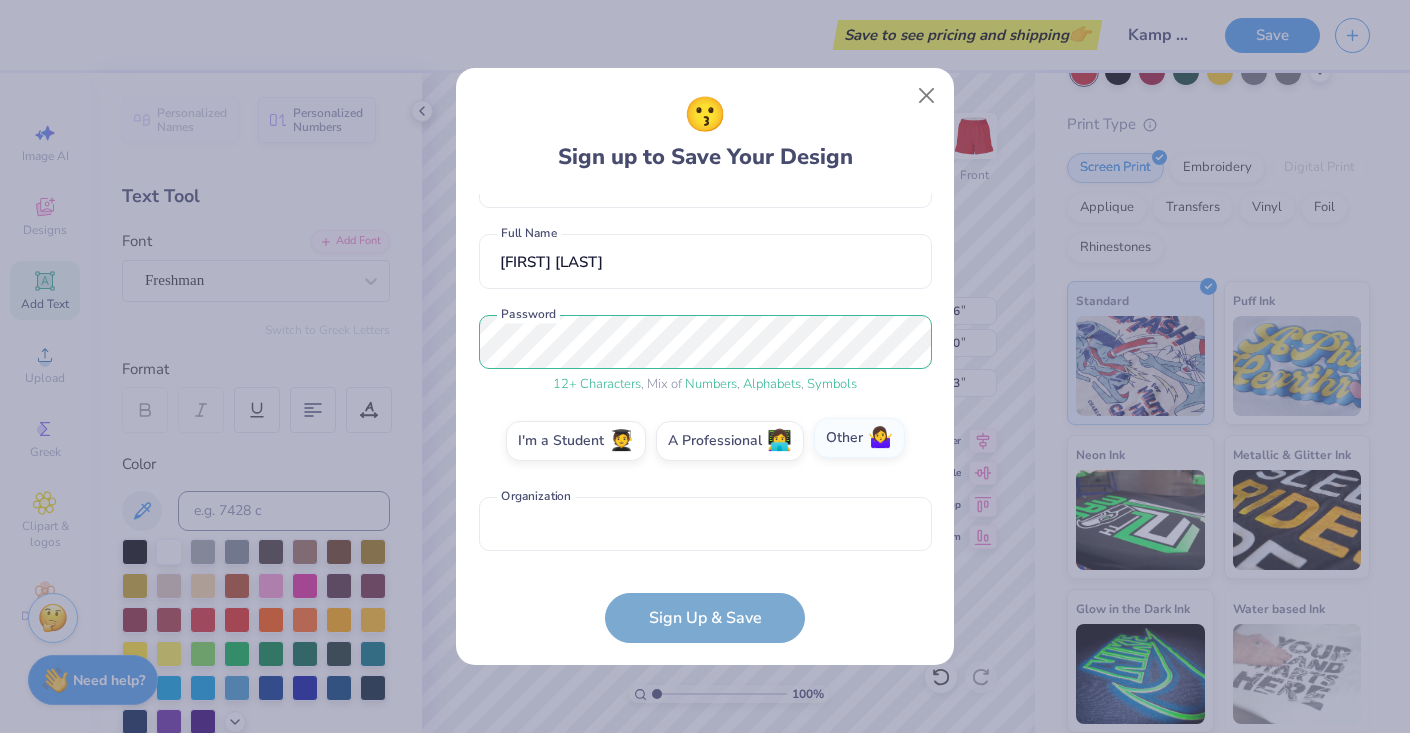scroll, scrollTop: 141, scrollLeft: 0, axis: vertical 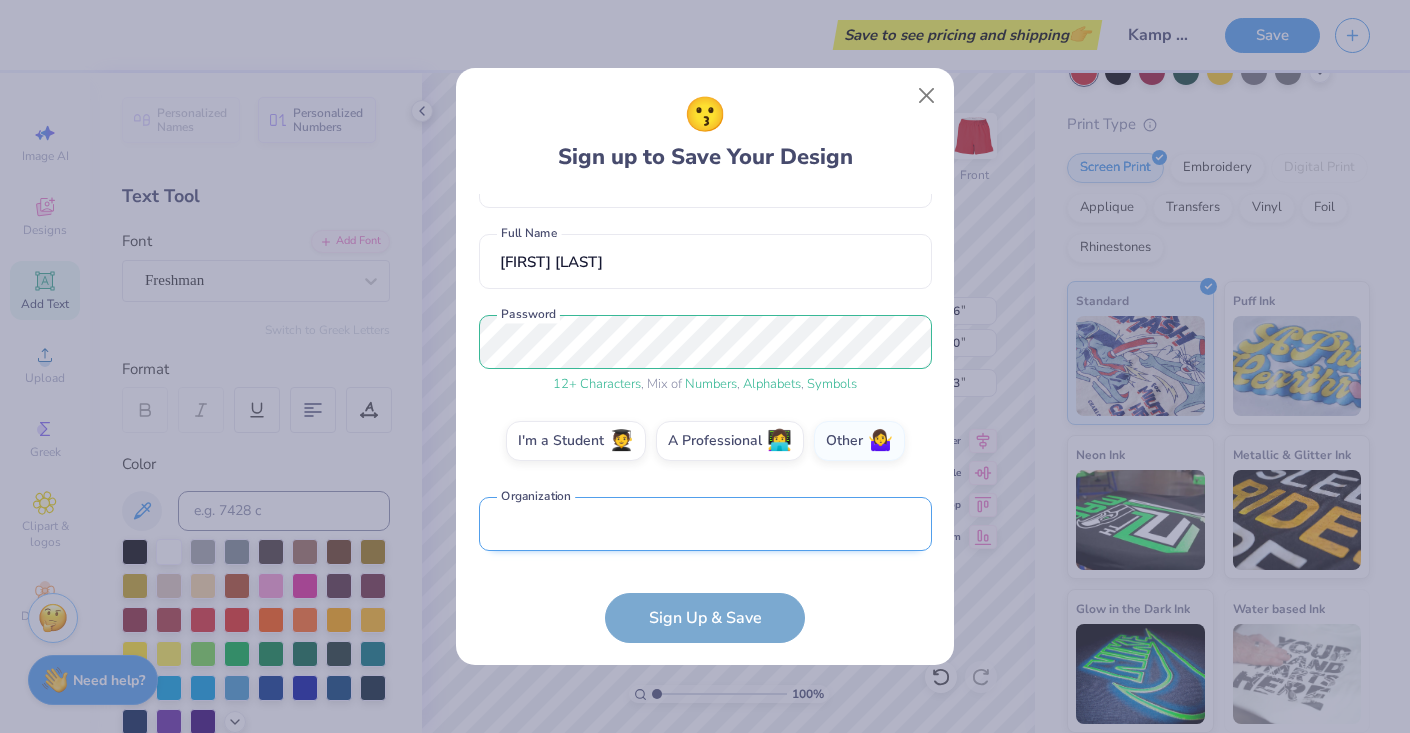 click at bounding box center (705, 524) 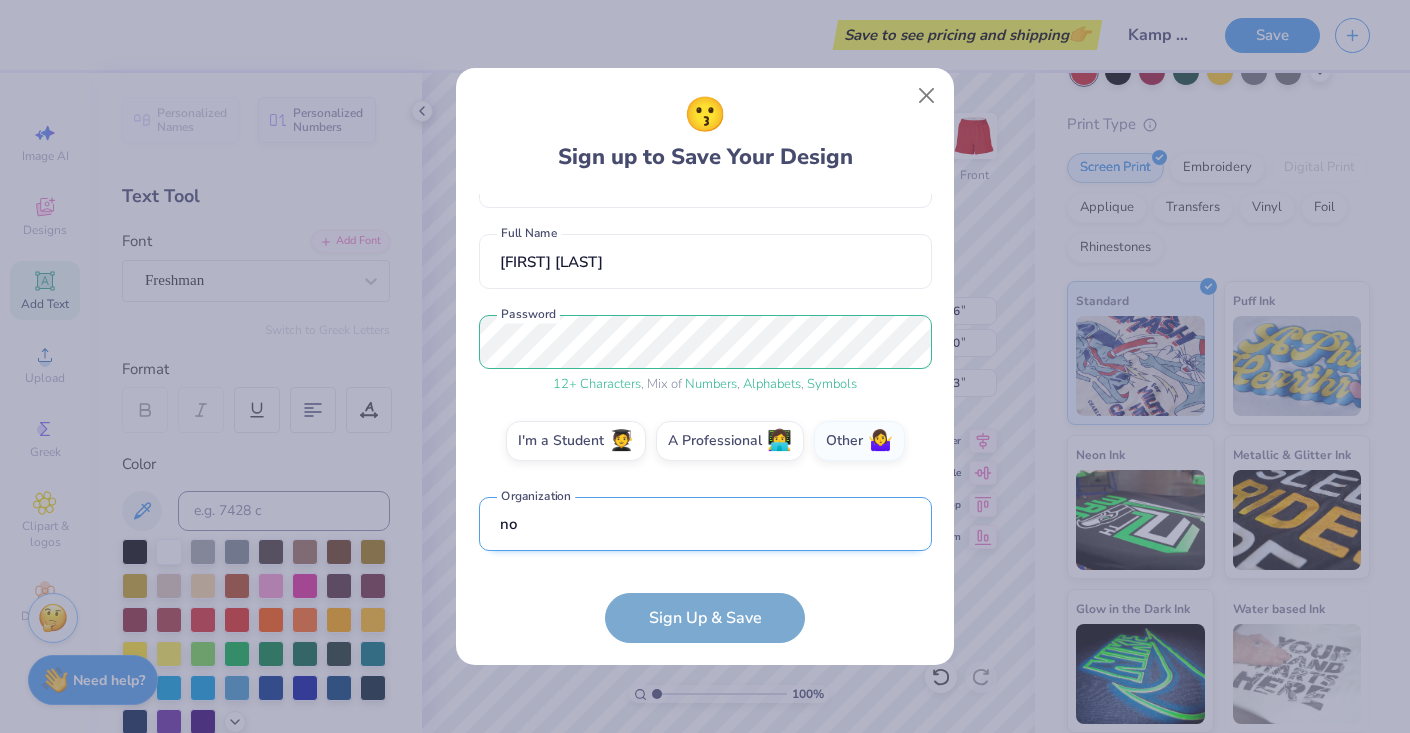 scroll, scrollTop: 261, scrollLeft: 0, axis: vertical 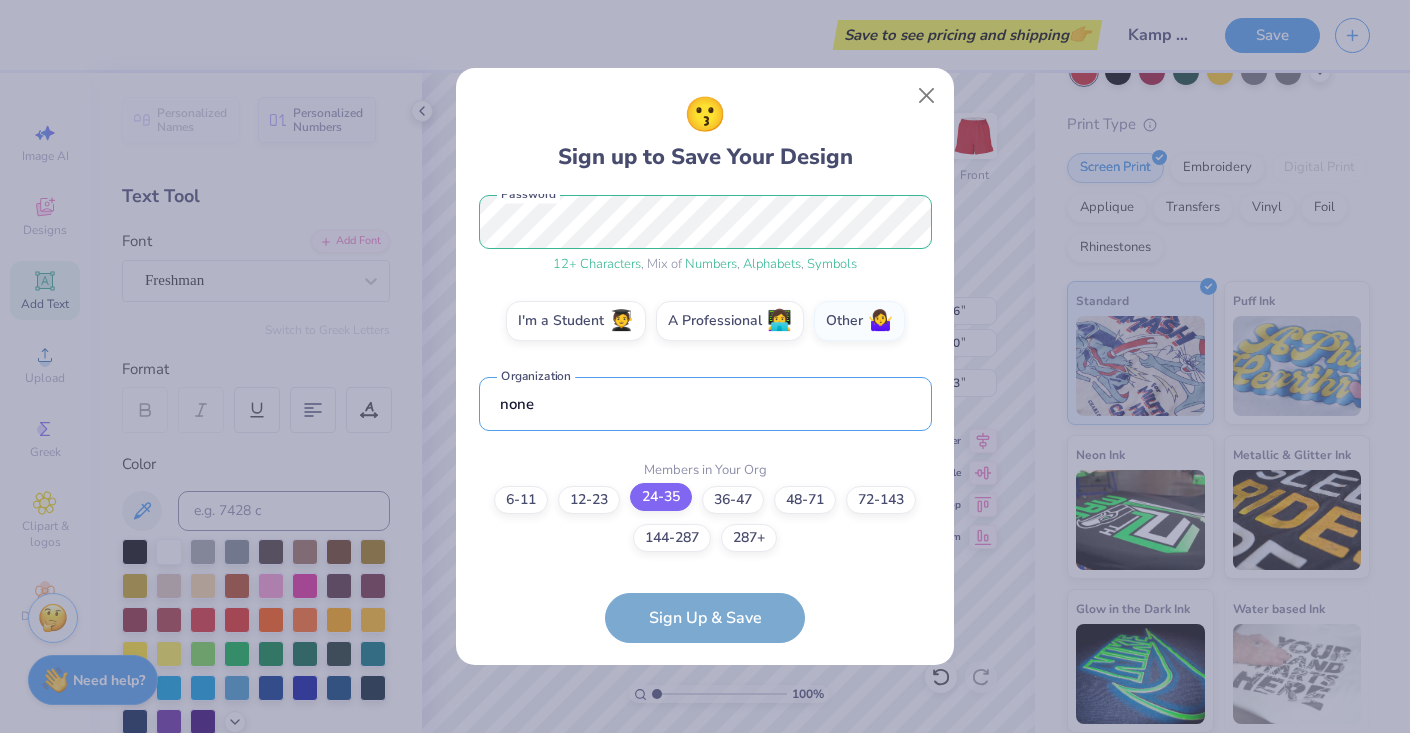 type on "none" 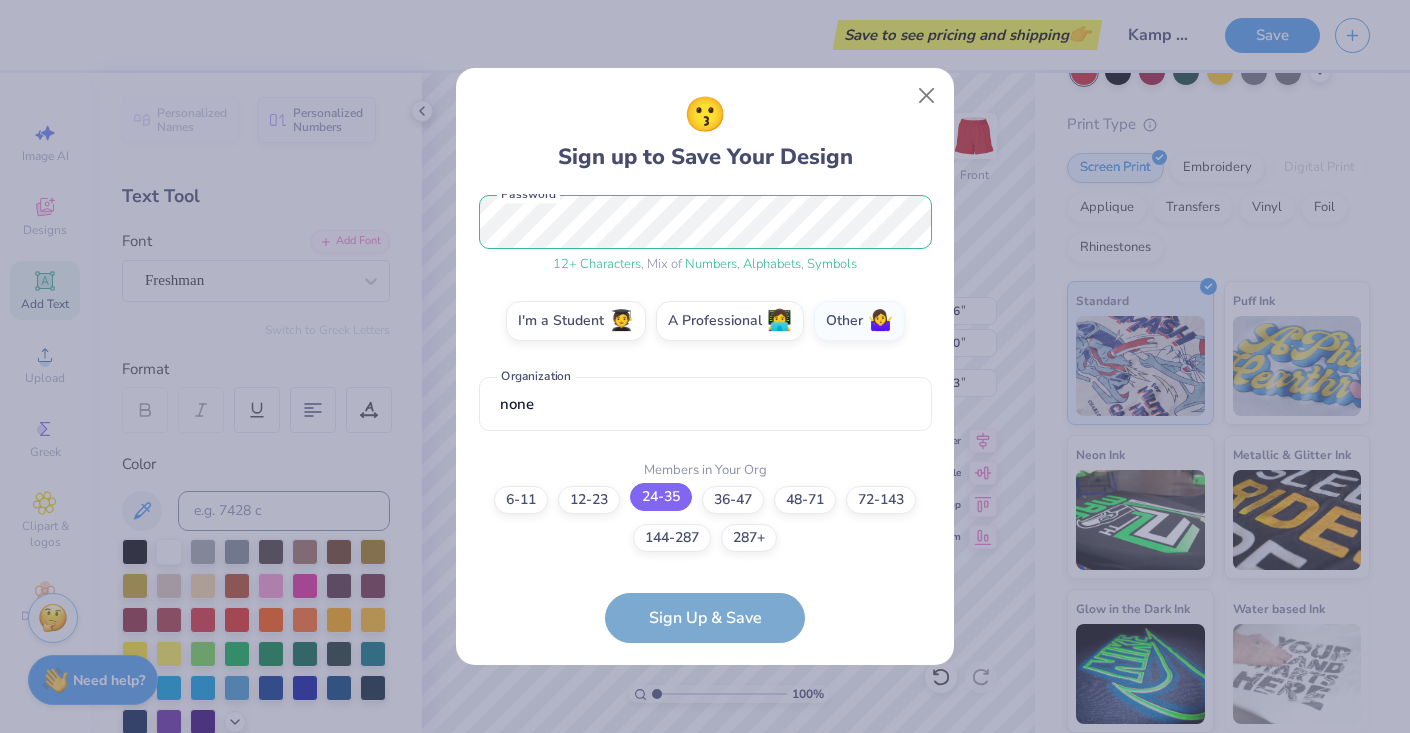 click on "24-35" at bounding box center [661, 497] 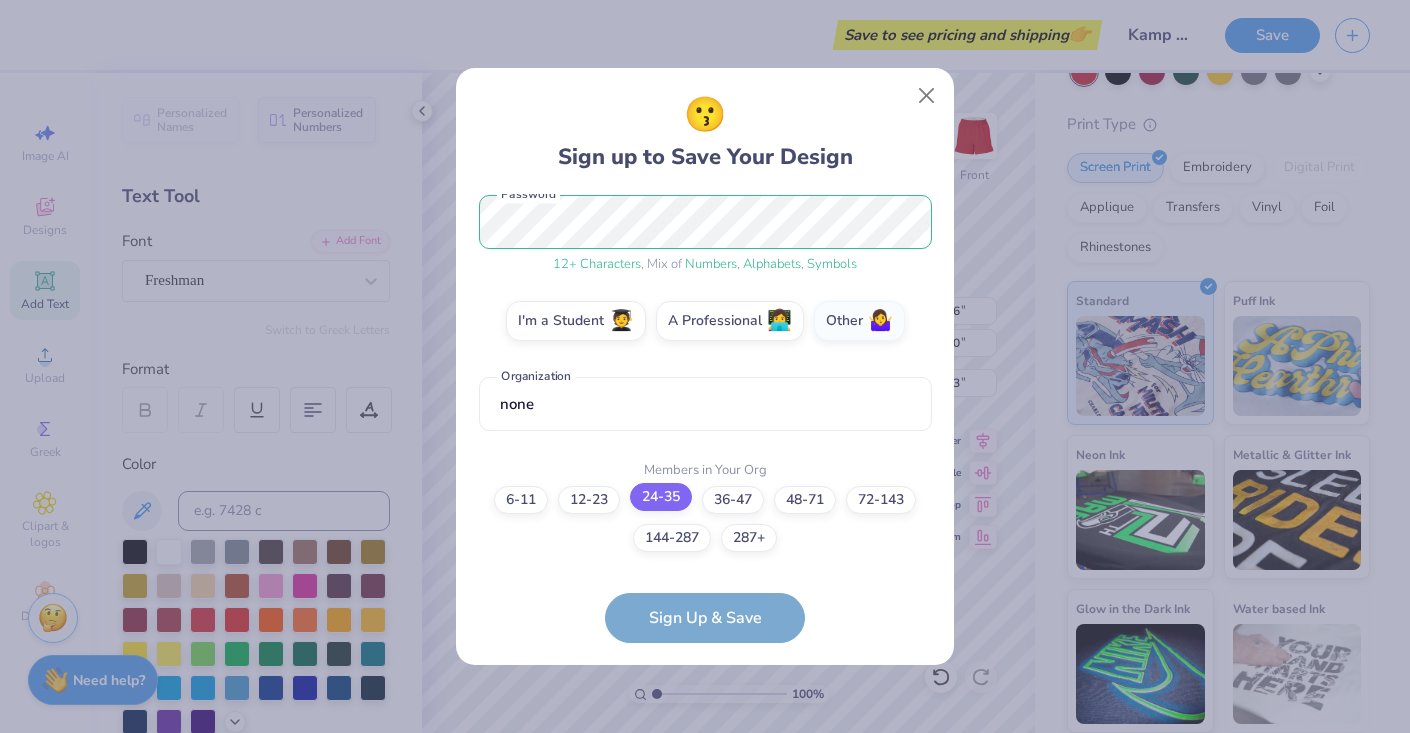 click on "24-35" at bounding box center (705, 779) 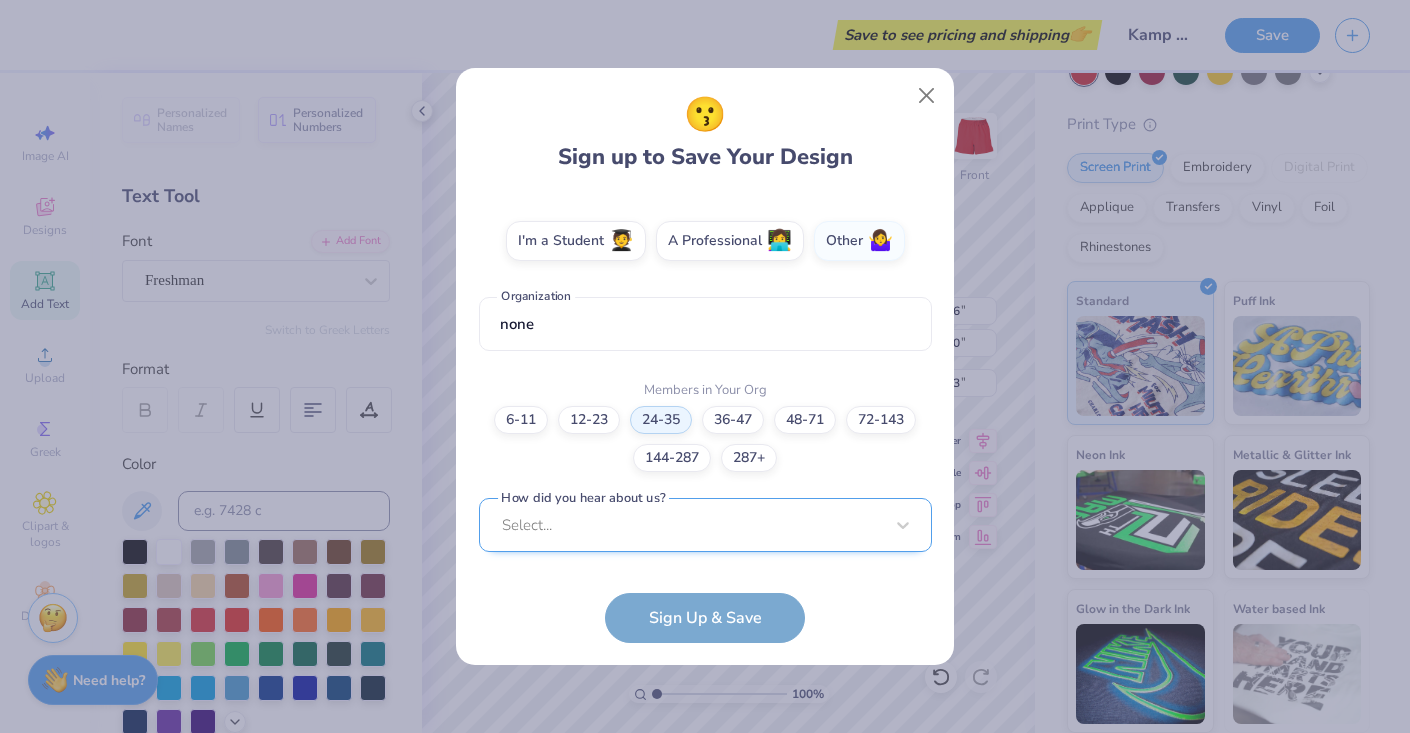 scroll, scrollTop: 641, scrollLeft: 0, axis: vertical 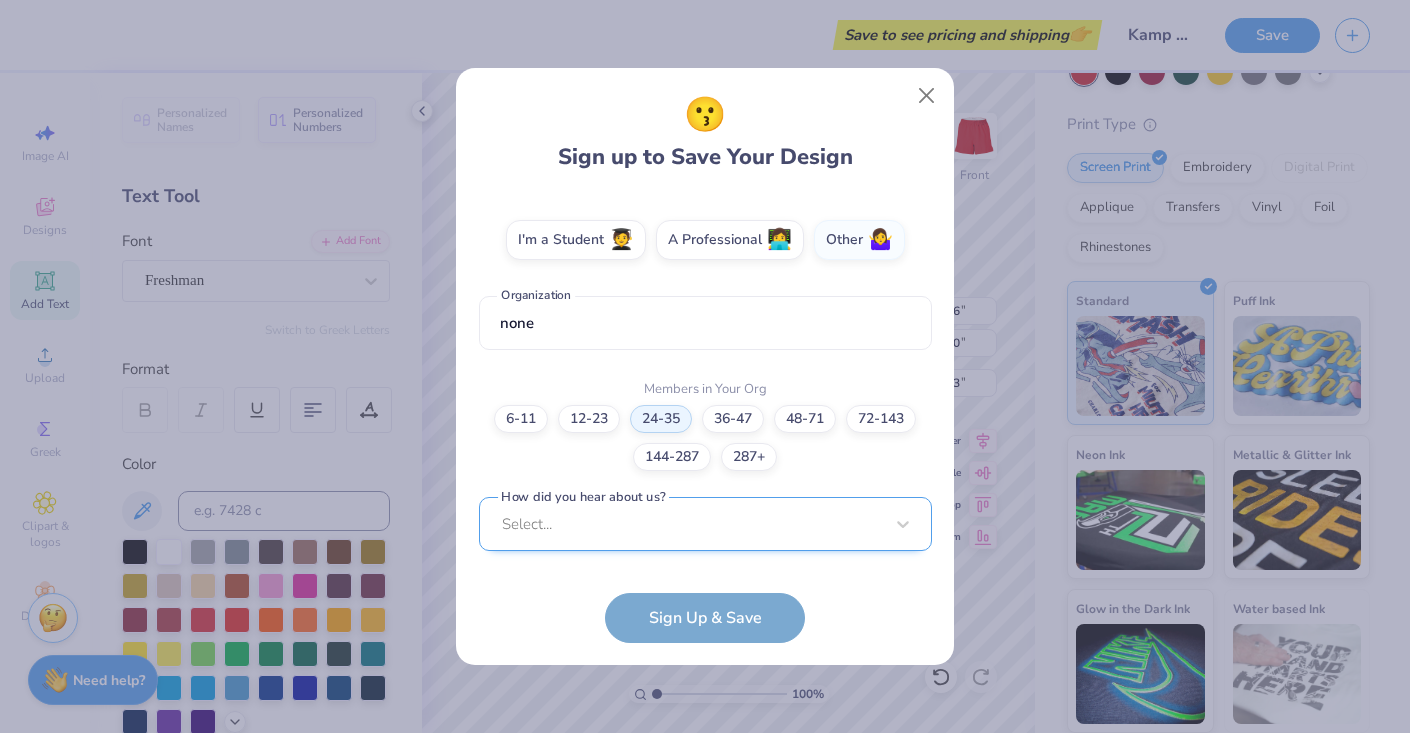 click on "Select..." at bounding box center (705, 524) 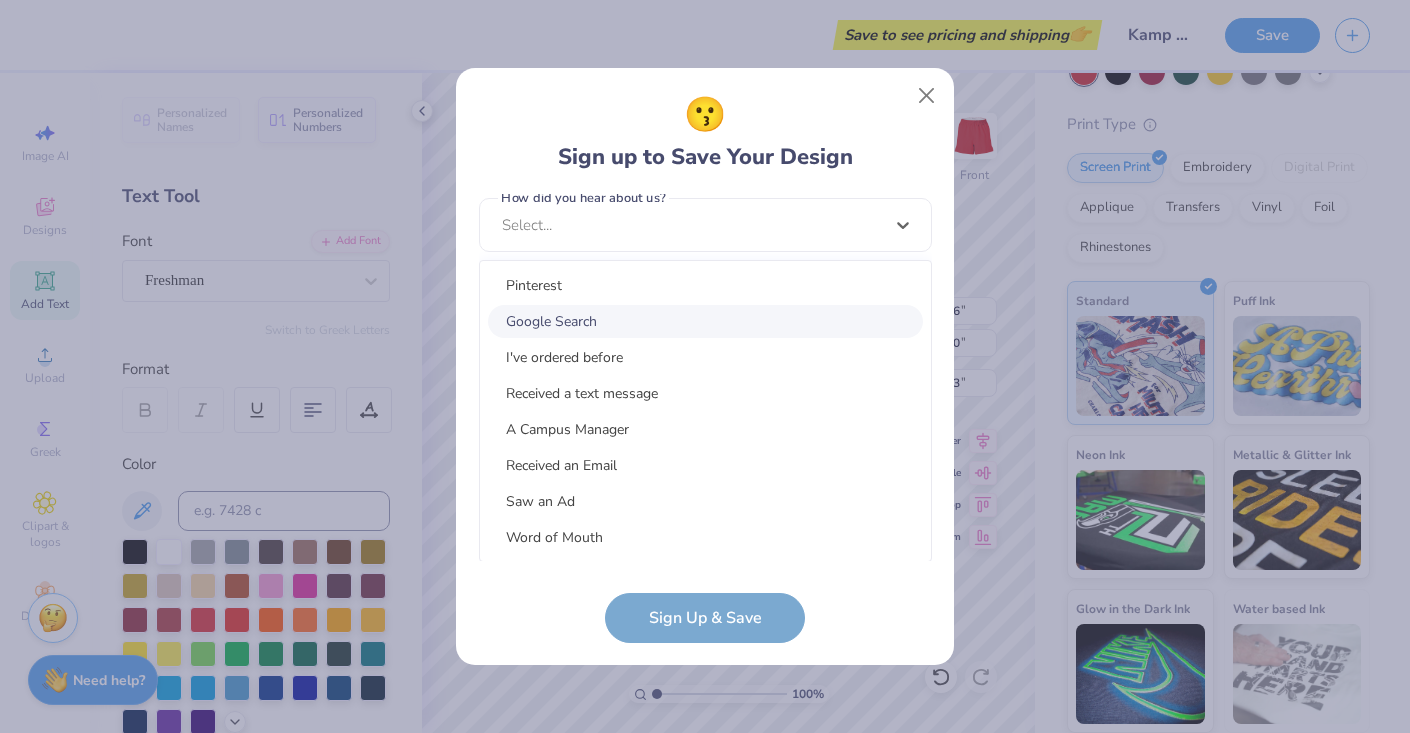 click on "Google Search" at bounding box center [705, 321] 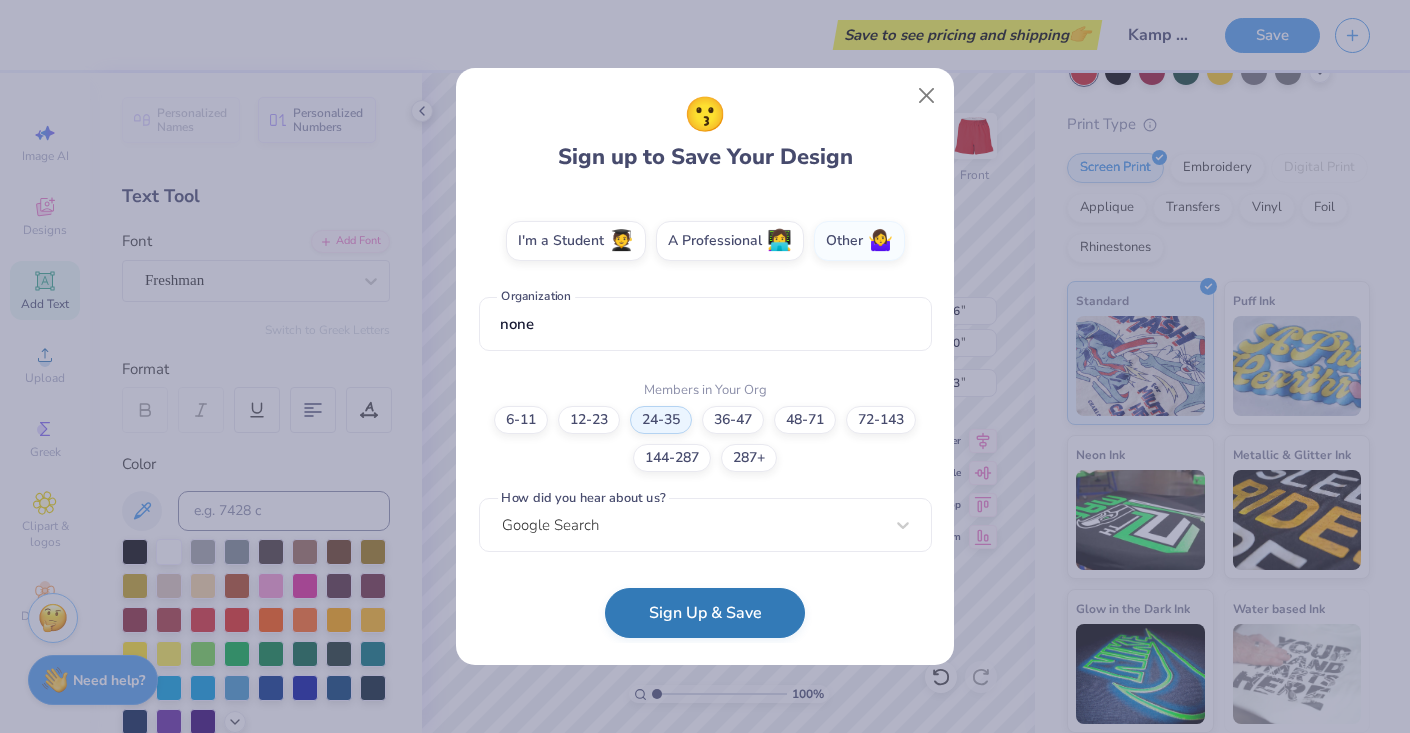 click on "Sign Up & Save" at bounding box center (705, 613) 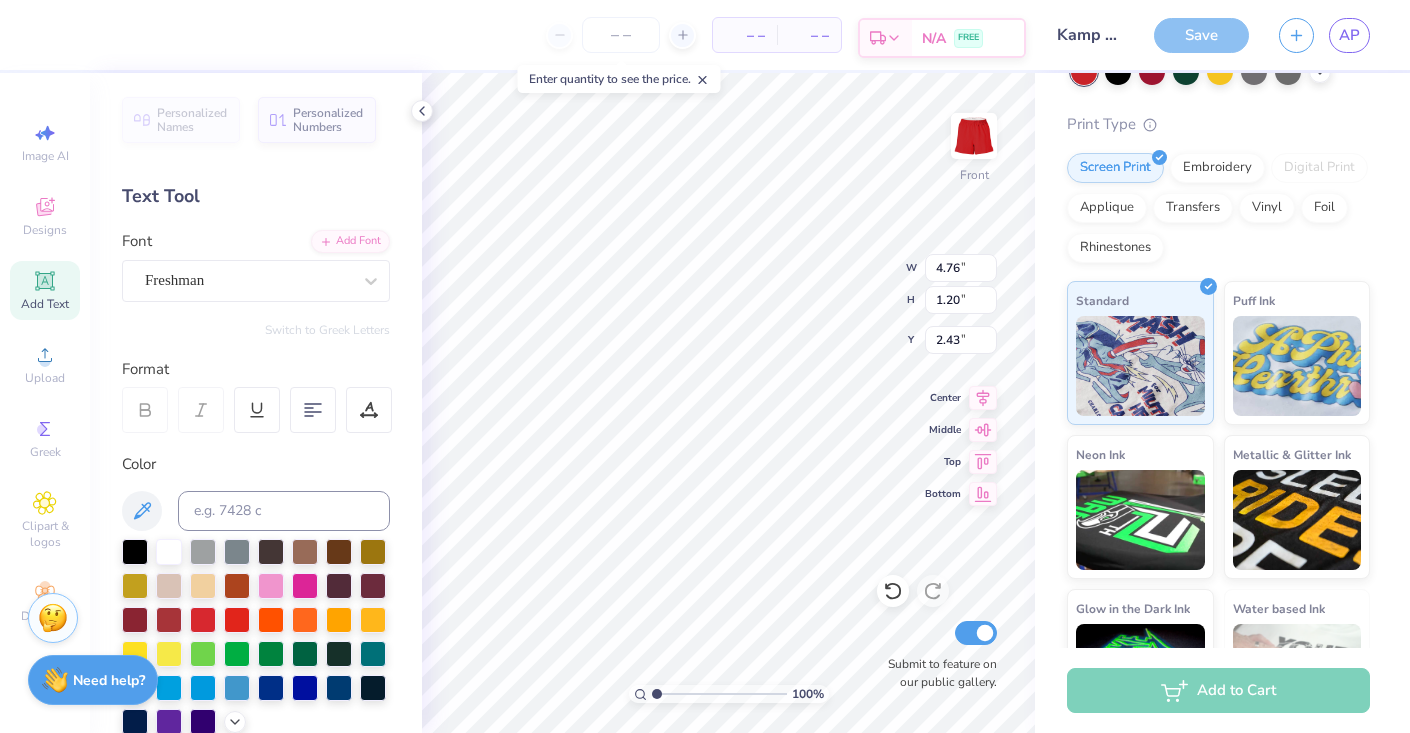 drag, startPoint x: 952, startPoint y: 44, endPoint x: 872, endPoint y: 44, distance: 80 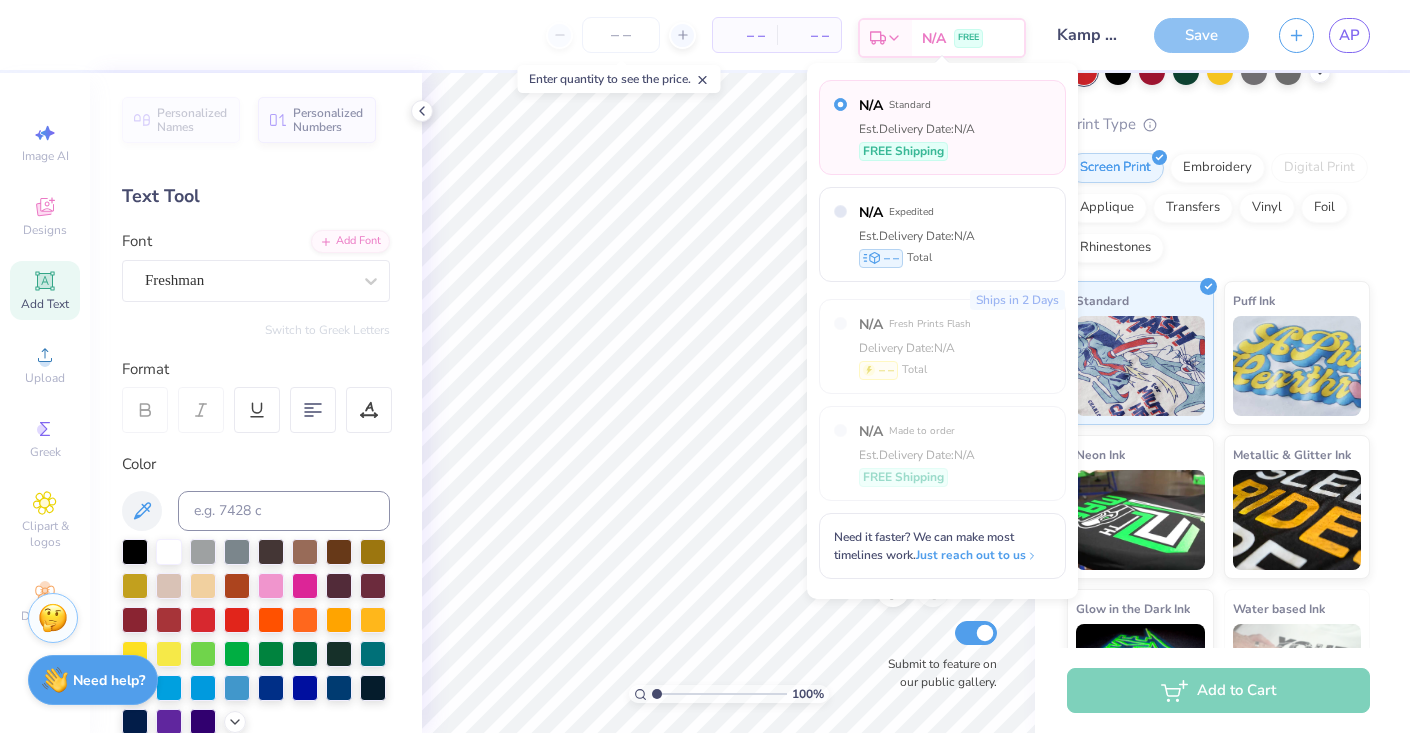 scroll, scrollTop: 136, scrollLeft: 0, axis: vertical 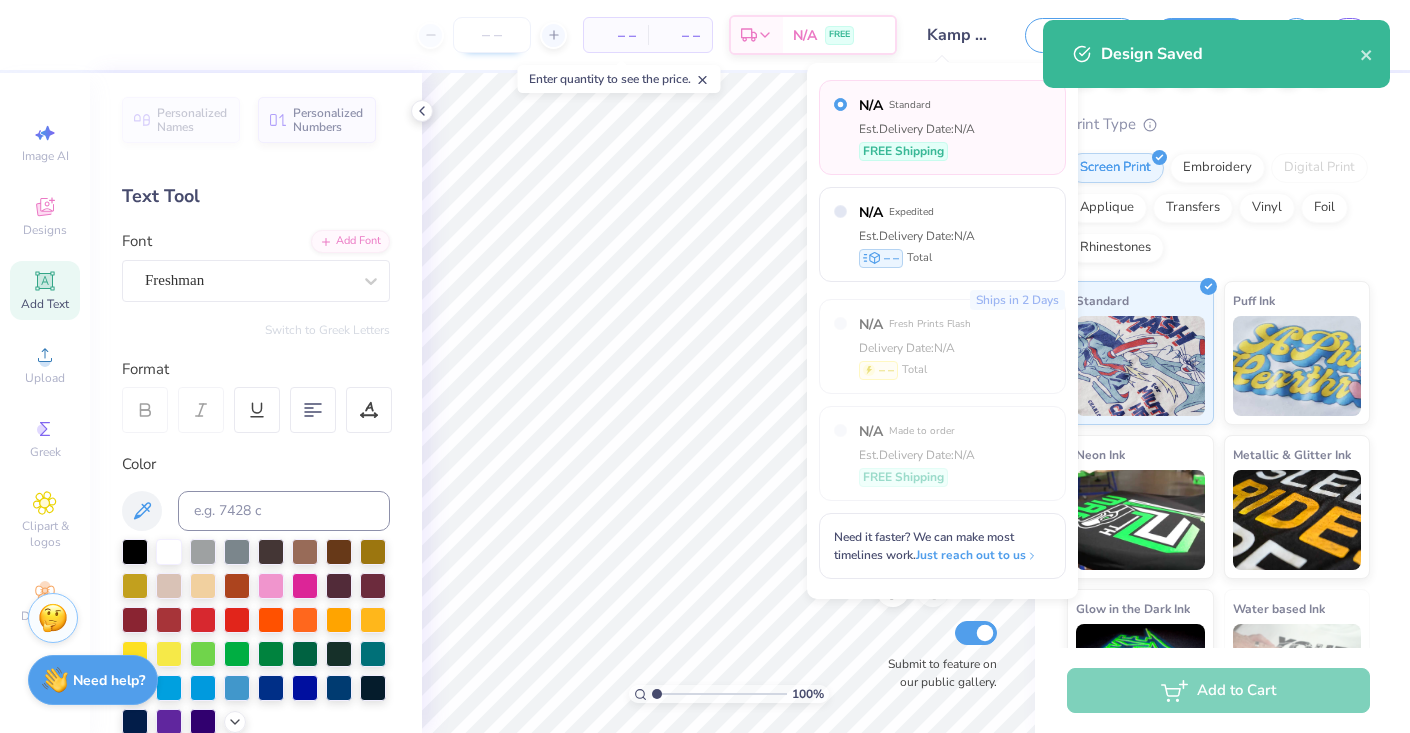 click at bounding box center [492, 35] 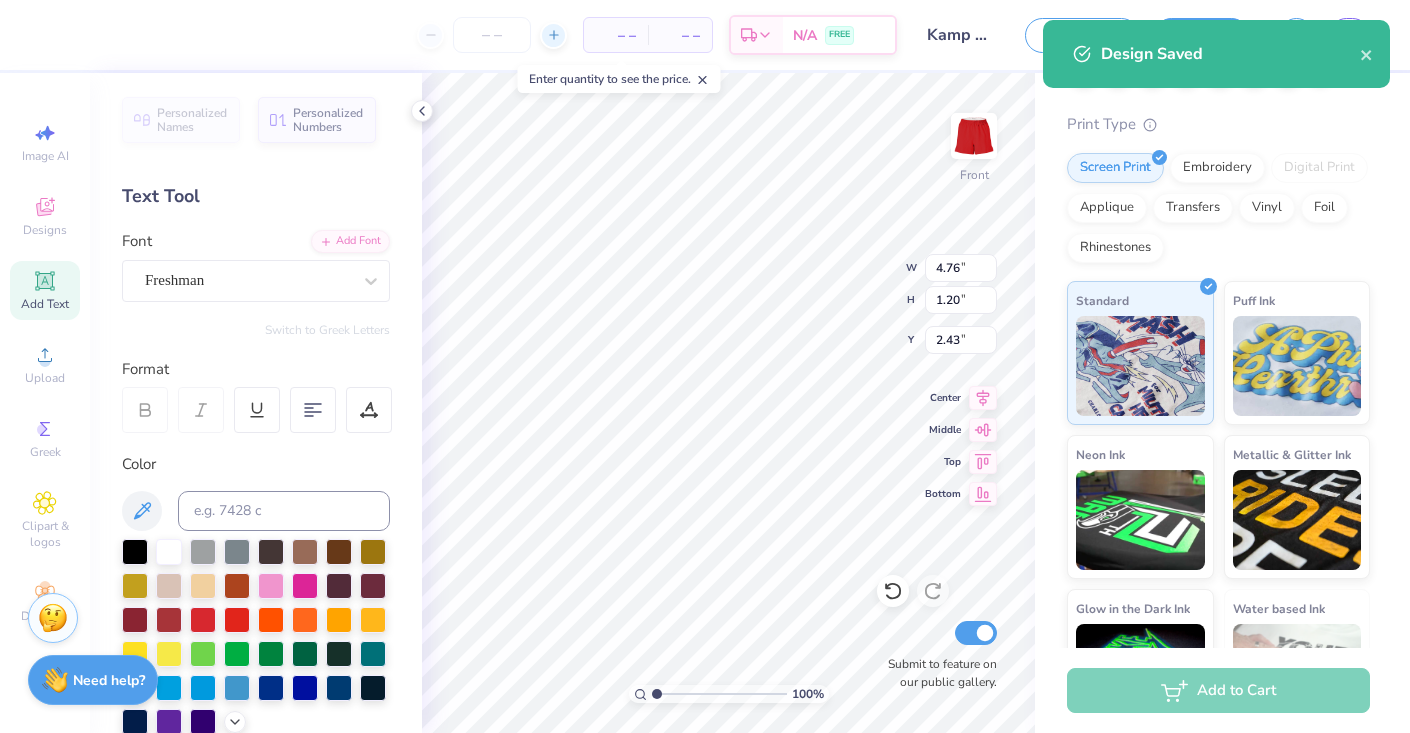 click 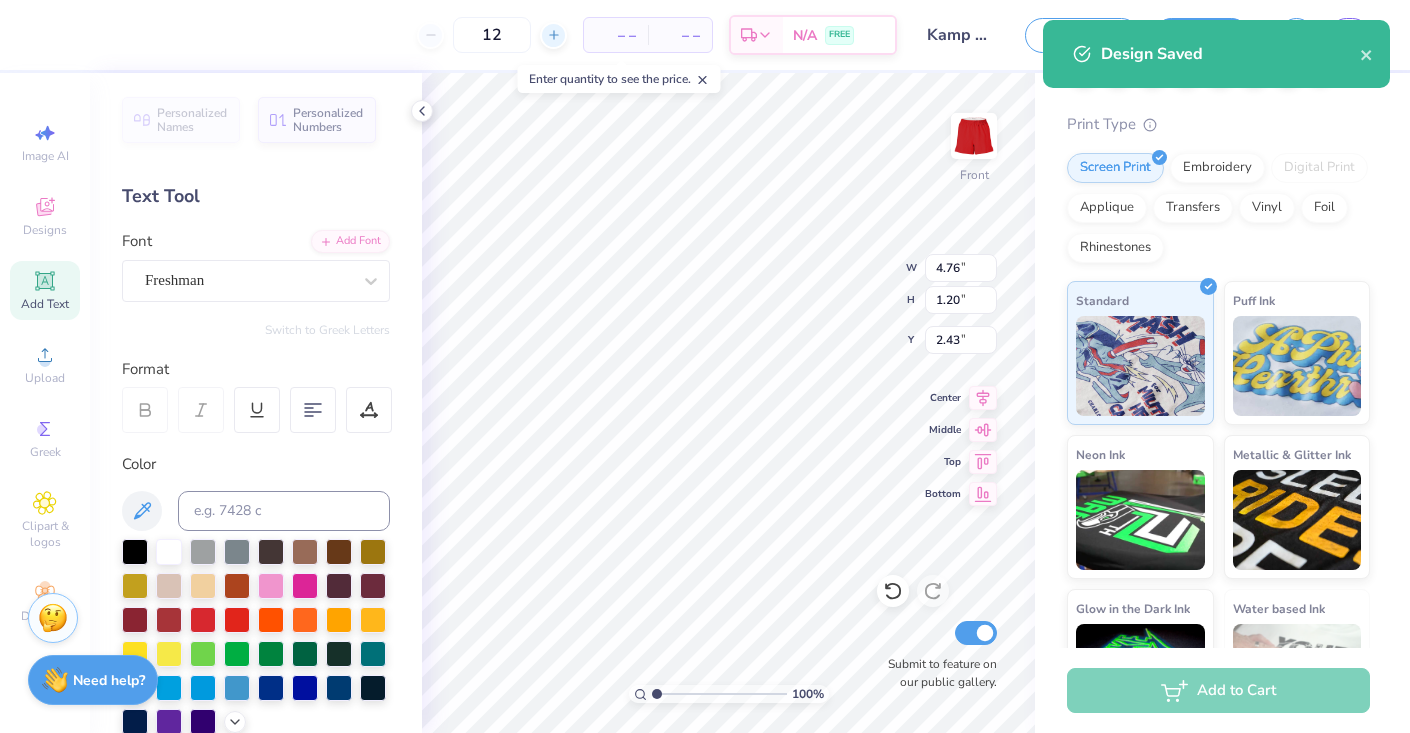 click 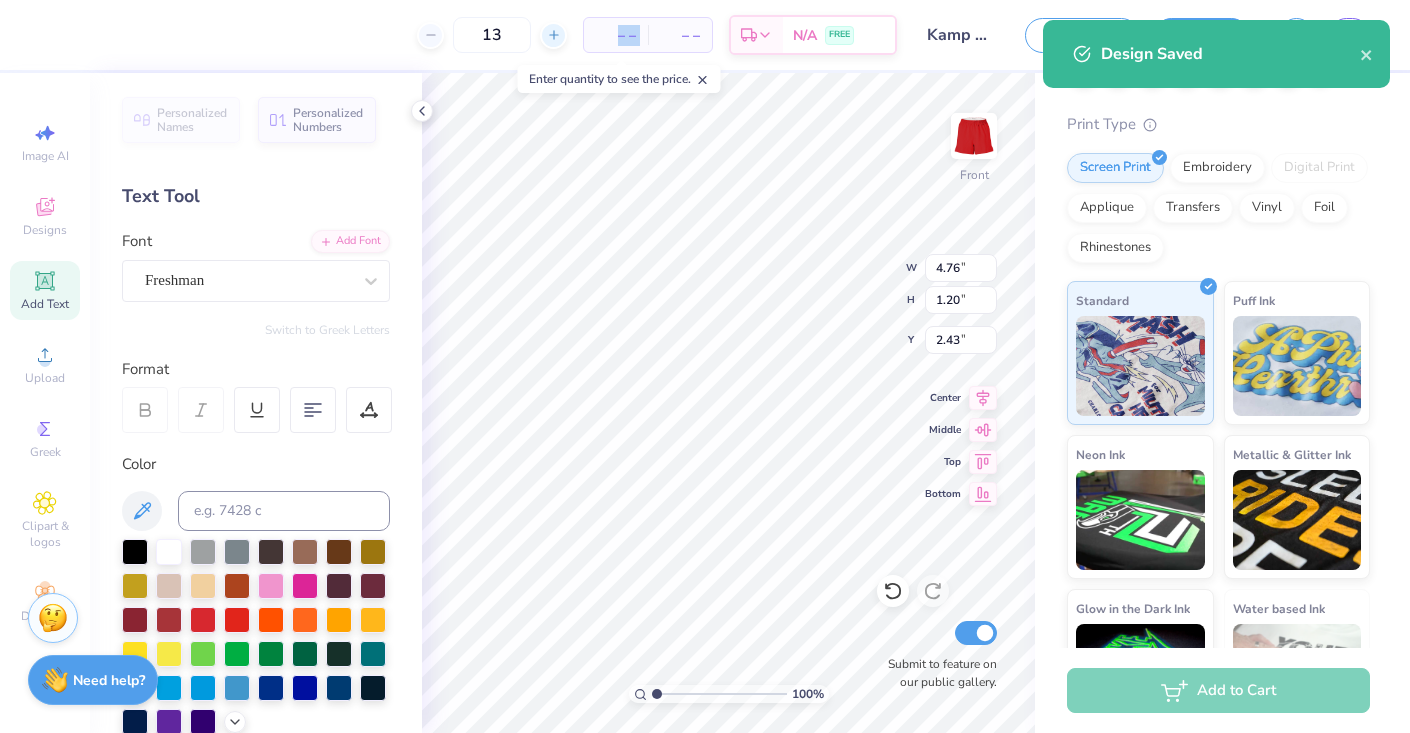 click 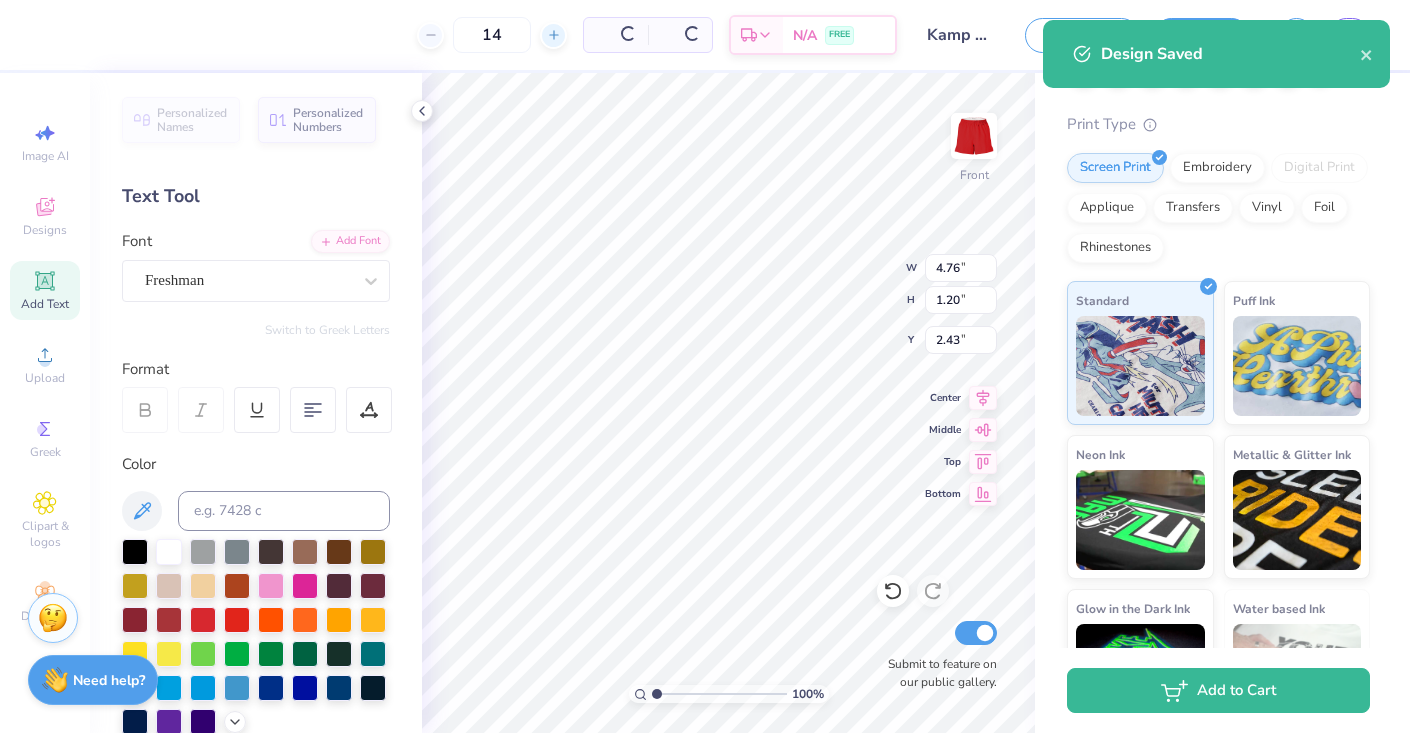 click 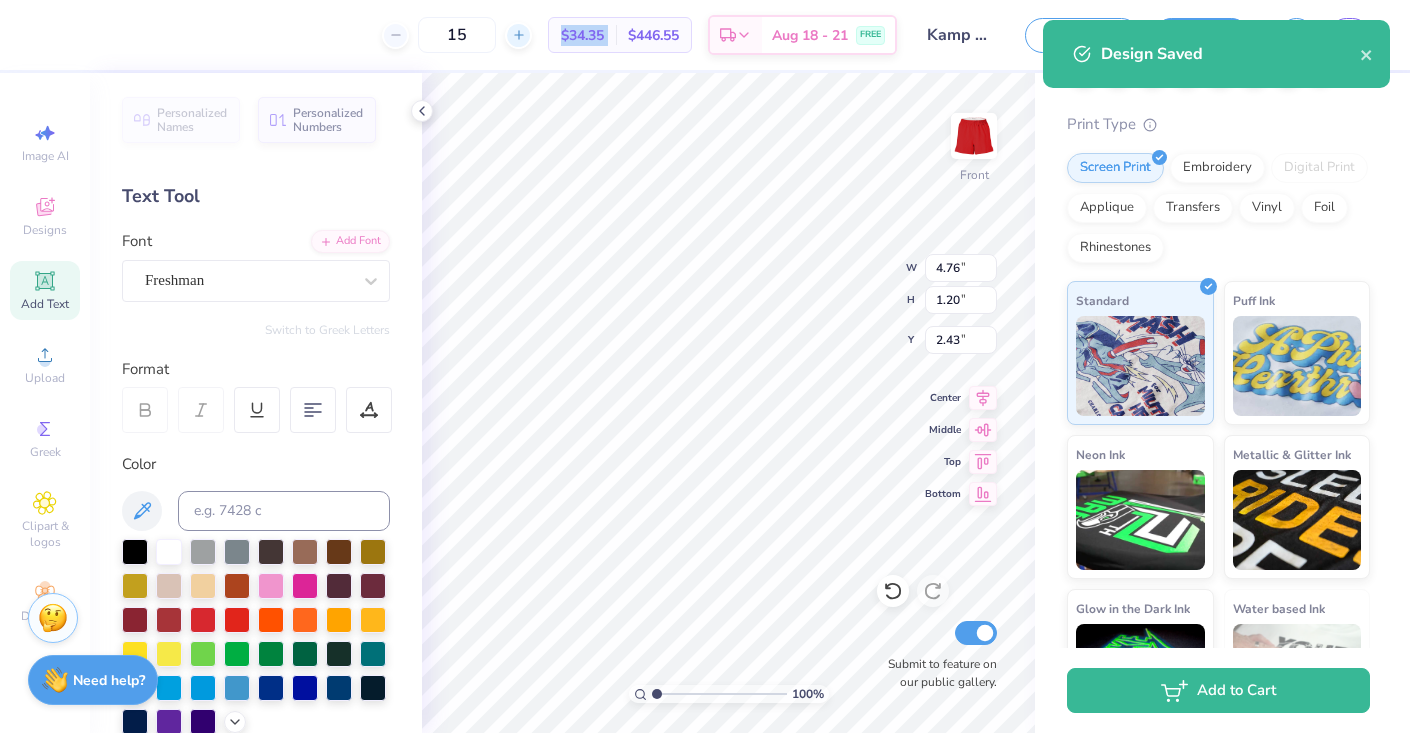 click on "$34.35 Per Item" at bounding box center (582, 35) 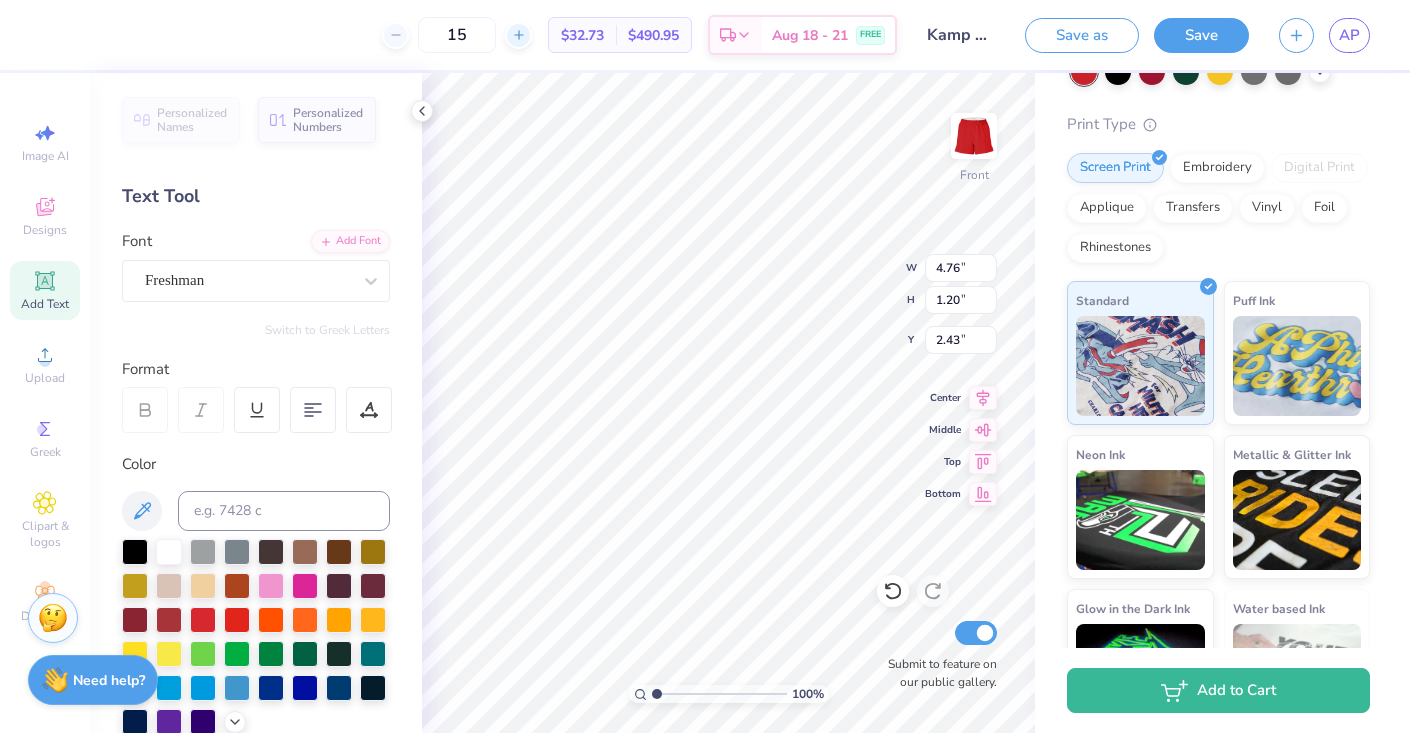 click 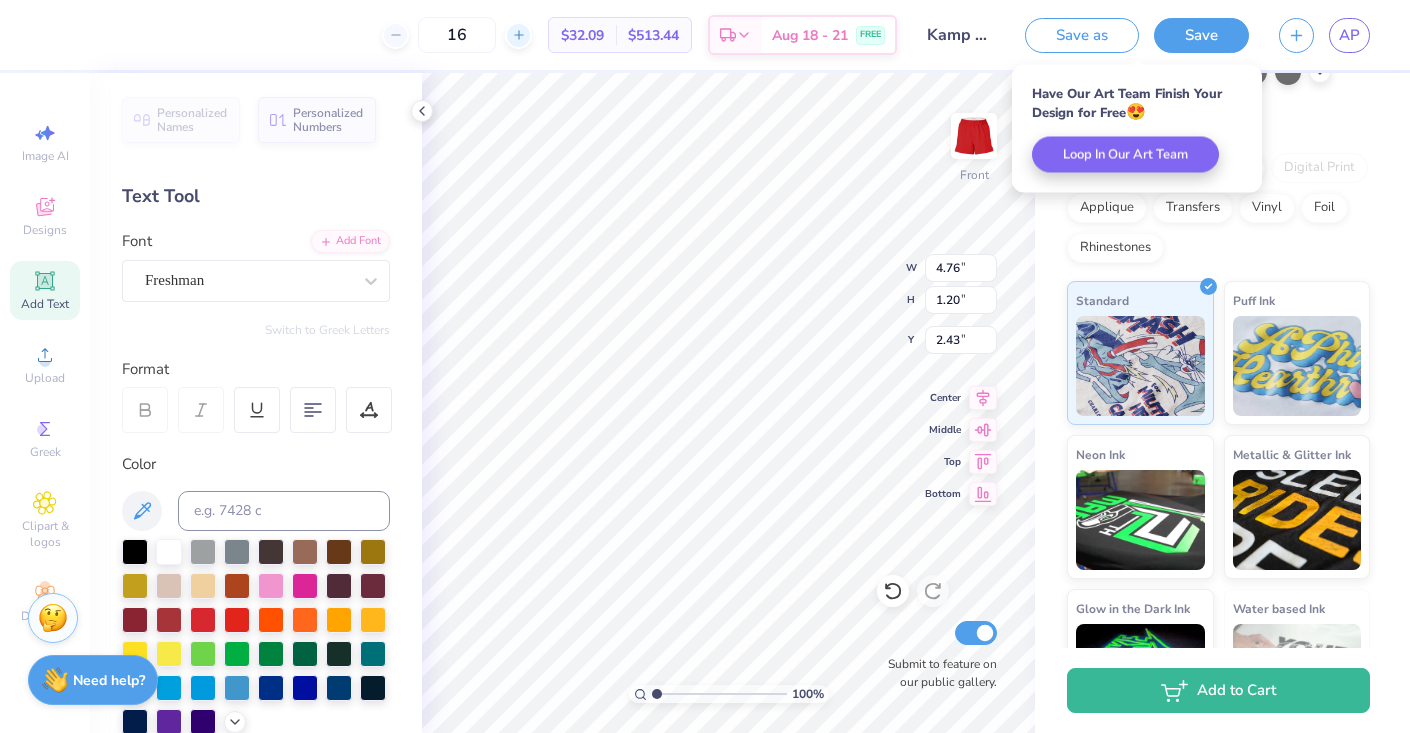 click 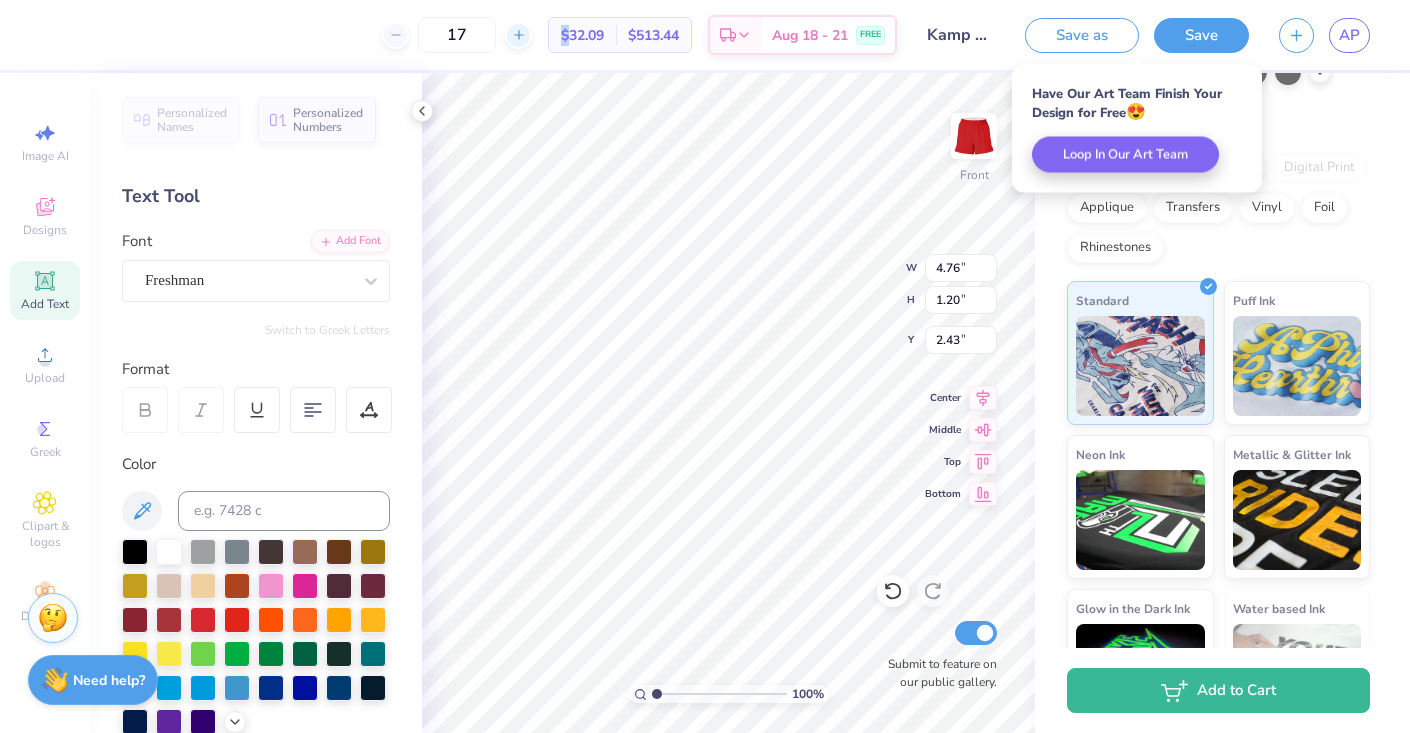 click 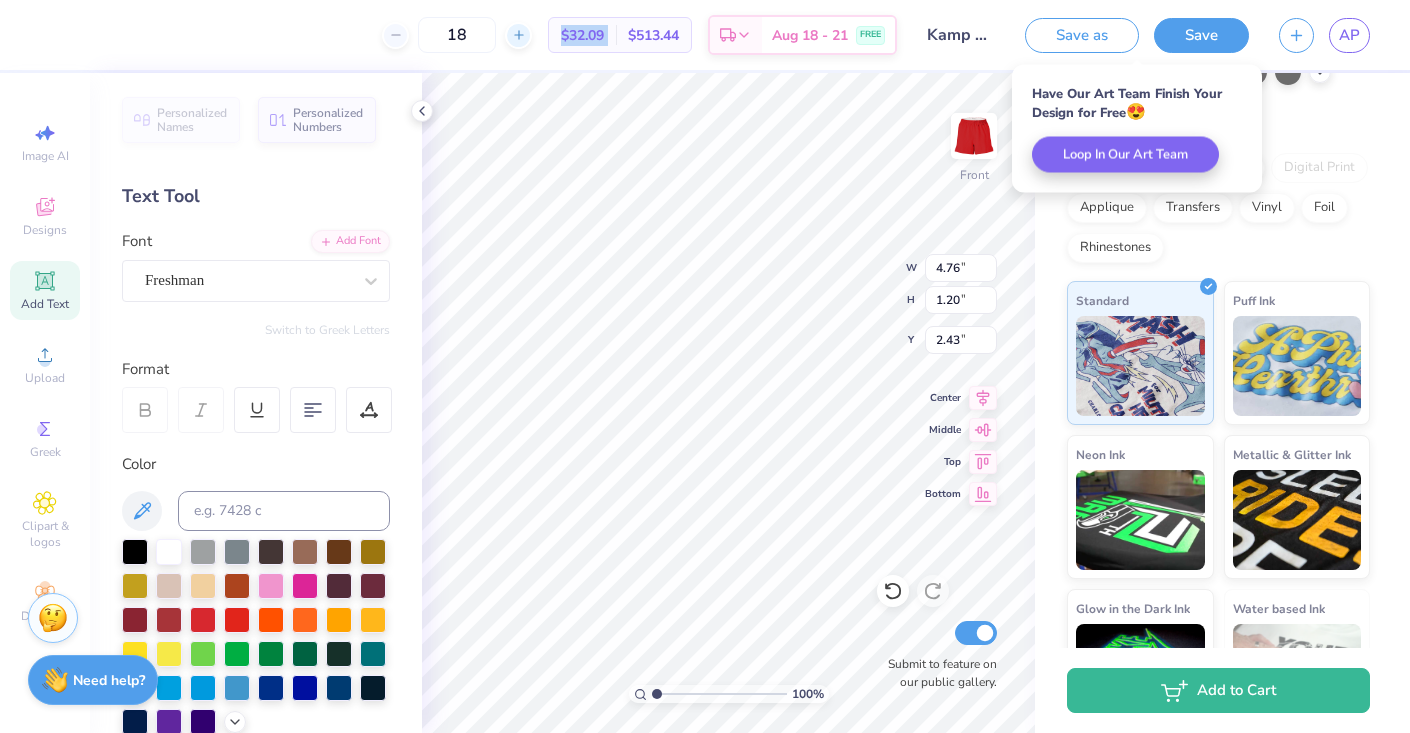 click 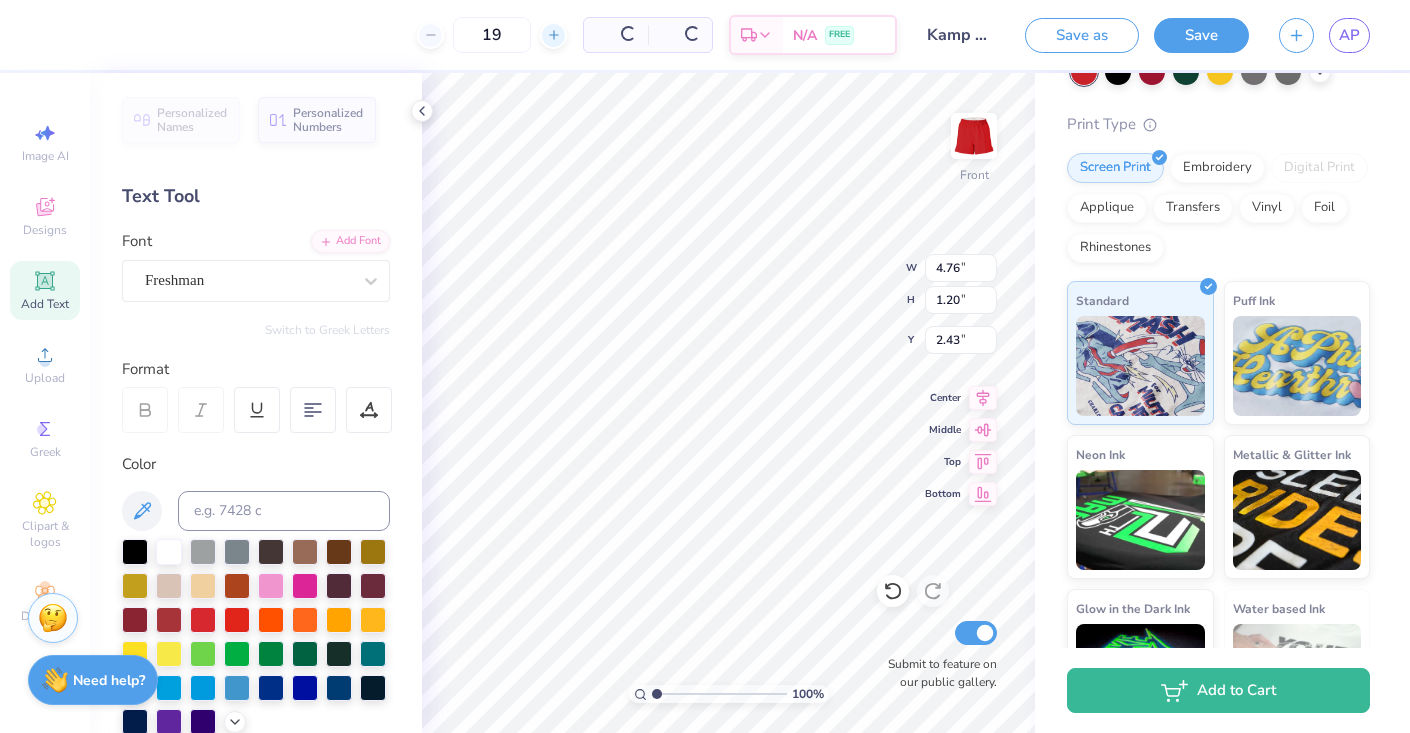 click on "19" at bounding box center (492, 35) 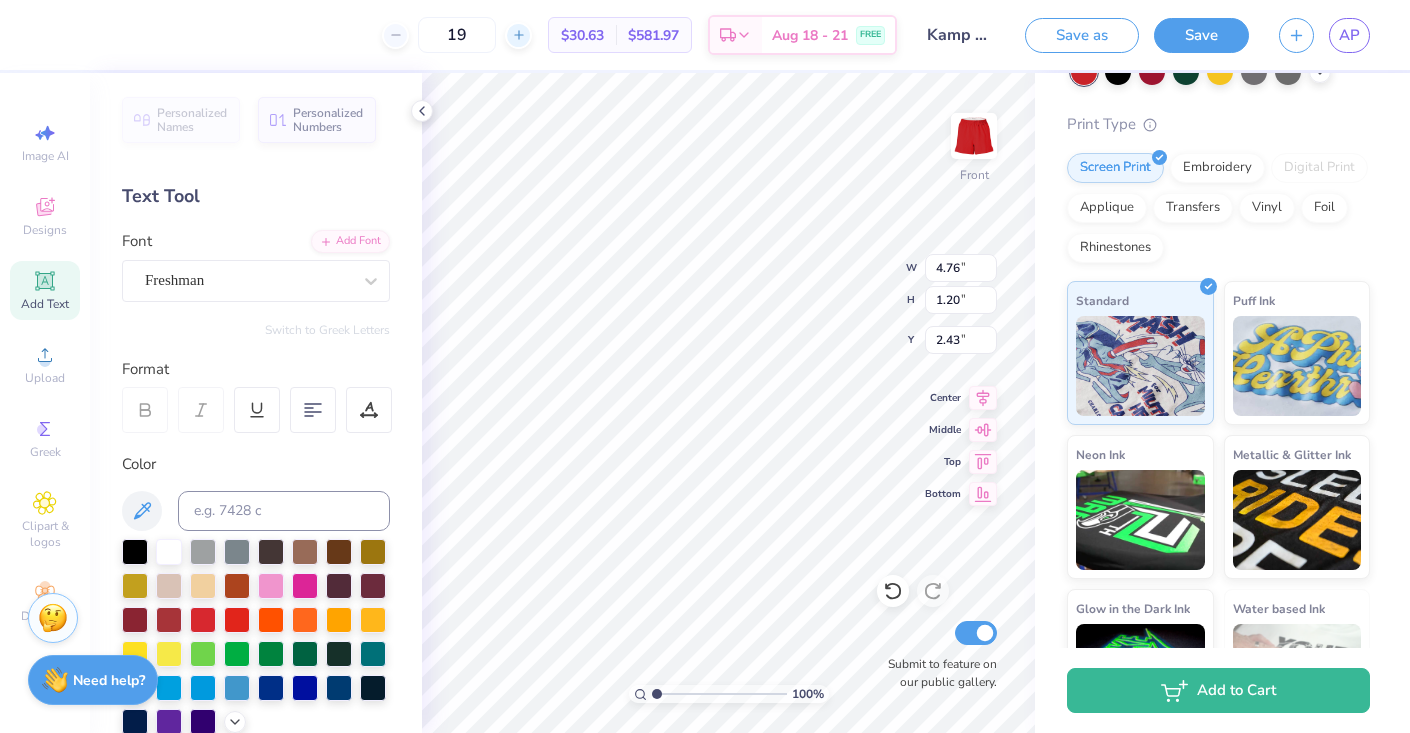 click 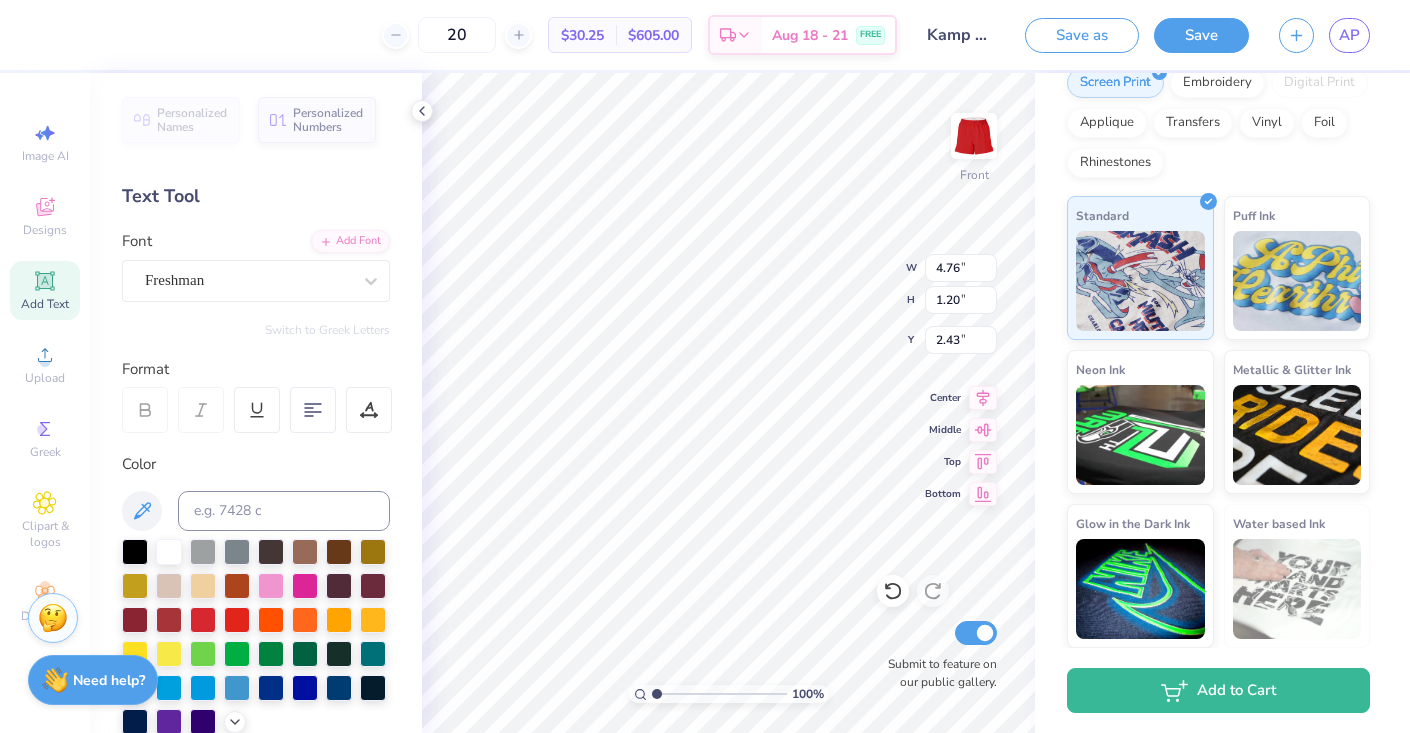 scroll, scrollTop: 0, scrollLeft: 0, axis: both 